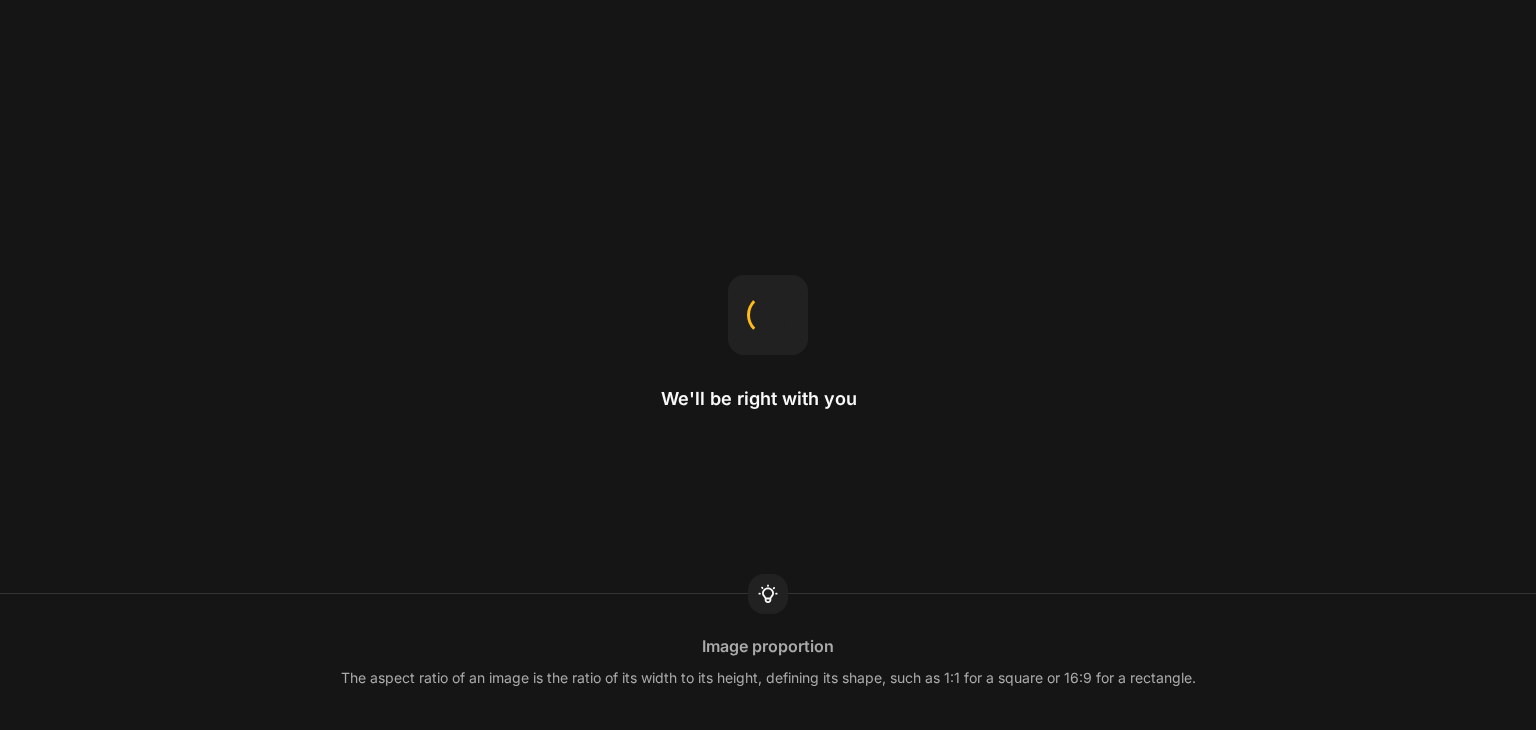 scroll, scrollTop: 0, scrollLeft: 0, axis: both 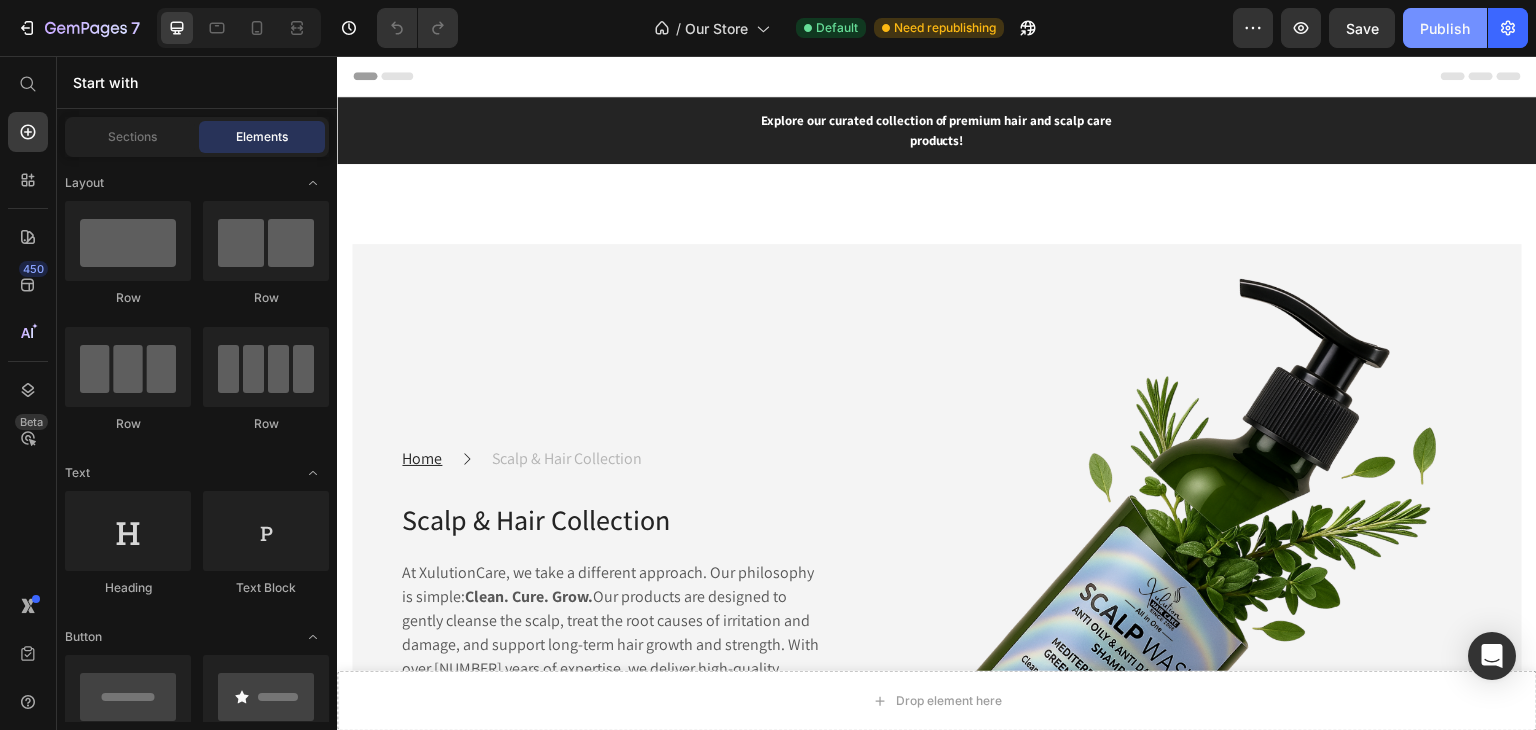 click on "Publish" at bounding box center (1445, 28) 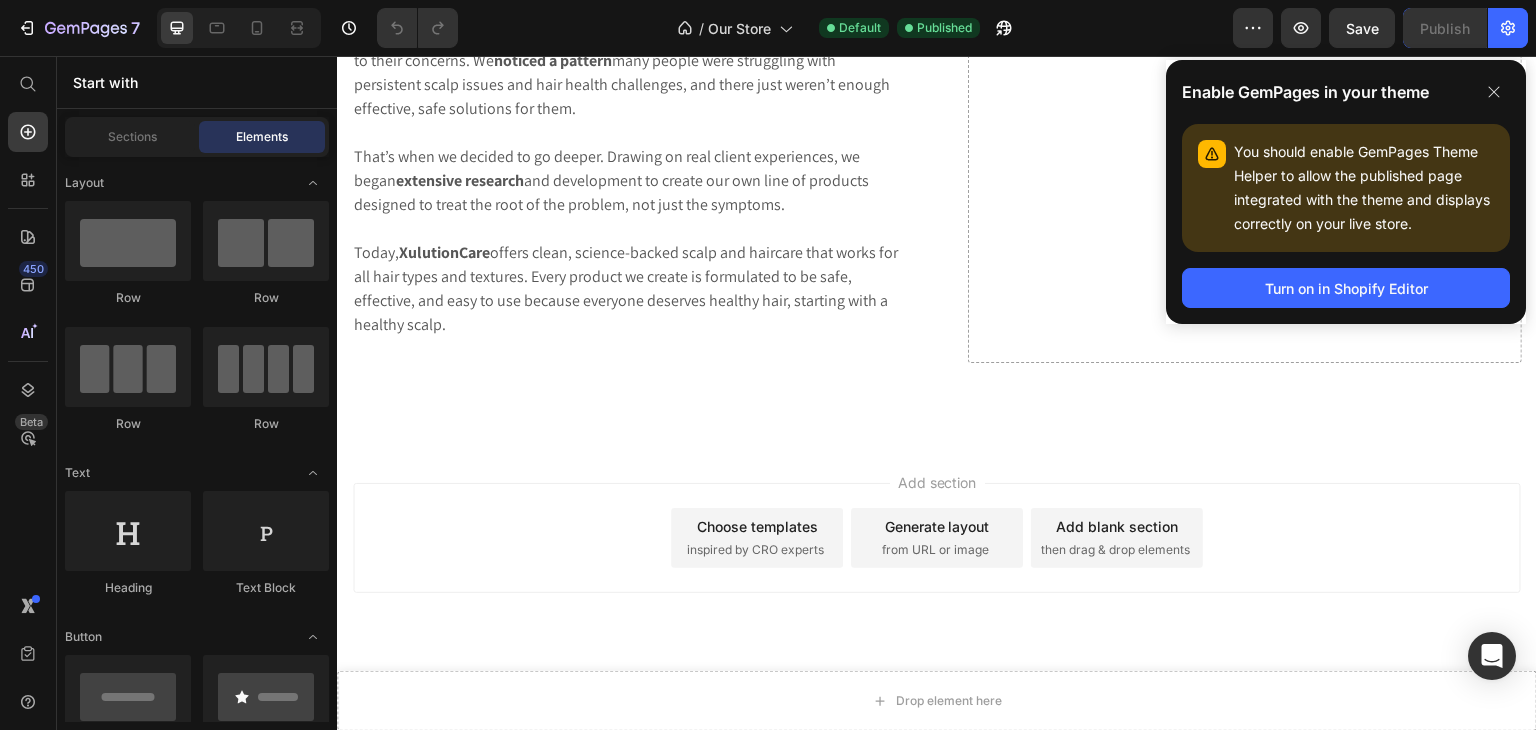 scroll, scrollTop: 3449, scrollLeft: 0, axis: vertical 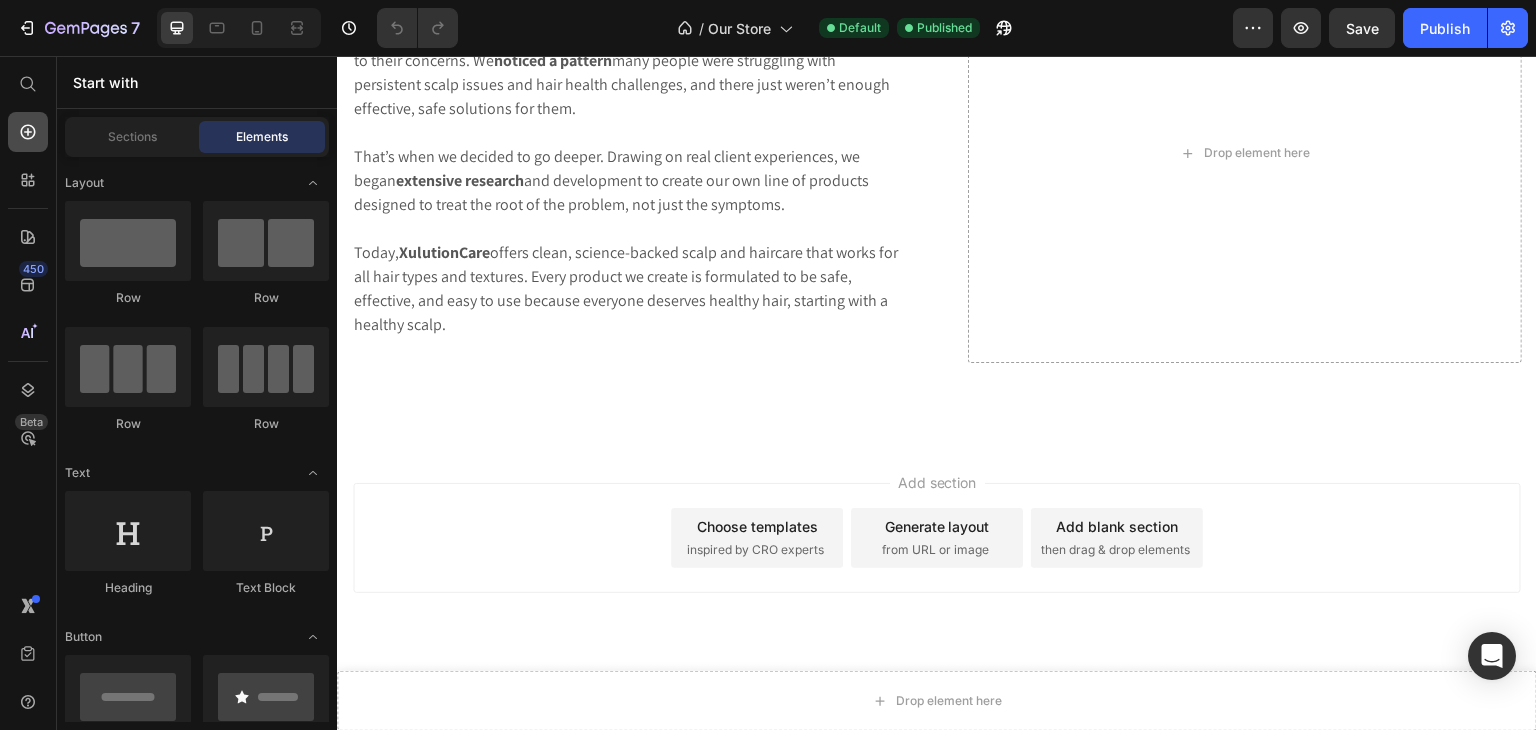 click 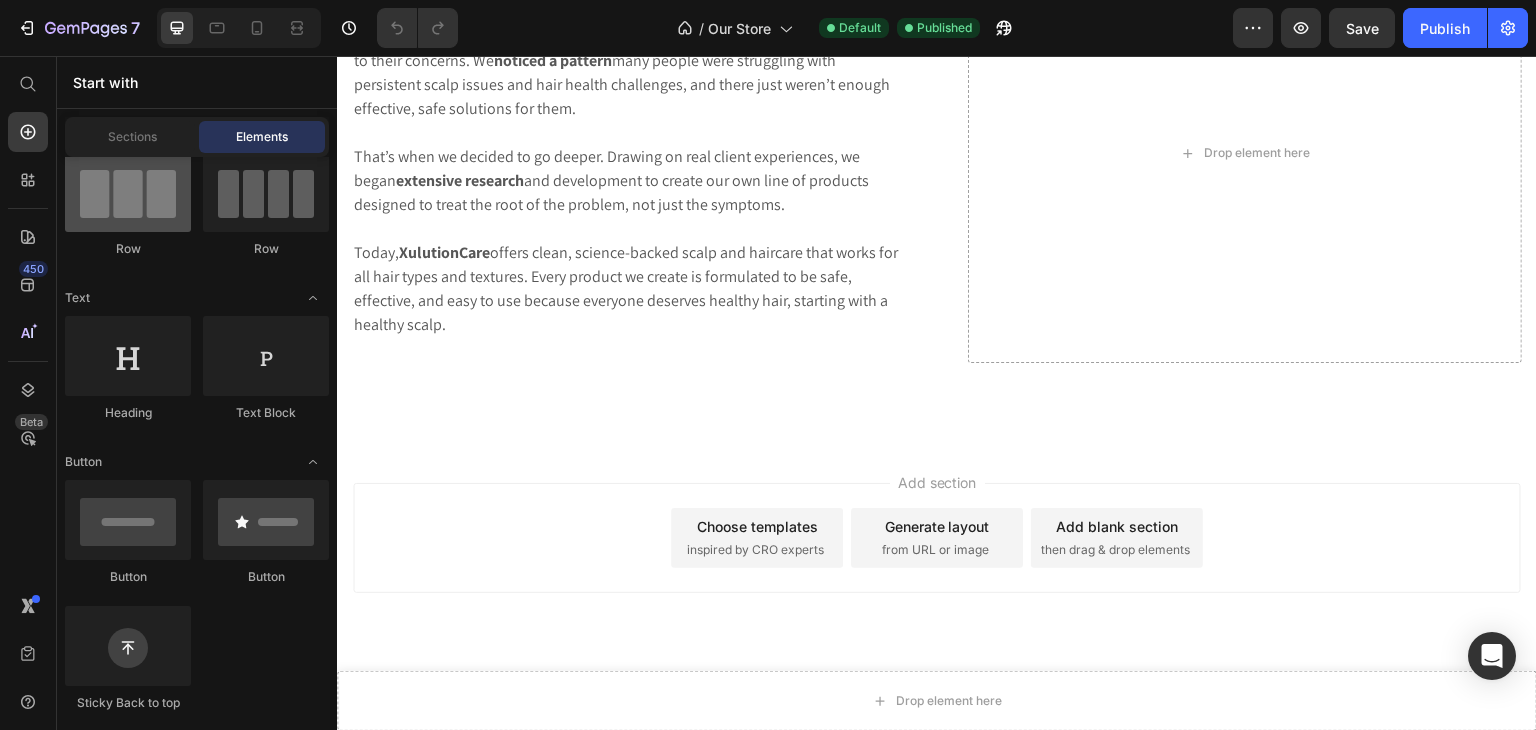 scroll, scrollTop: 0, scrollLeft: 0, axis: both 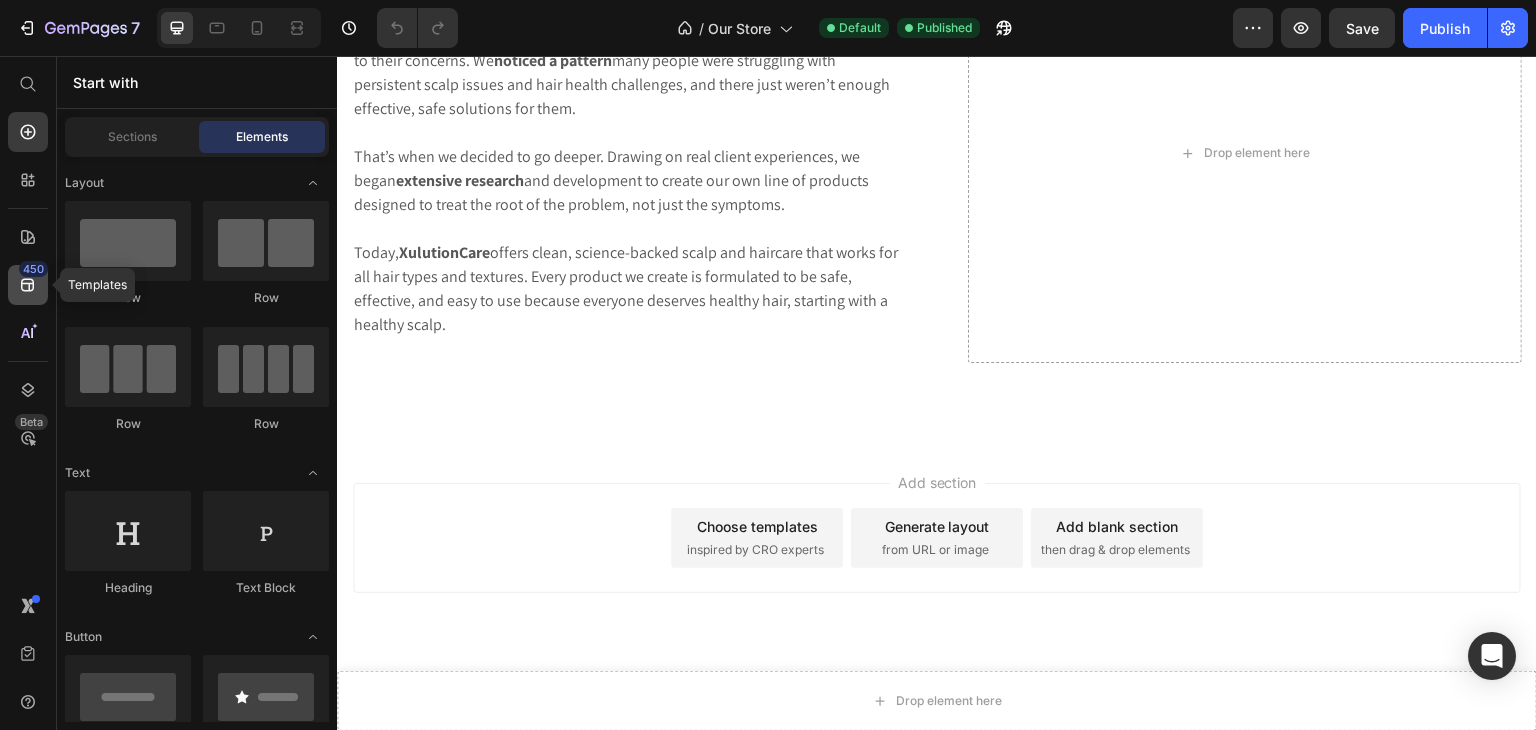 click 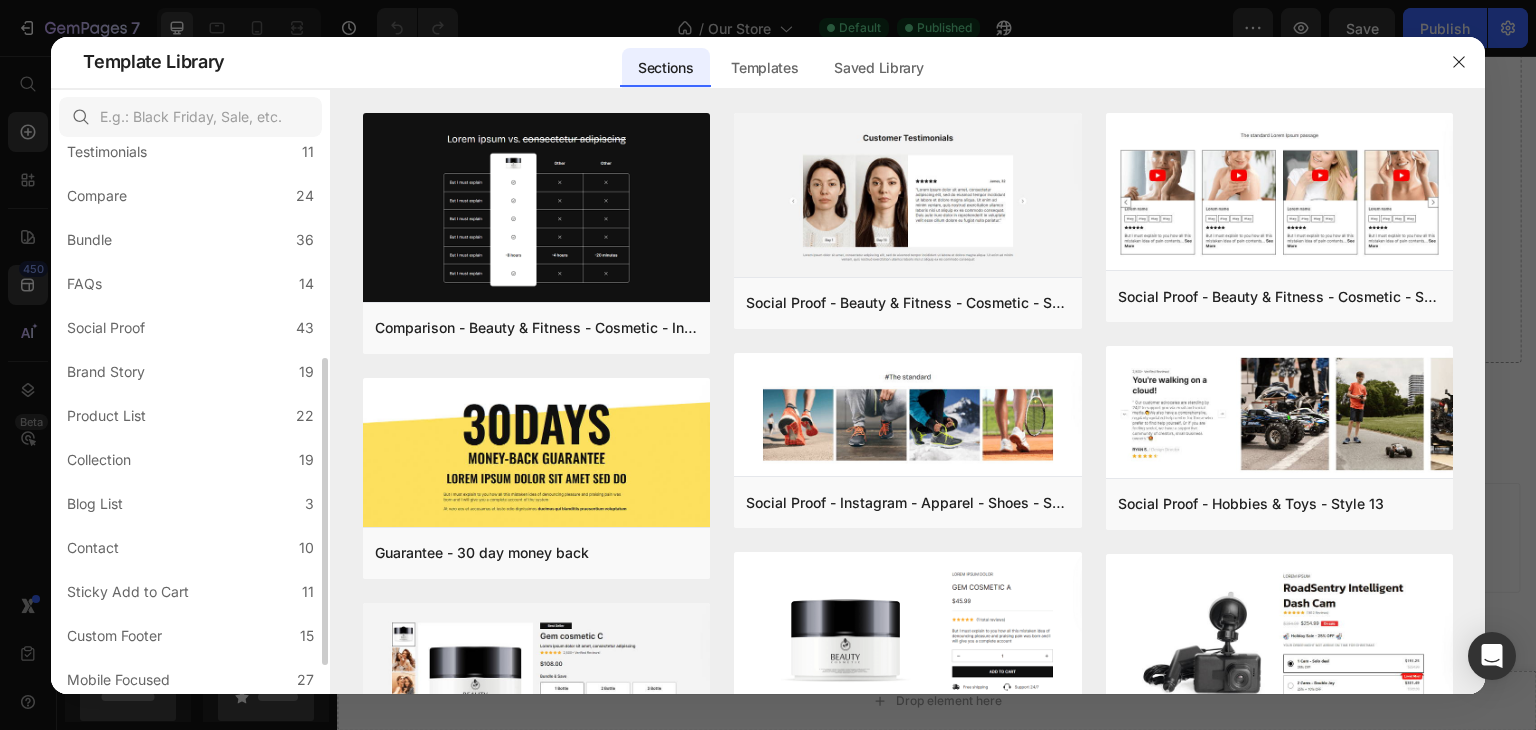 scroll, scrollTop: 431, scrollLeft: 0, axis: vertical 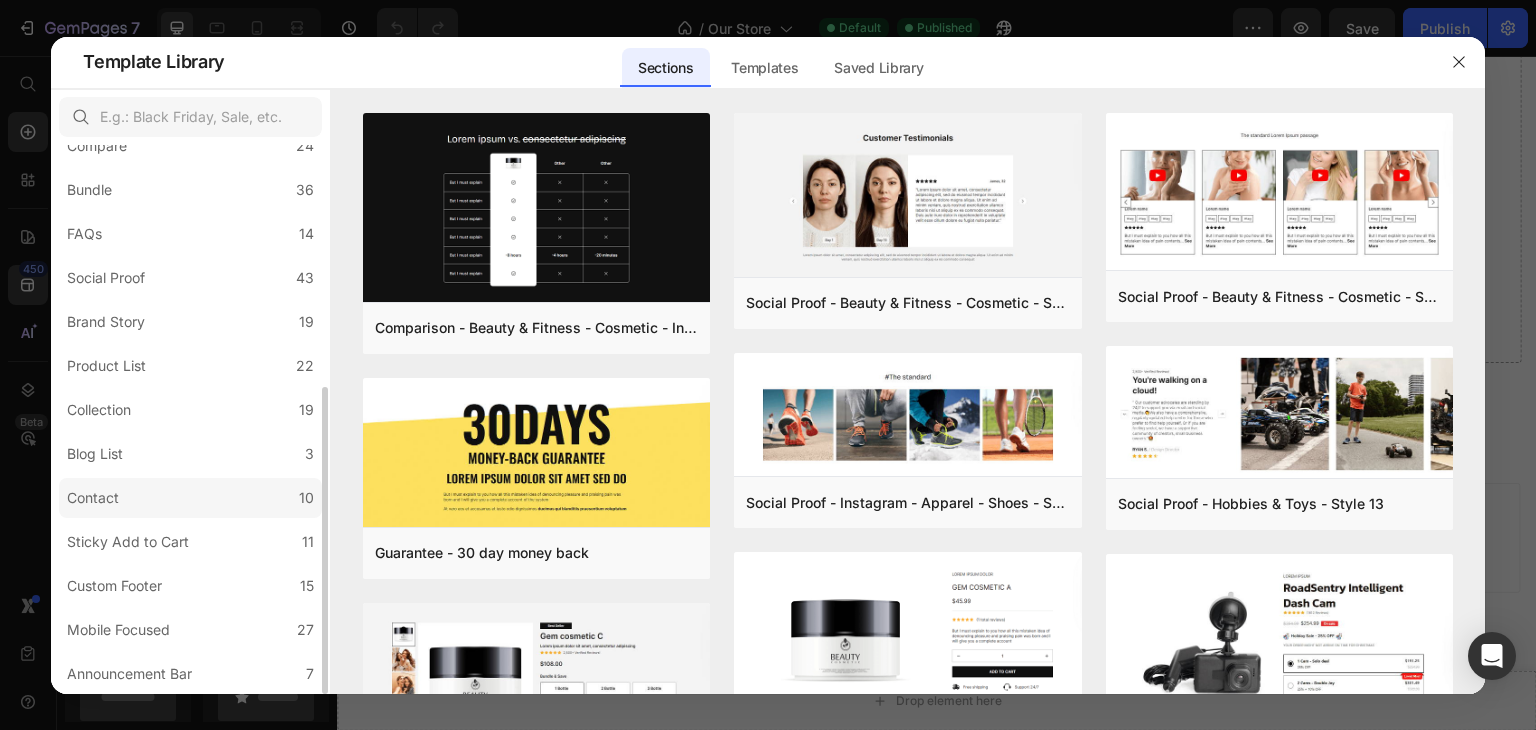 click on "Contact 10" 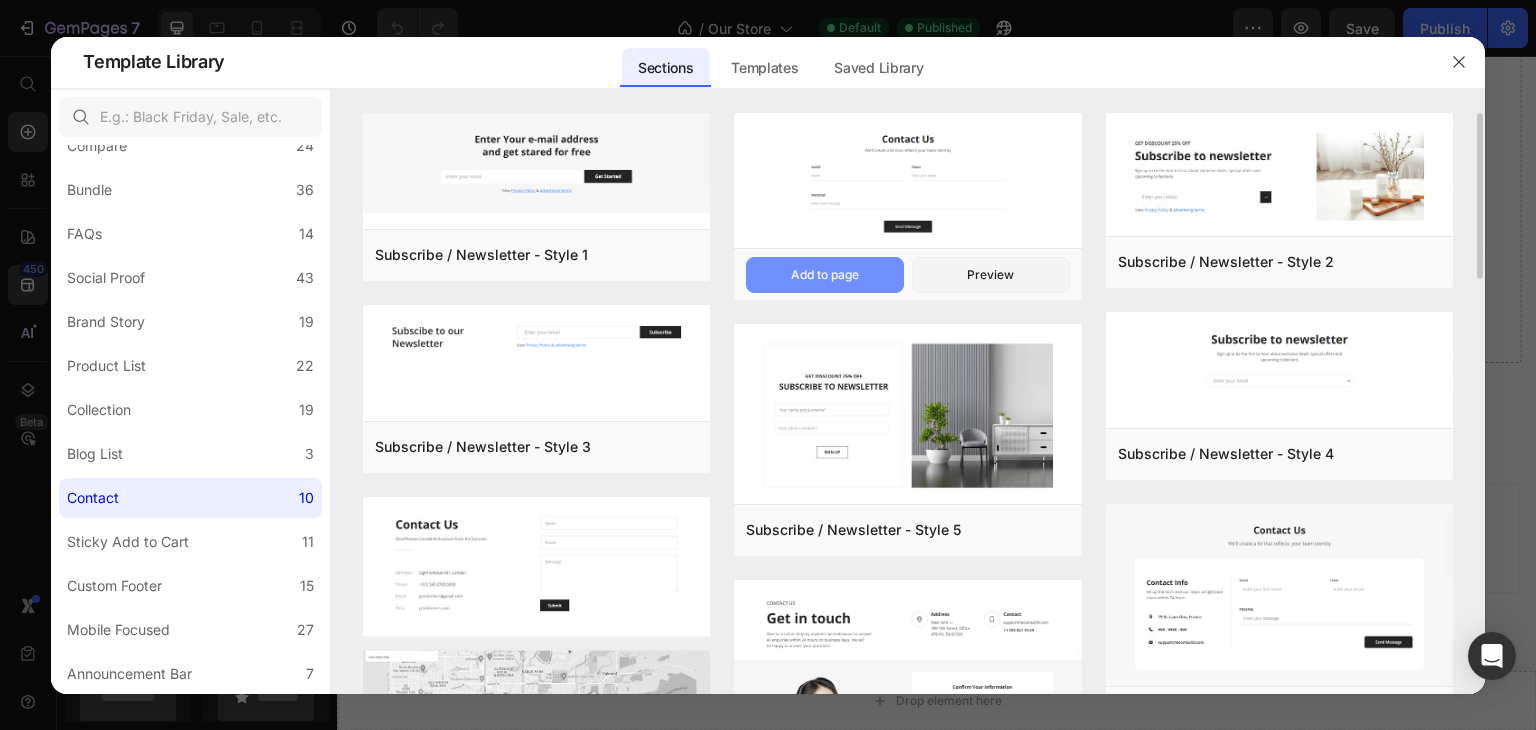 click on "Add to page" at bounding box center [825, 275] 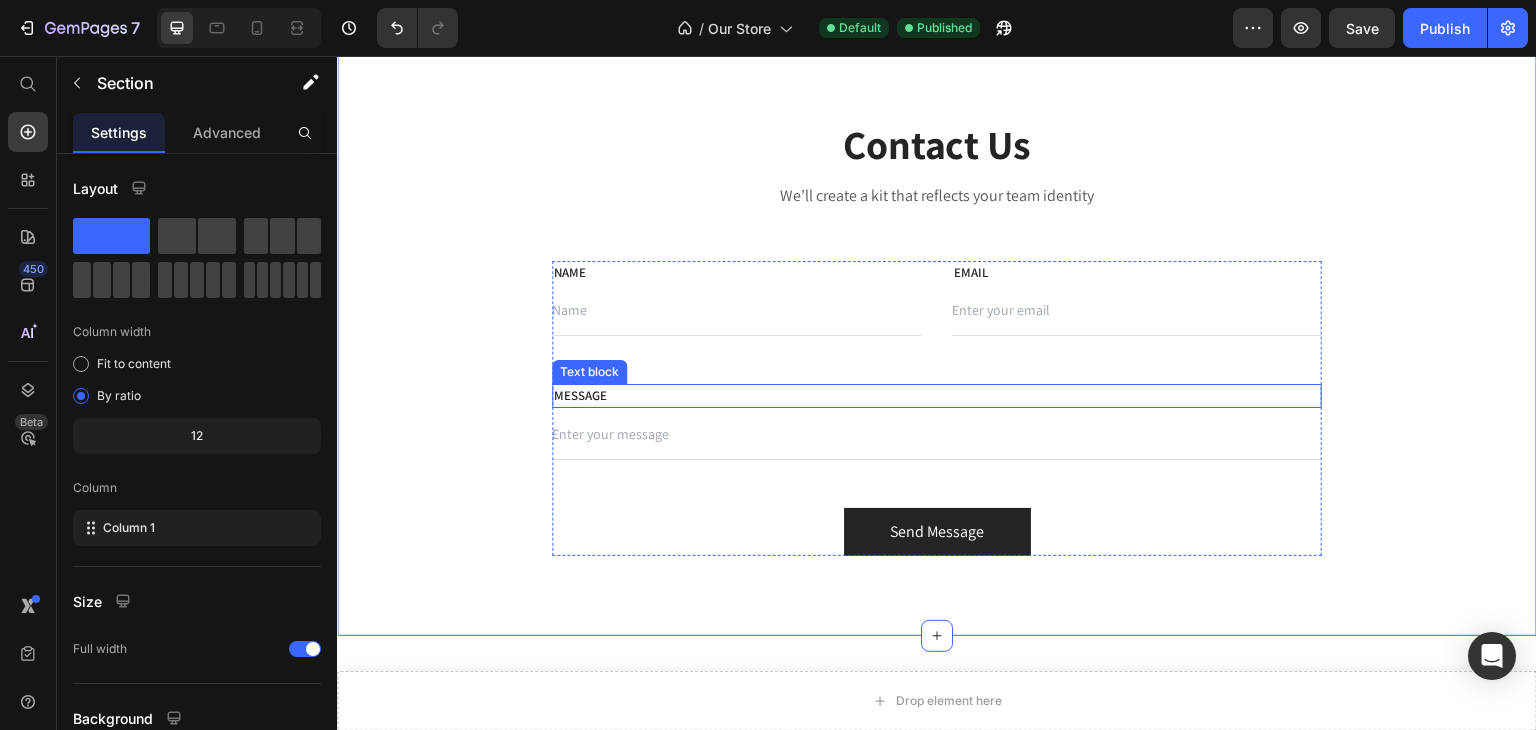 scroll, scrollTop: 3860, scrollLeft: 0, axis: vertical 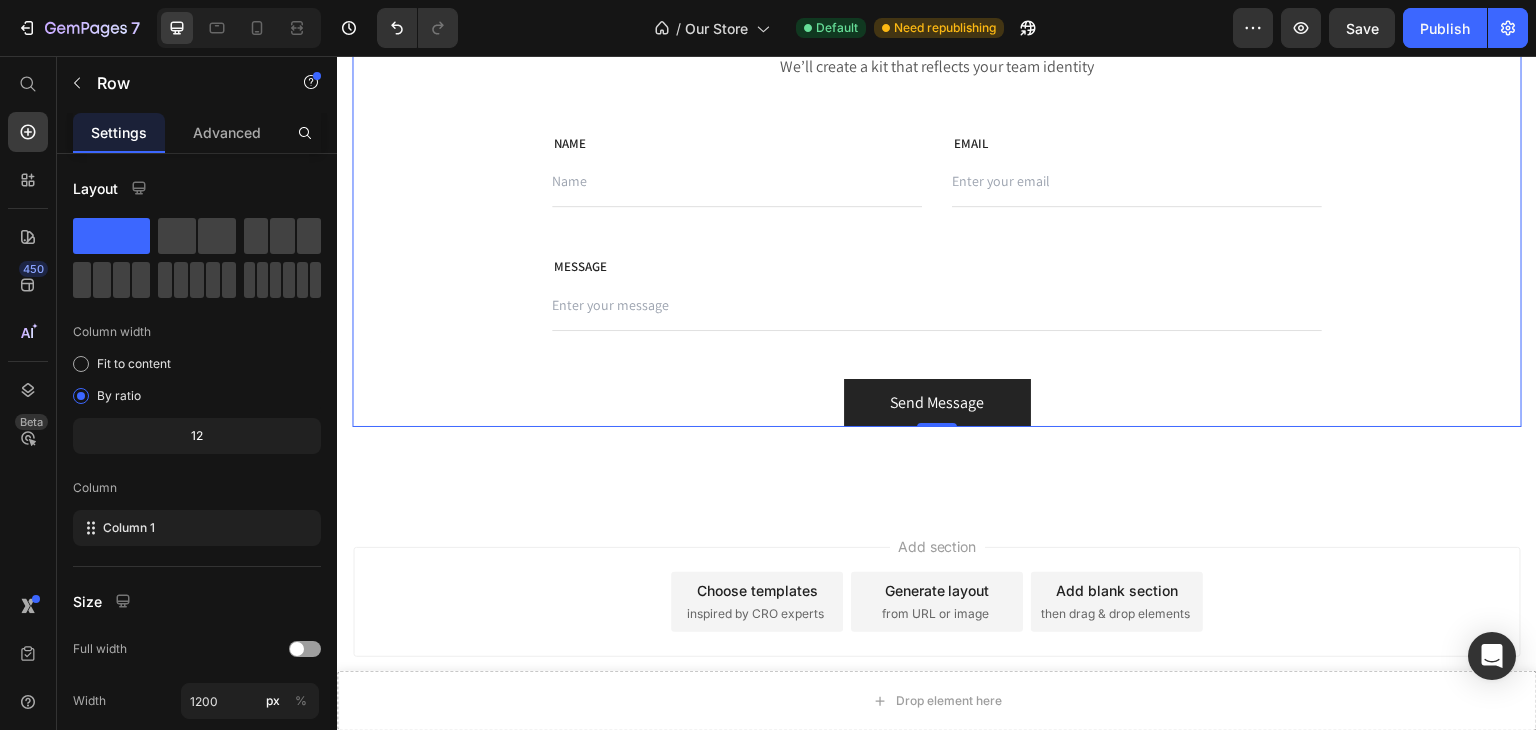 click at bounding box center [475, 7] 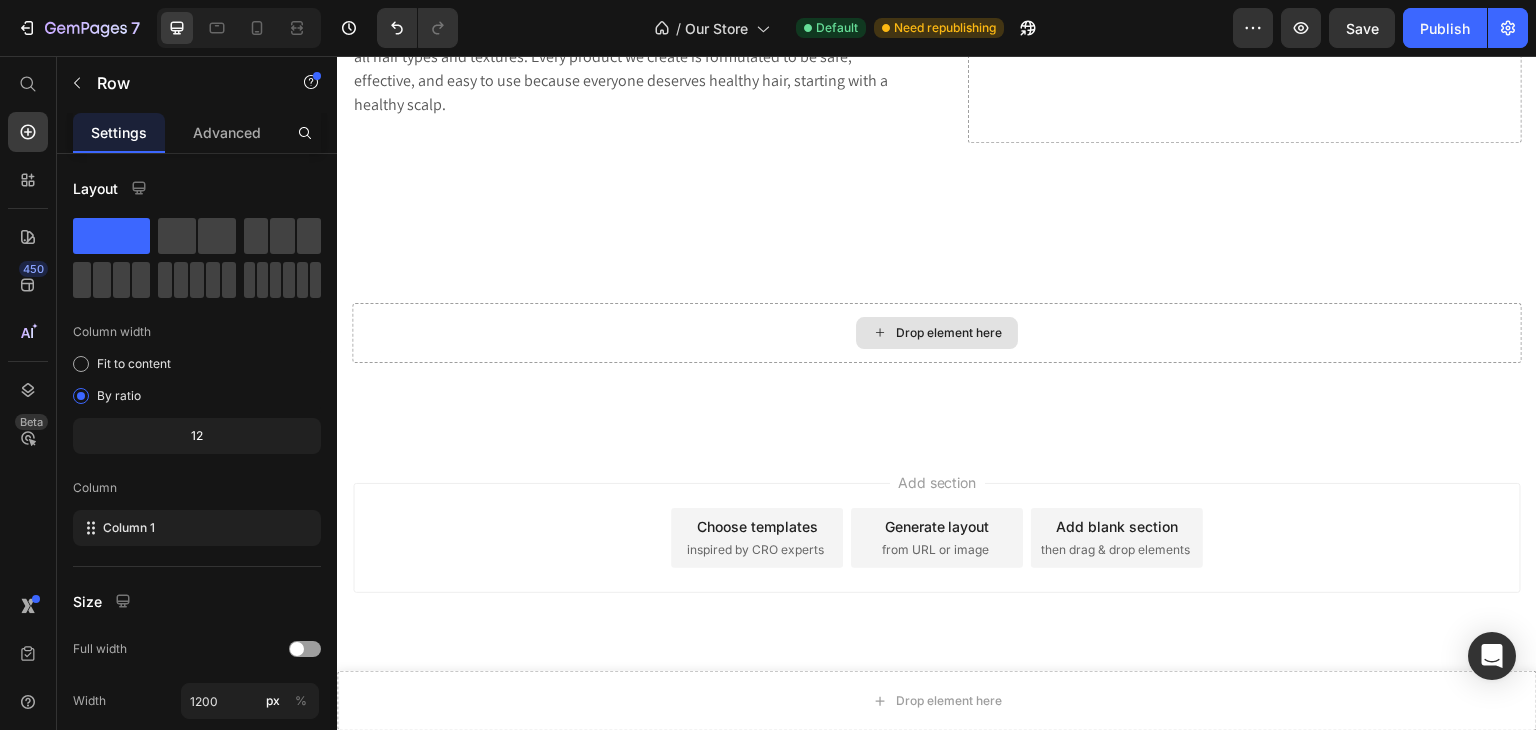 scroll, scrollTop: 3056, scrollLeft: 0, axis: vertical 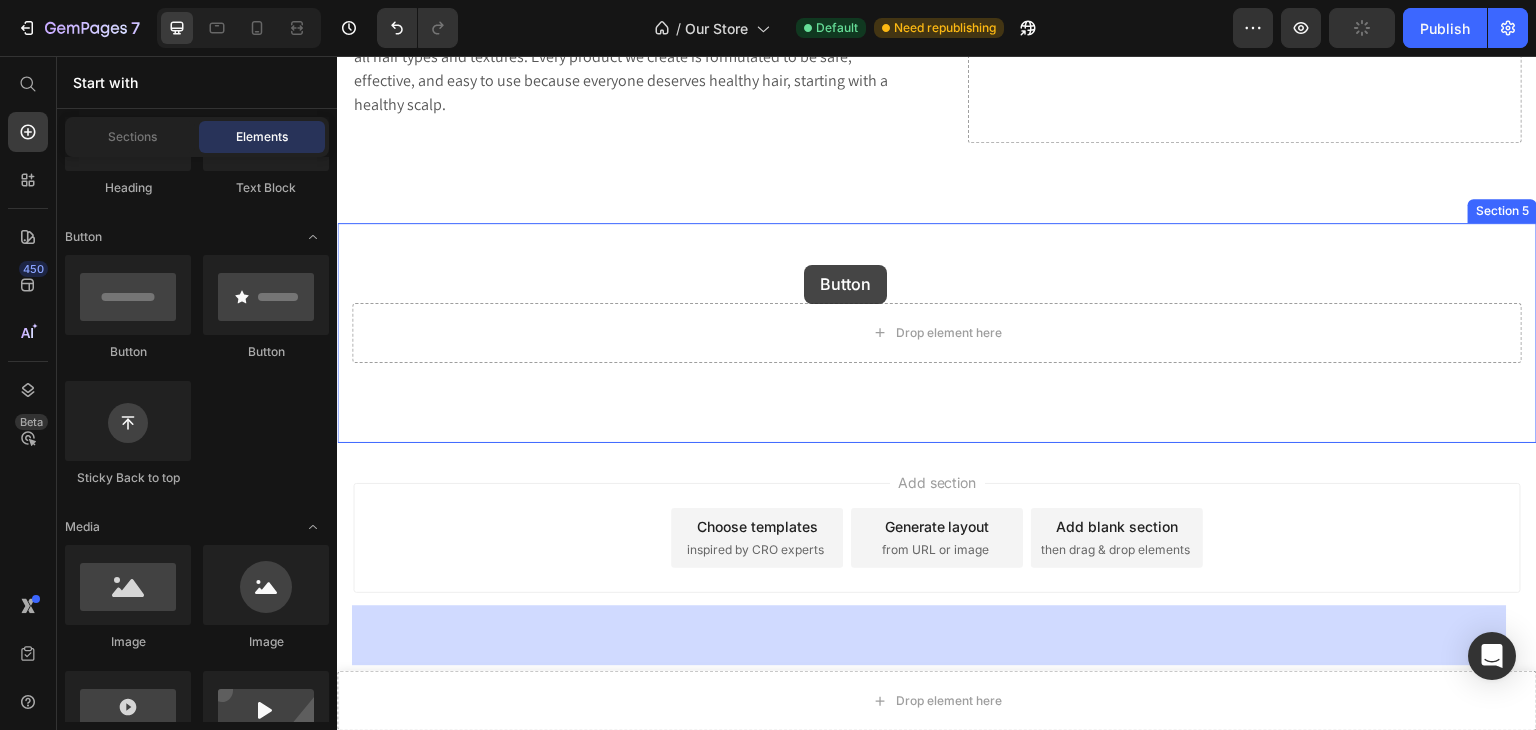 drag, startPoint x: 502, startPoint y: 343, endPoint x: 804, endPoint y: 265, distance: 311.91025 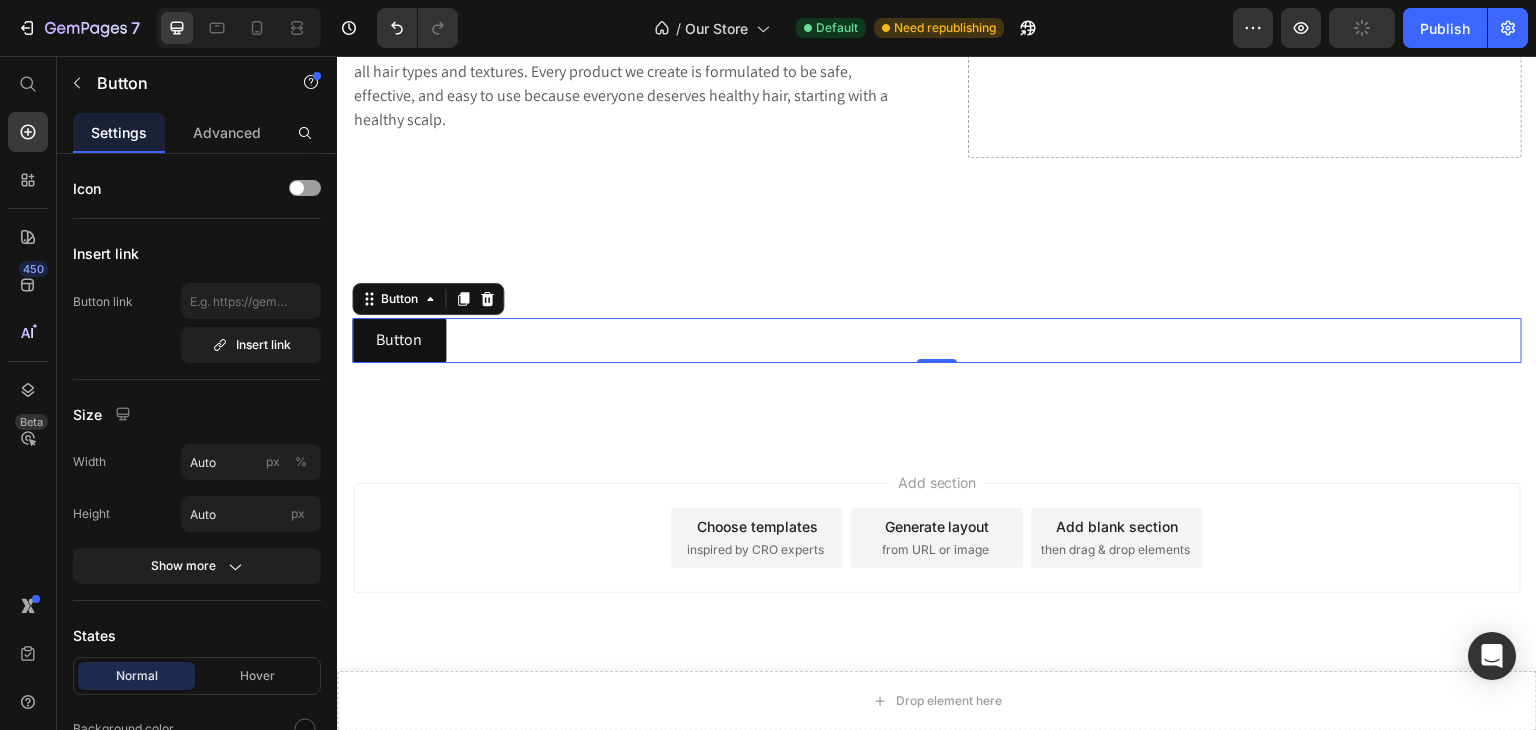 scroll, scrollTop: 3041, scrollLeft: 0, axis: vertical 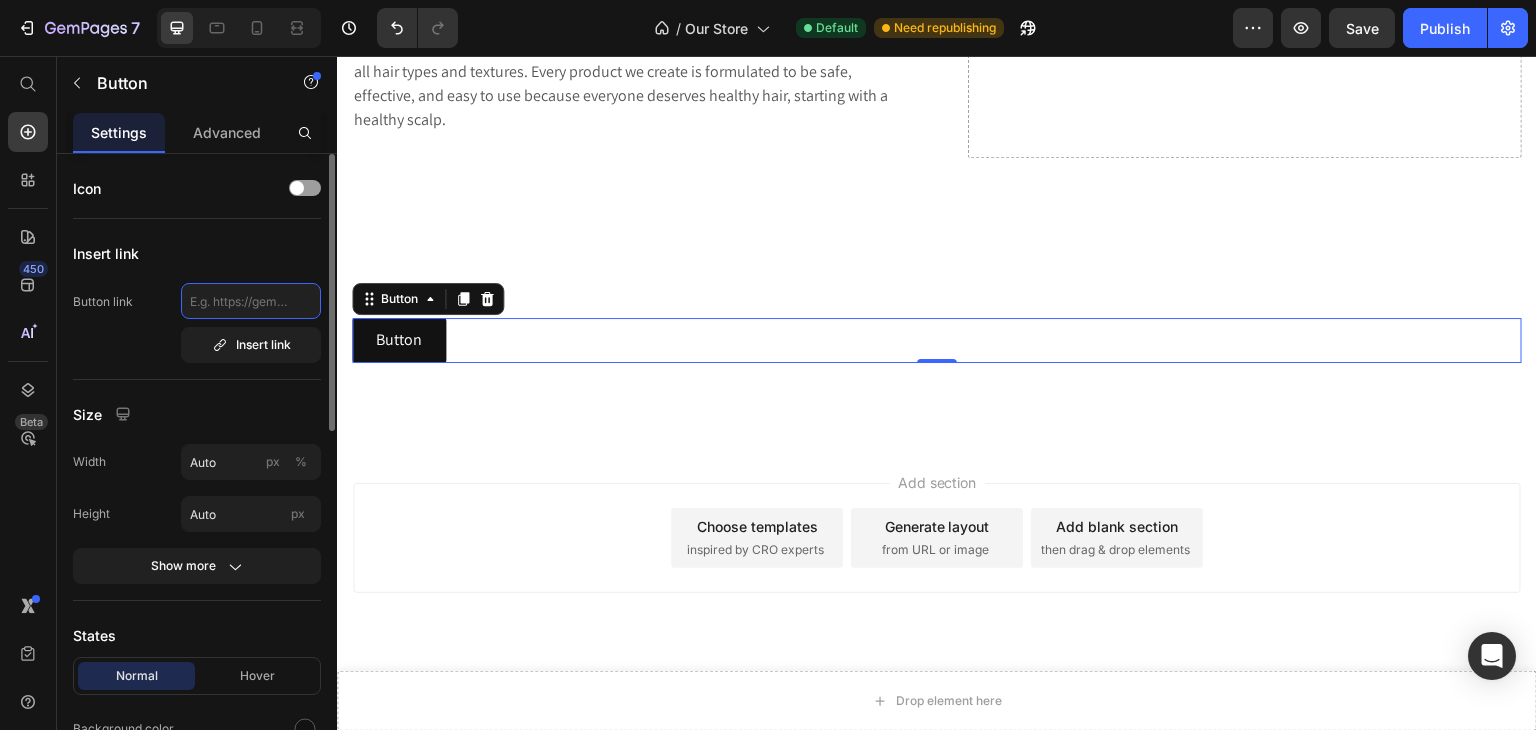 click 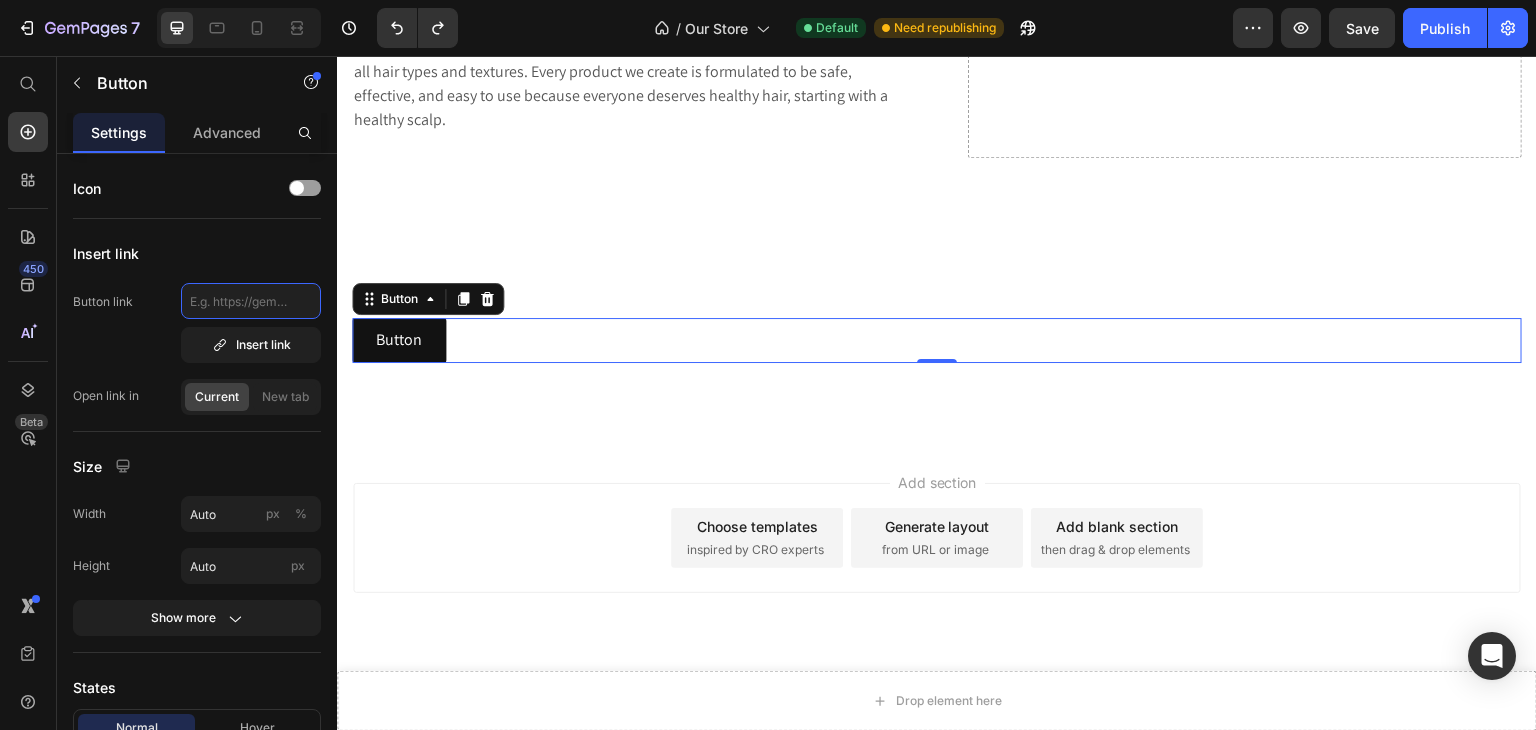 scroll, scrollTop: 0, scrollLeft: 0, axis: both 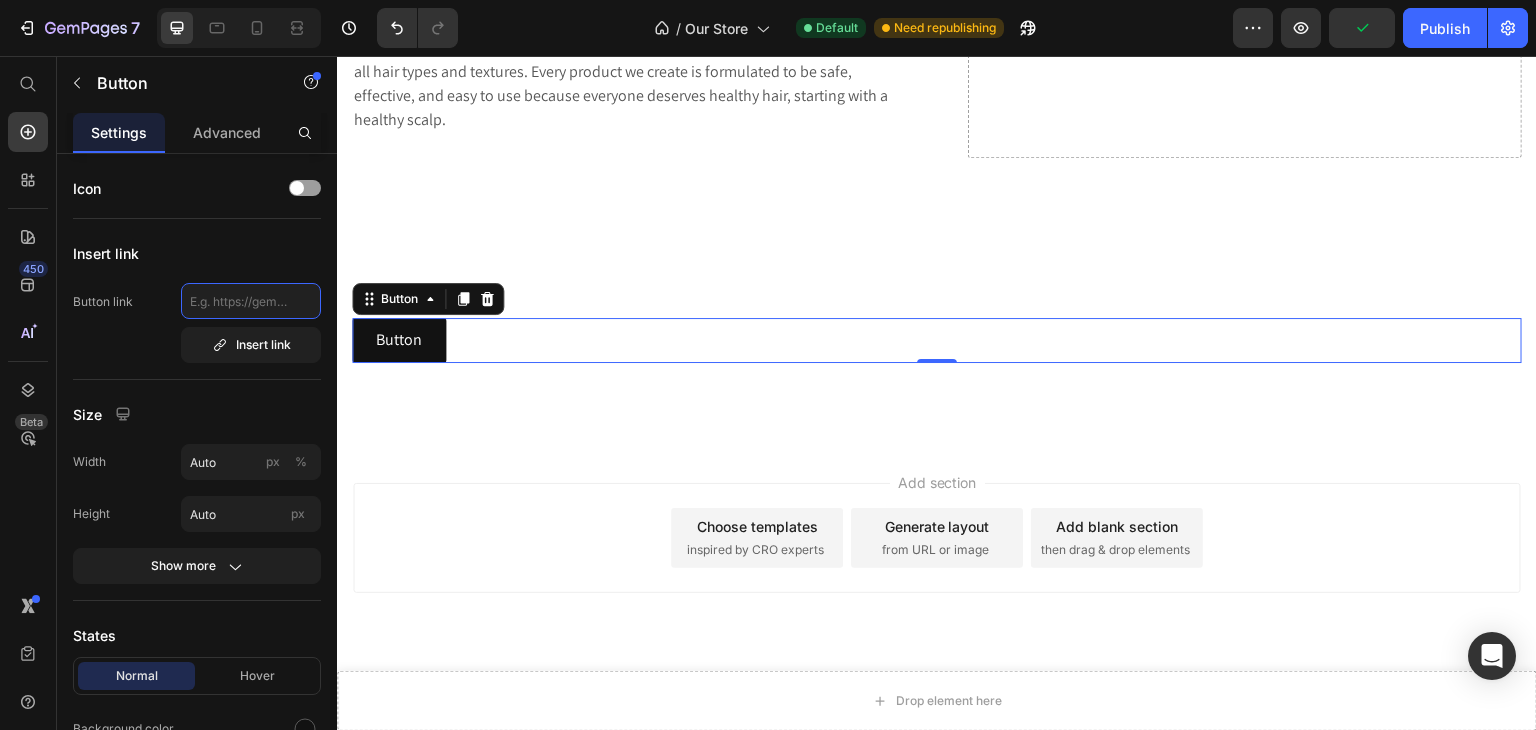 paste on "https://wa.me/message/[PHONE]" 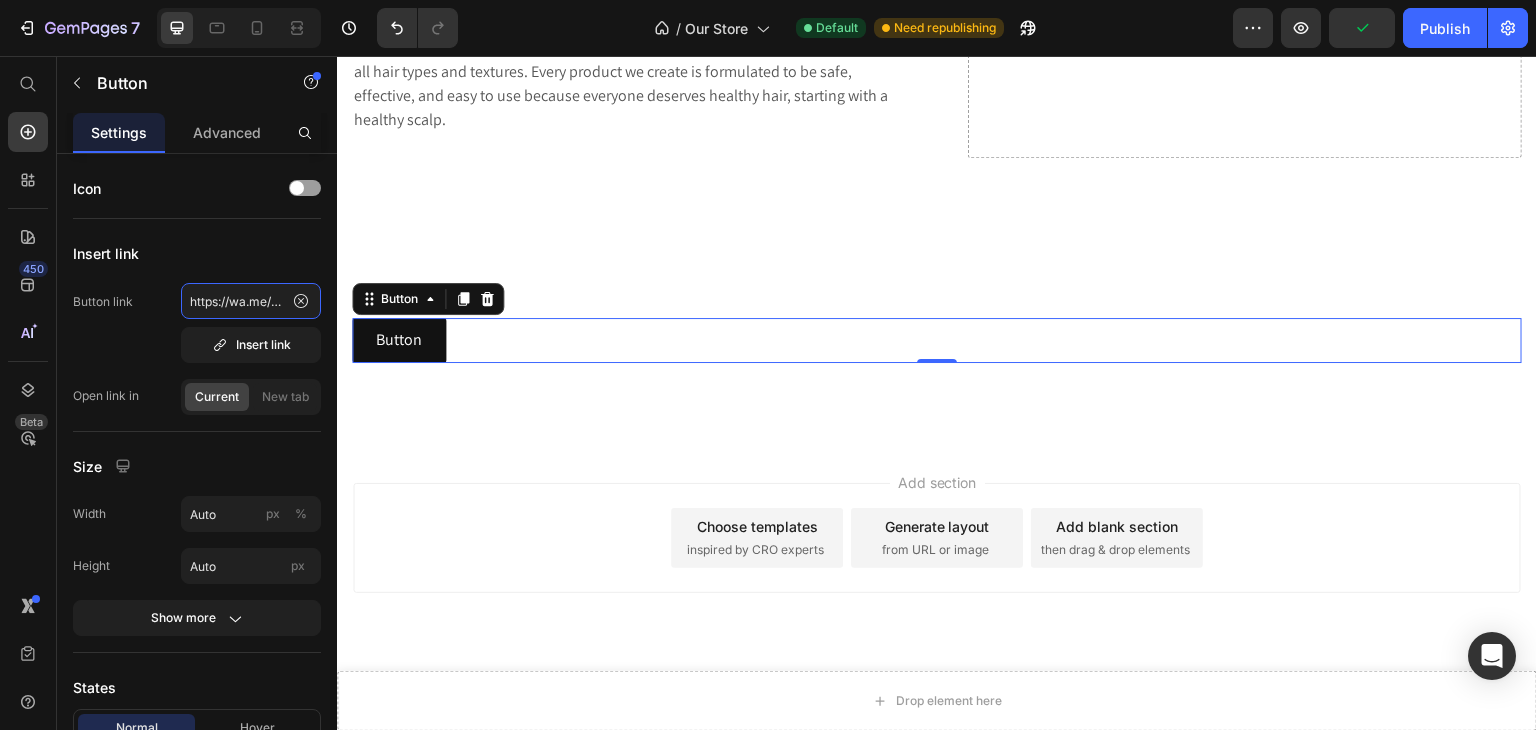 scroll, scrollTop: 0, scrollLeft: 145, axis: horizontal 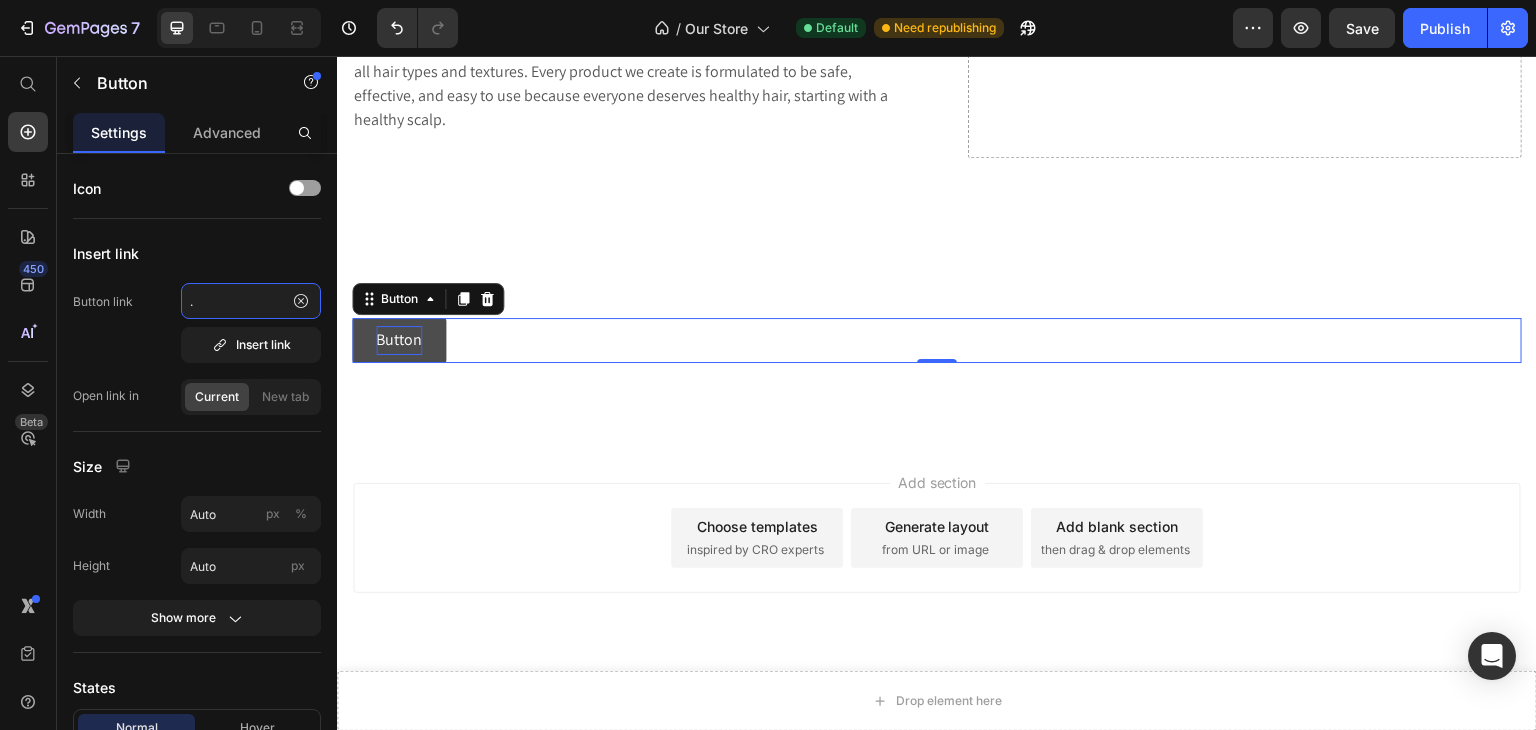type on "https://wa.me/message/[PHONE]" 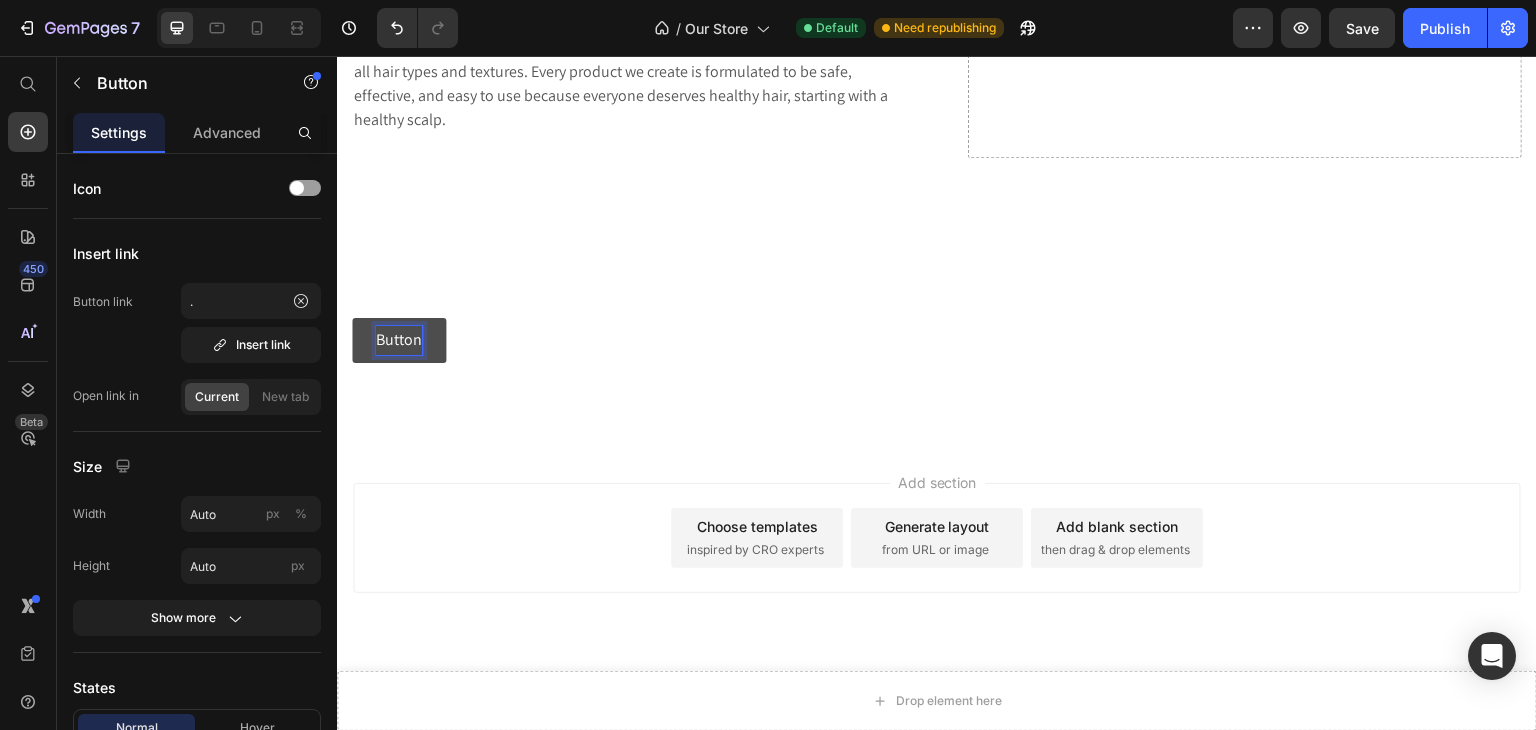 click on "Button" at bounding box center (399, 340) 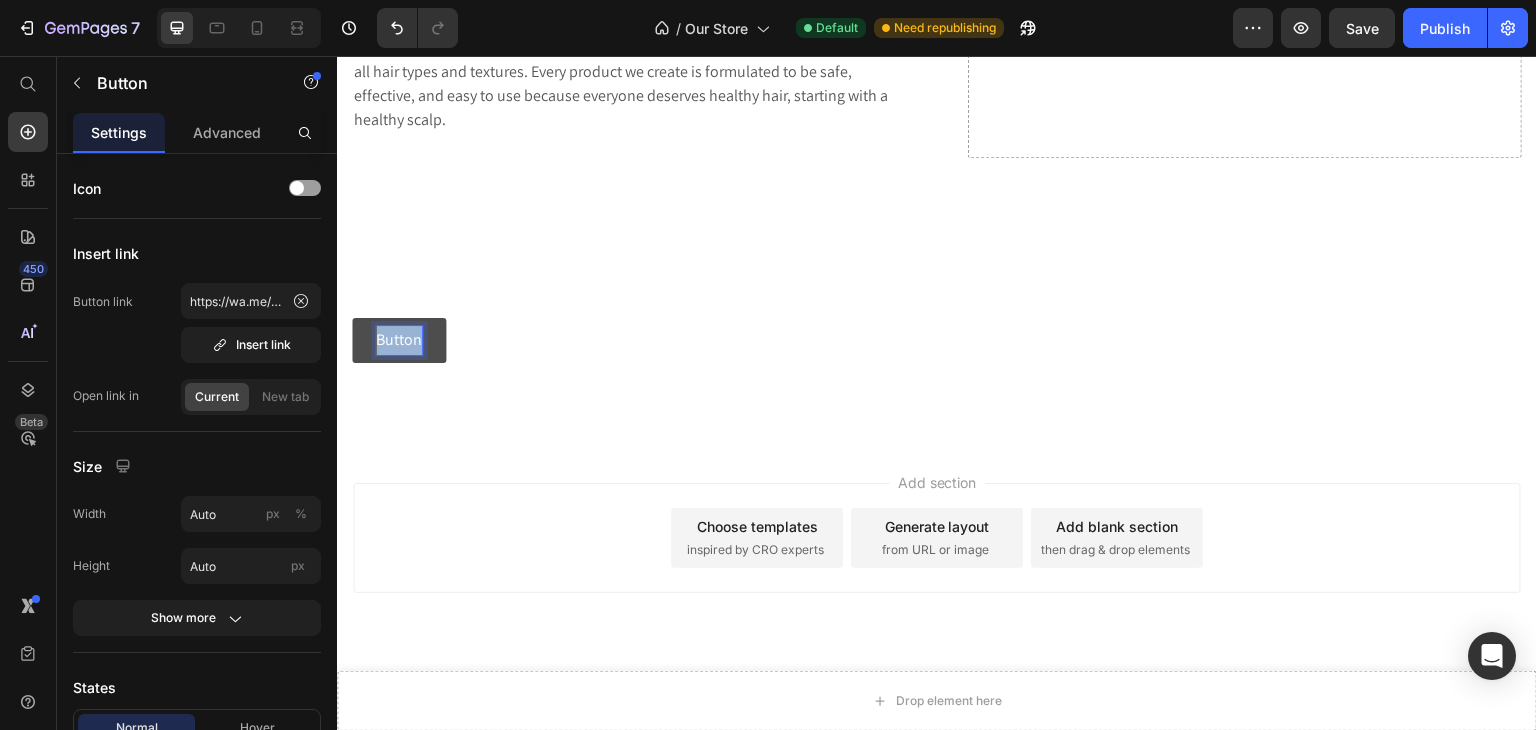 click on "Button" at bounding box center [399, 340] 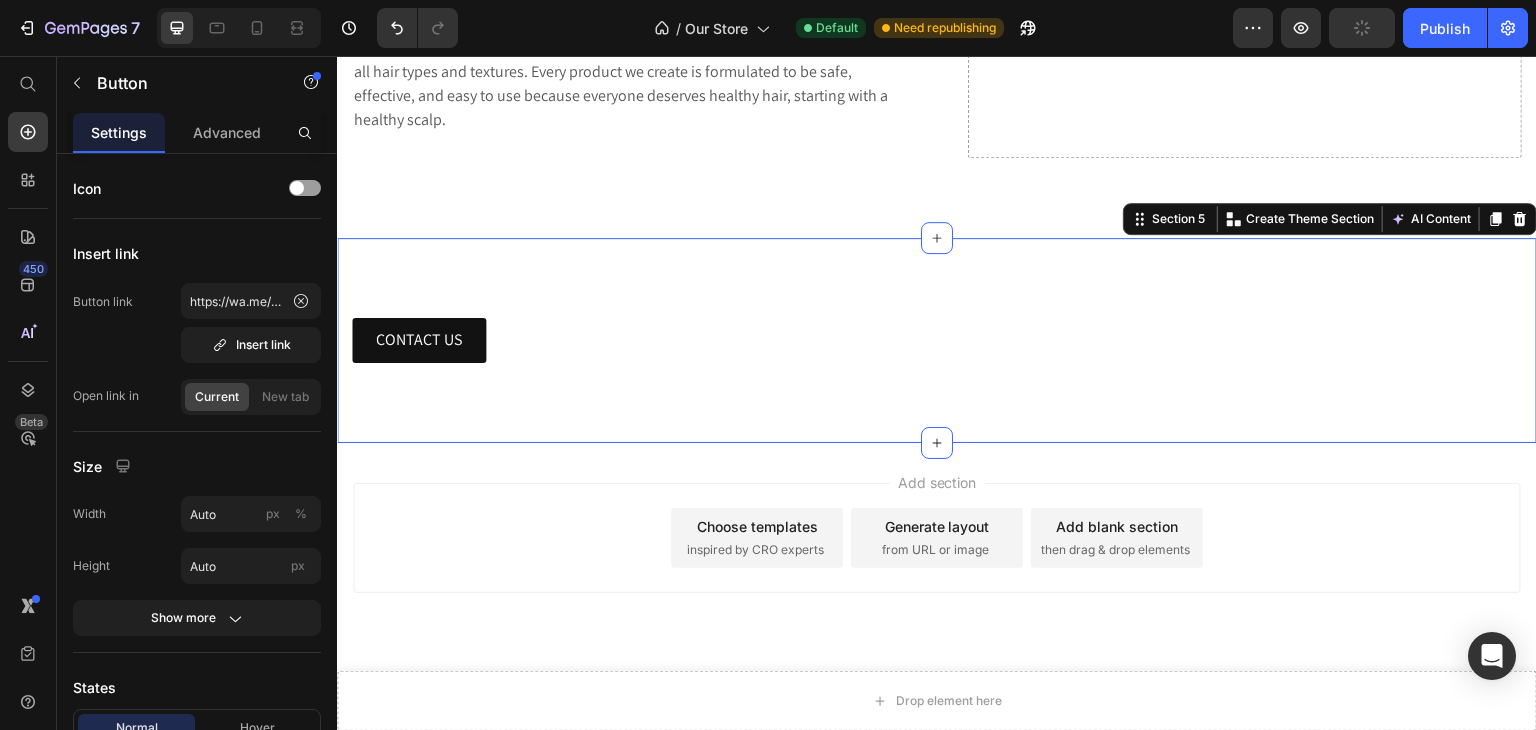 click on "CONTACT US Button Section [NUMBER]   You can create reusable sections Create Theme Section AI Content Write with GemAI What would you like to describe here? Tone and Voice Persuasive Product Getting products... Show more Generate" at bounding box center [937, 340] 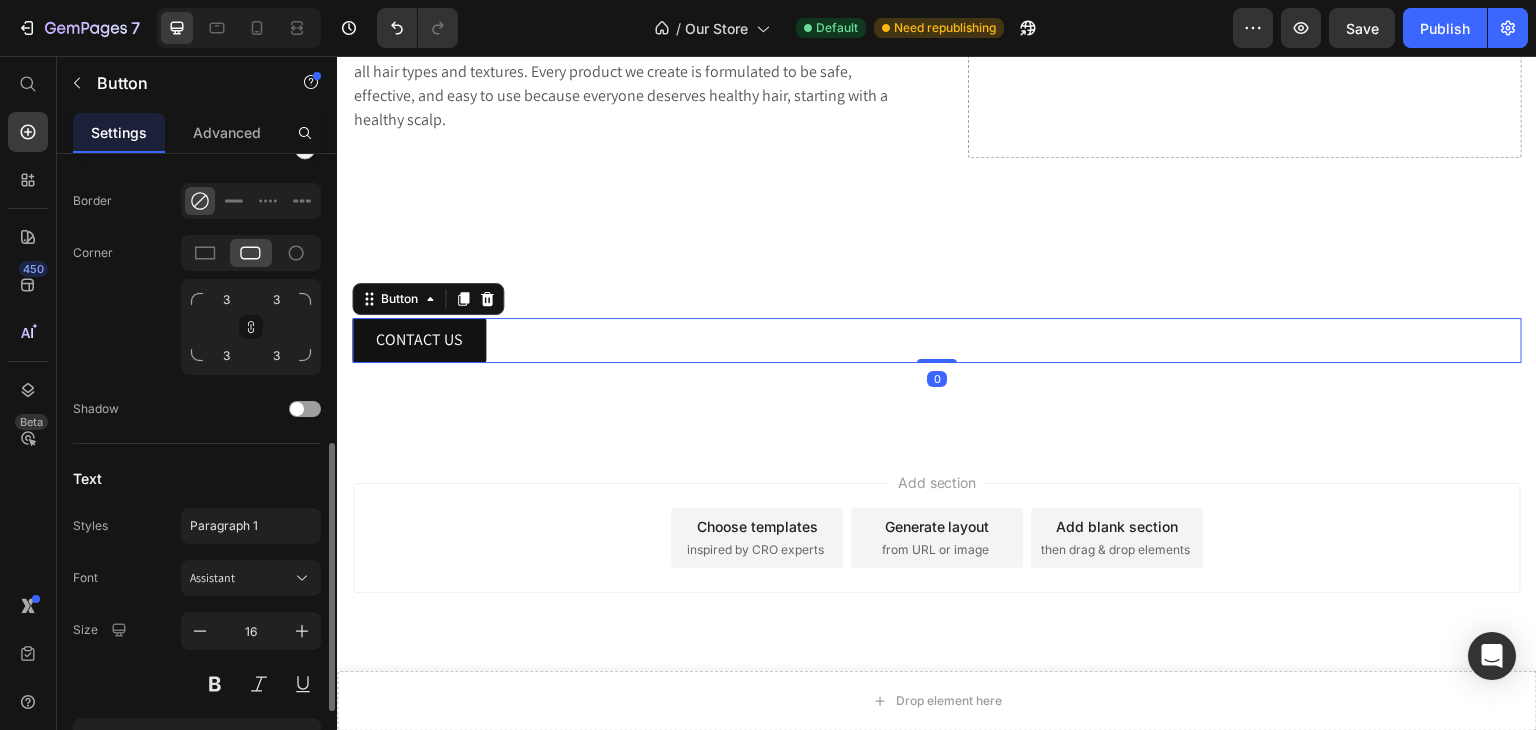 scroll, scrollTop: 862, scrollLeft: 0, axis: vertical 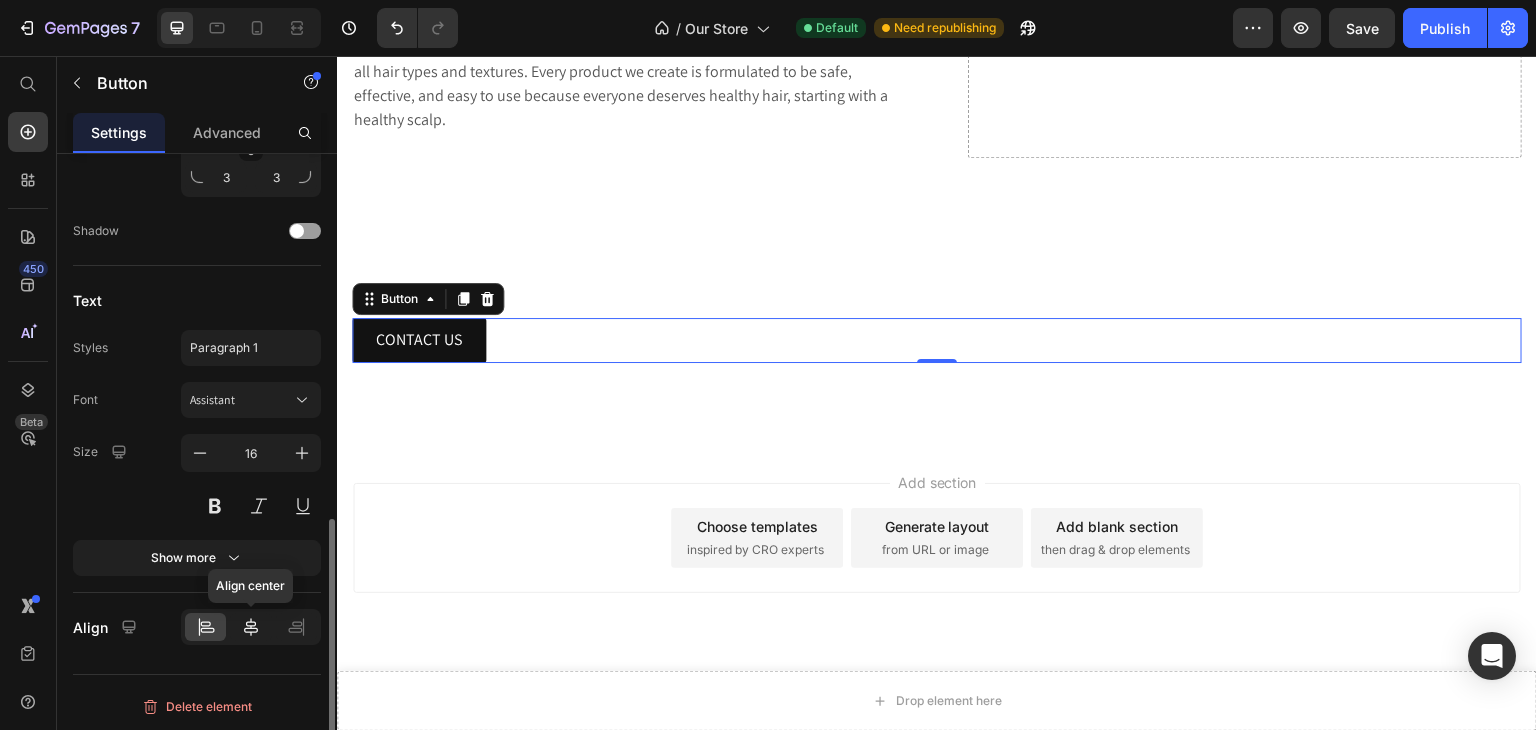 click 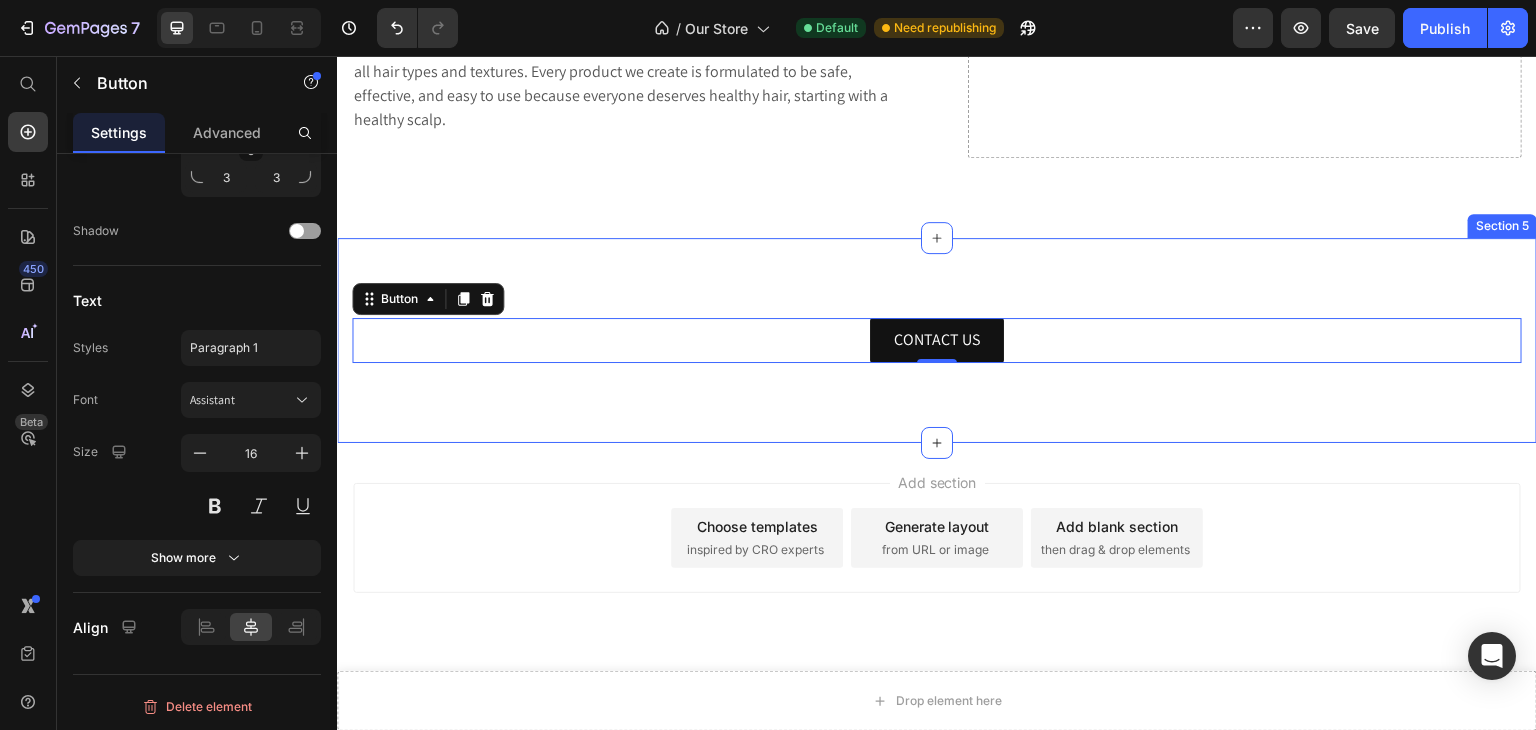scroll, scrollTop: 2867, scrollLeft: 0, axis: vertical 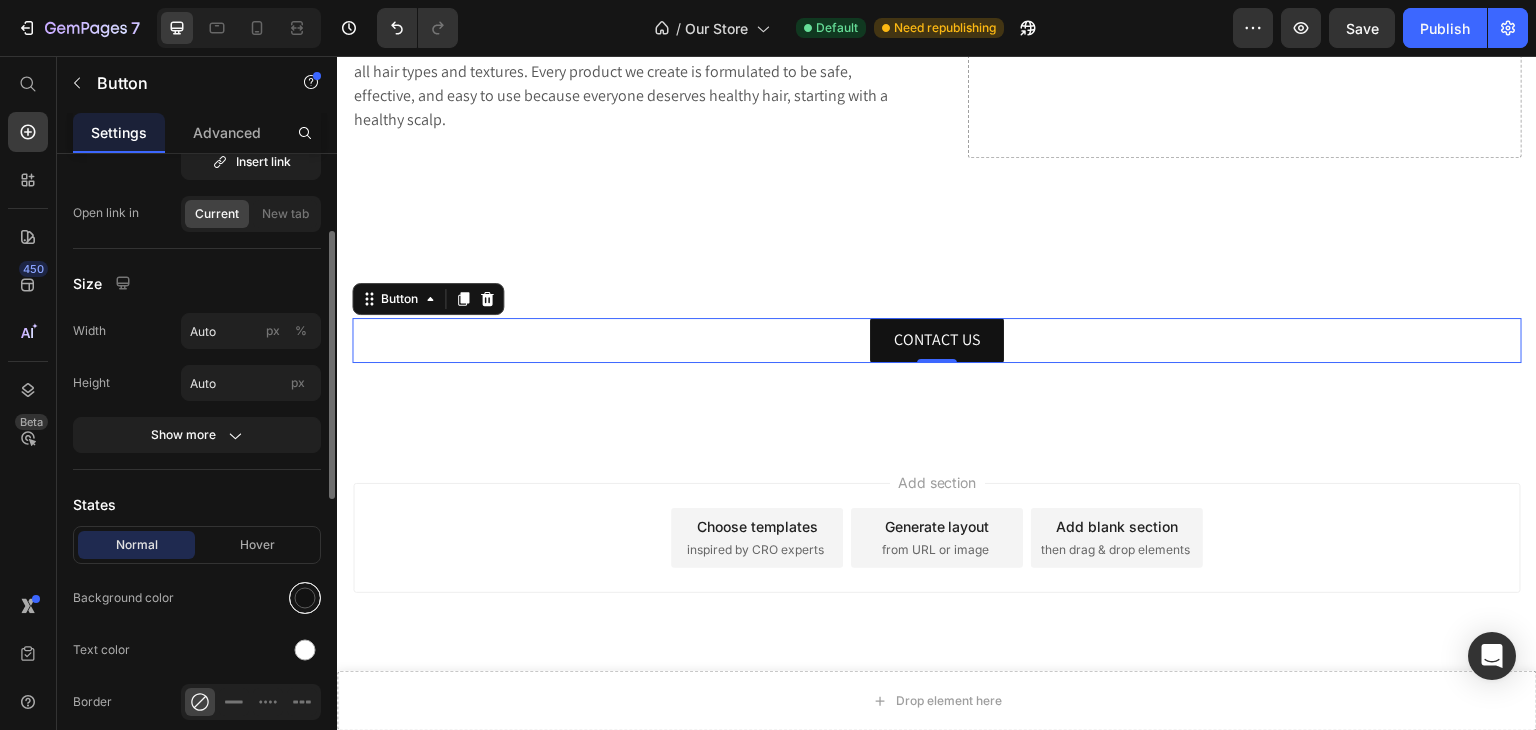 click at bounding box center [305, 598] 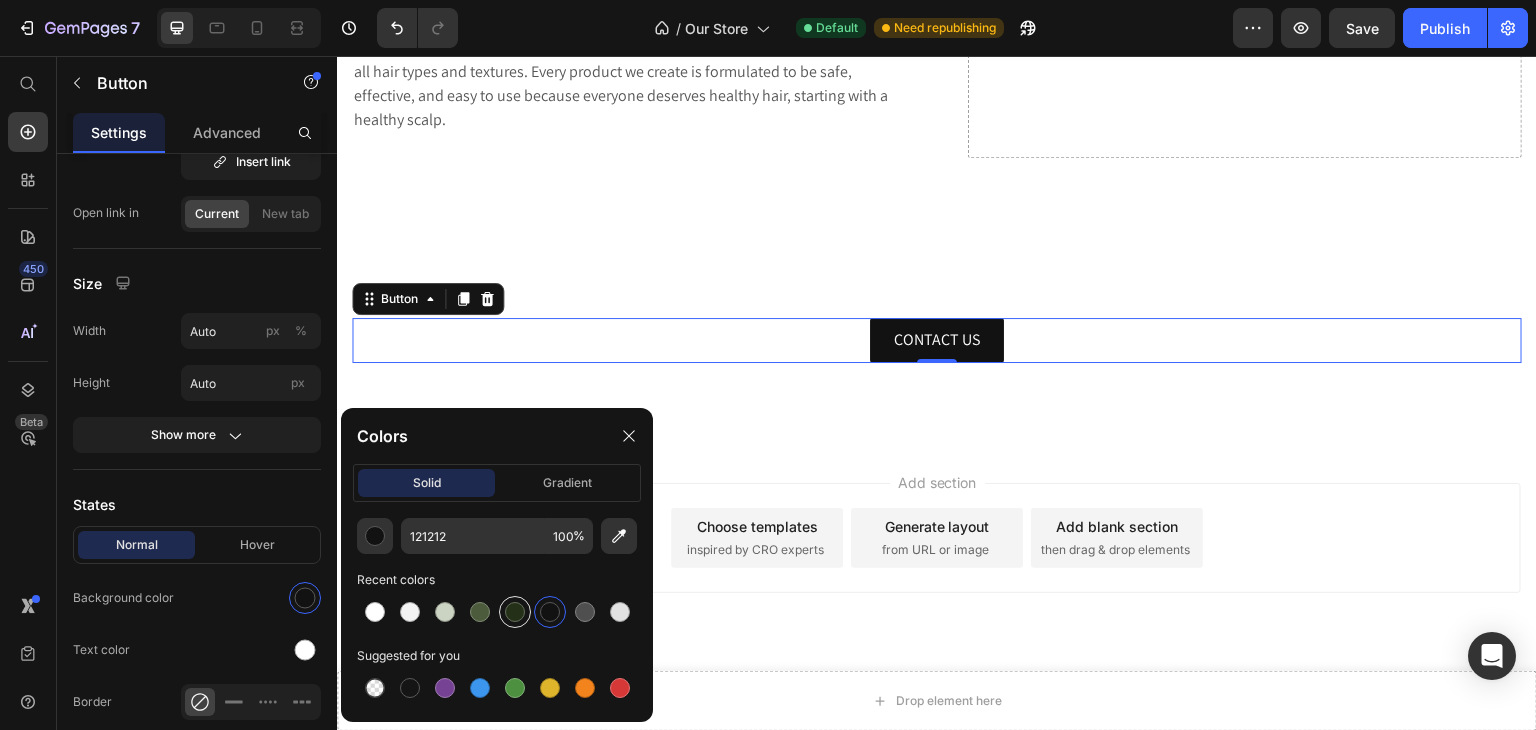 click at bounding box center (515, 612) 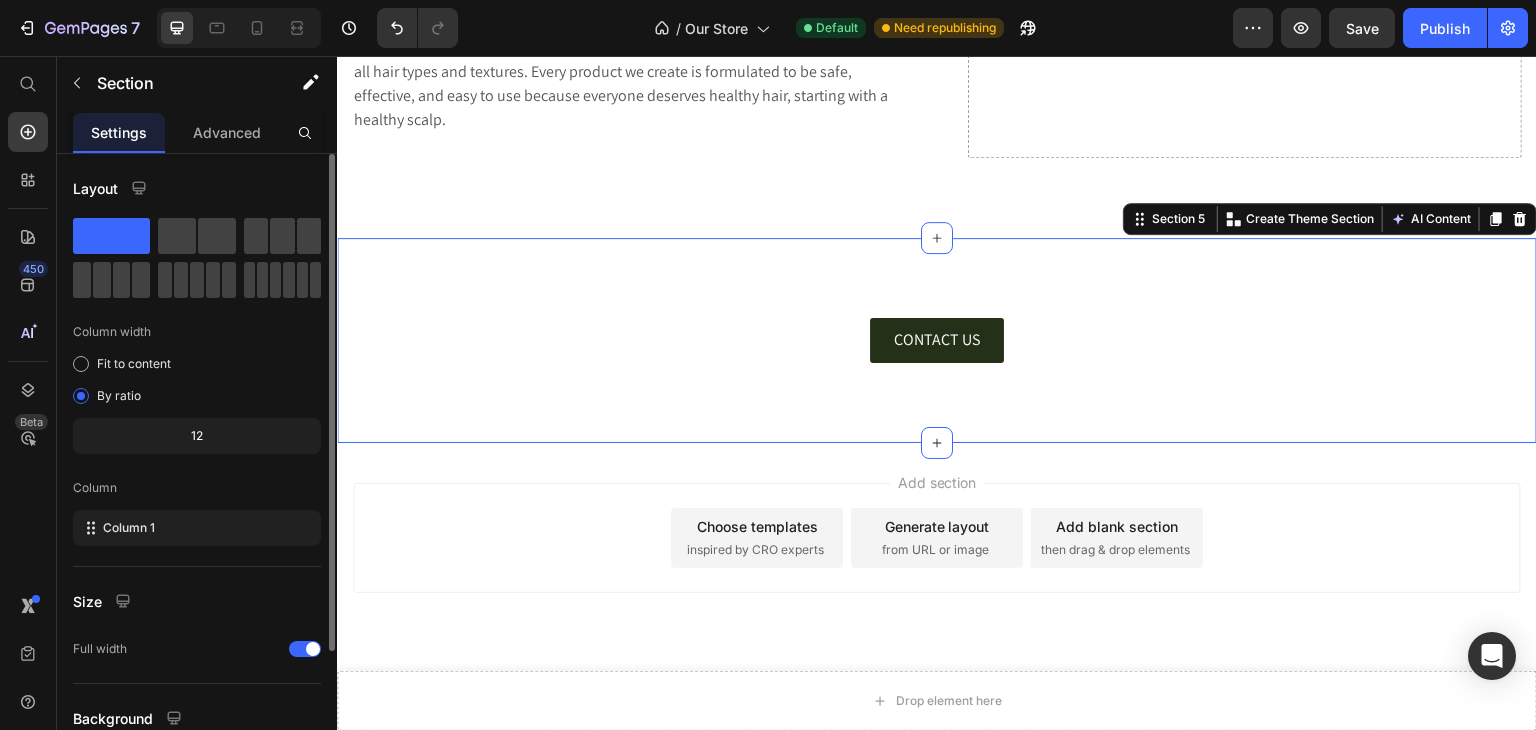 scroll, scrollTop: 0, scrollLeft: 0, axis: both 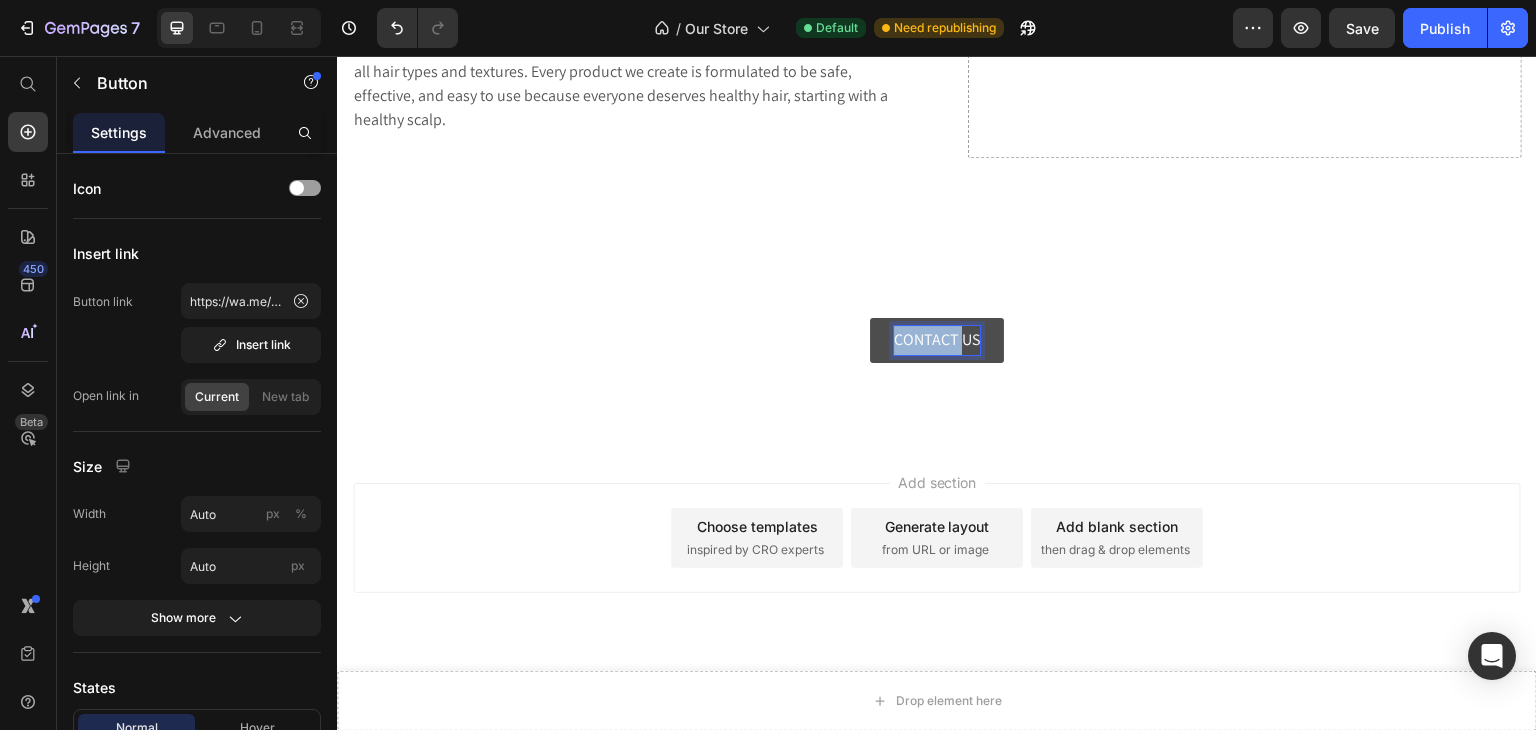 click on "CONTACT US" at bounding box center (937, 340) 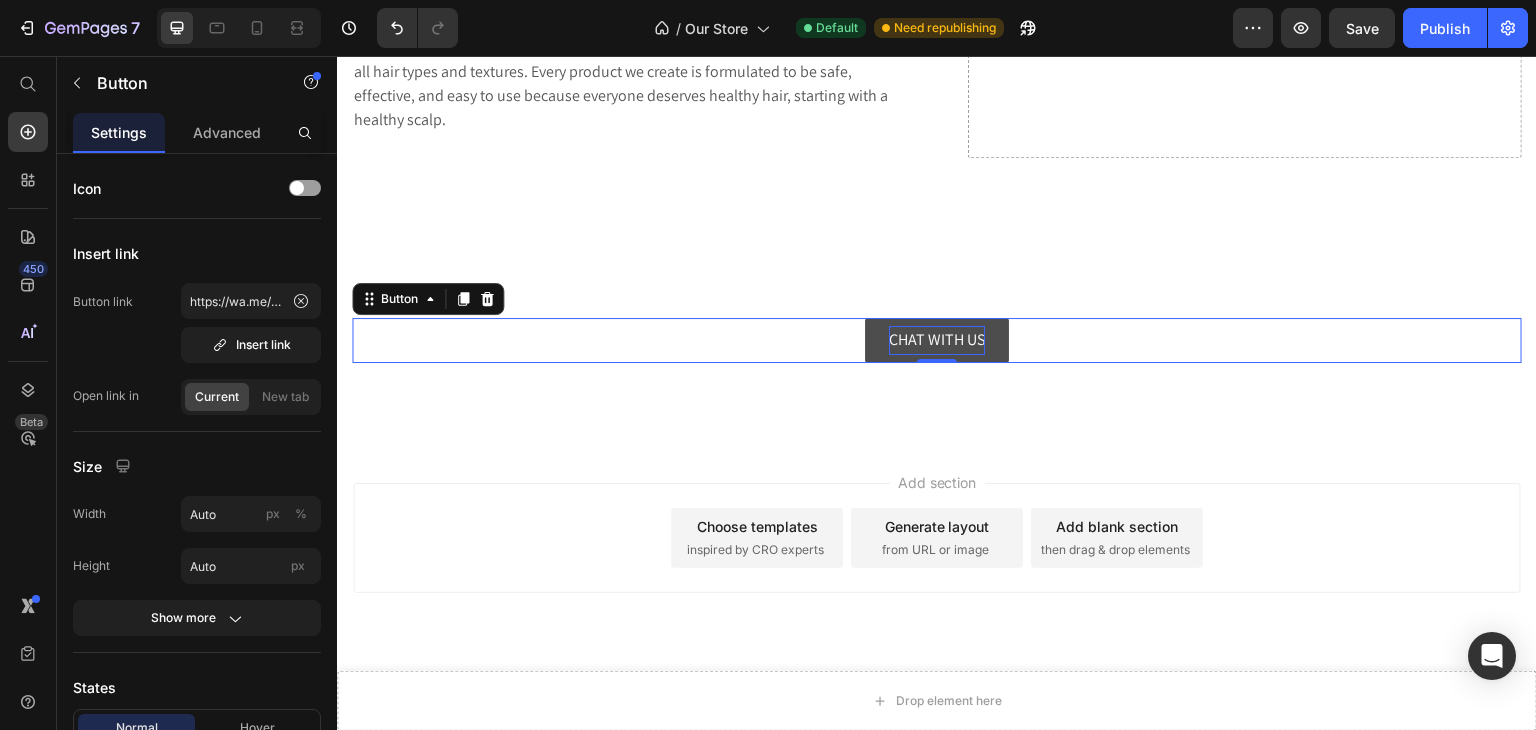 click on "CHAT WITH US Button   0" at bounding box center (937, 340) 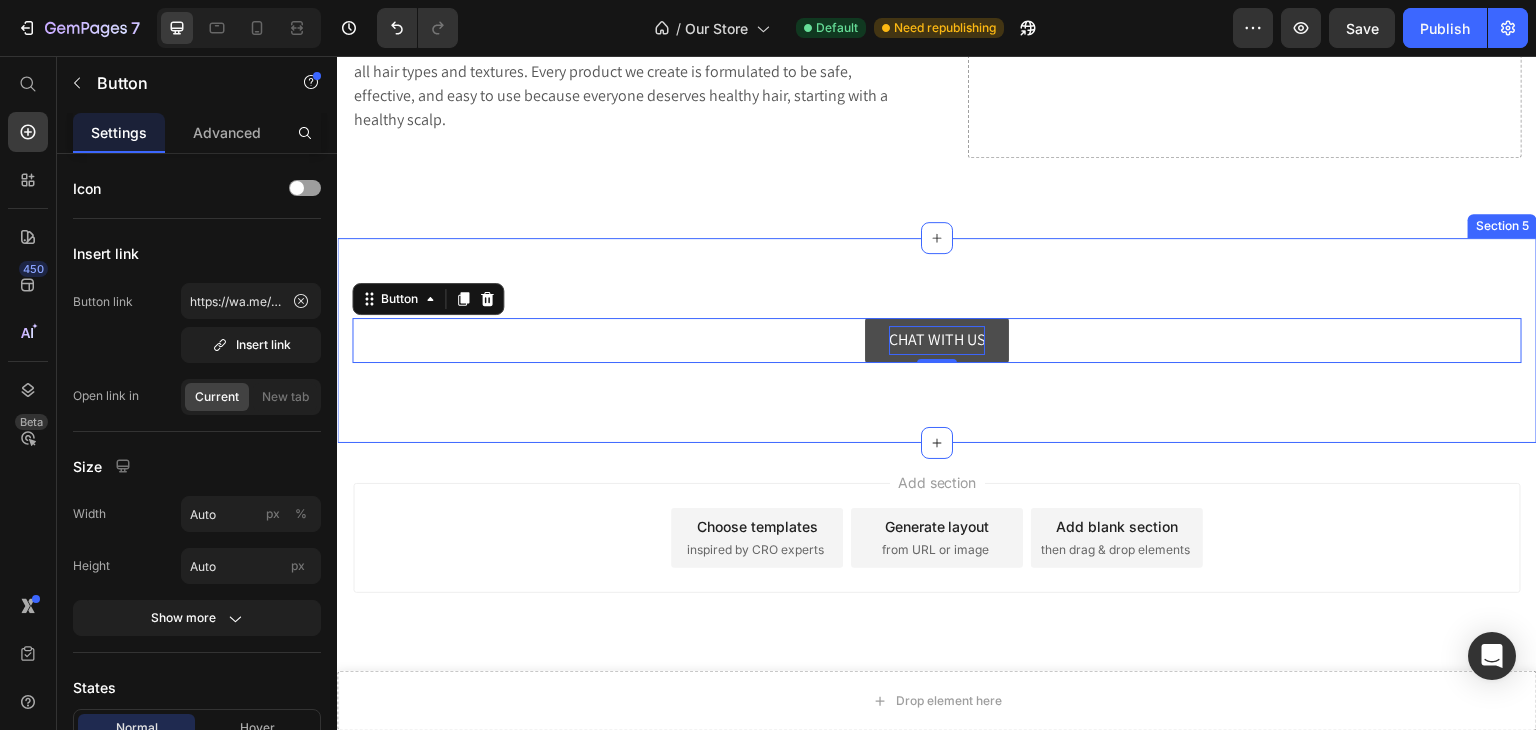 scroll, scrollTop: 2984, scrollLeft: 0, axis: vertical 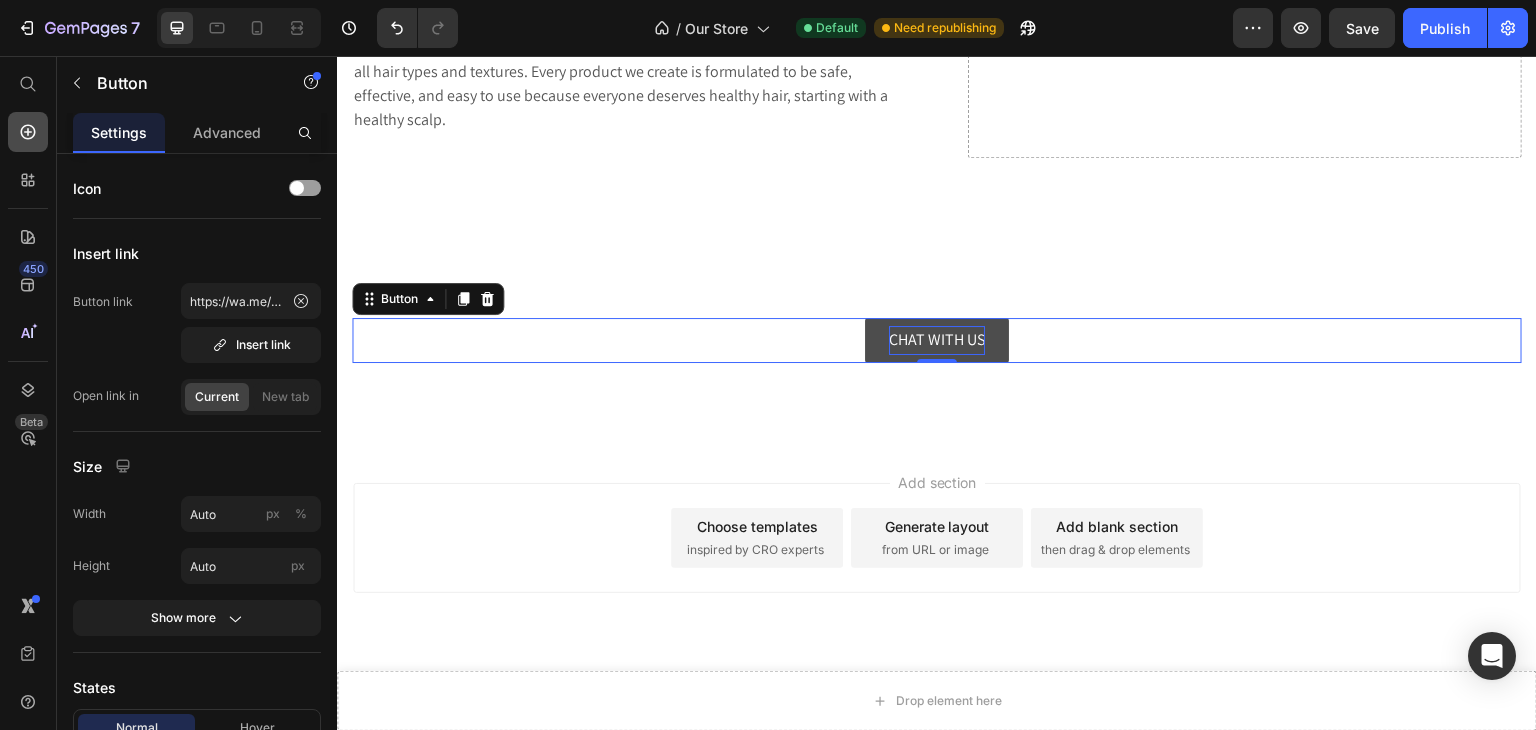 click 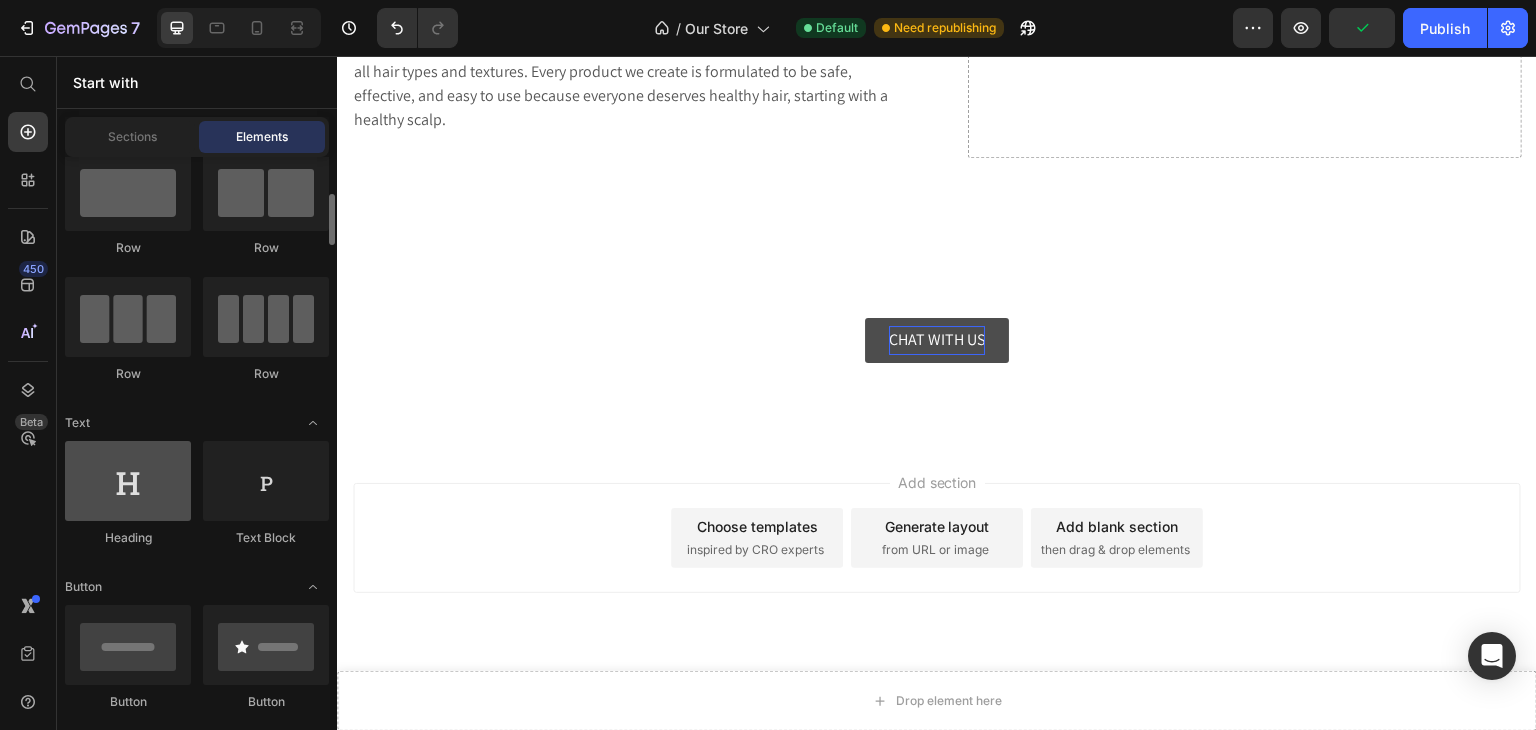 scroll, scrollTop: 48, scrollLeft: 0, axis: vertical 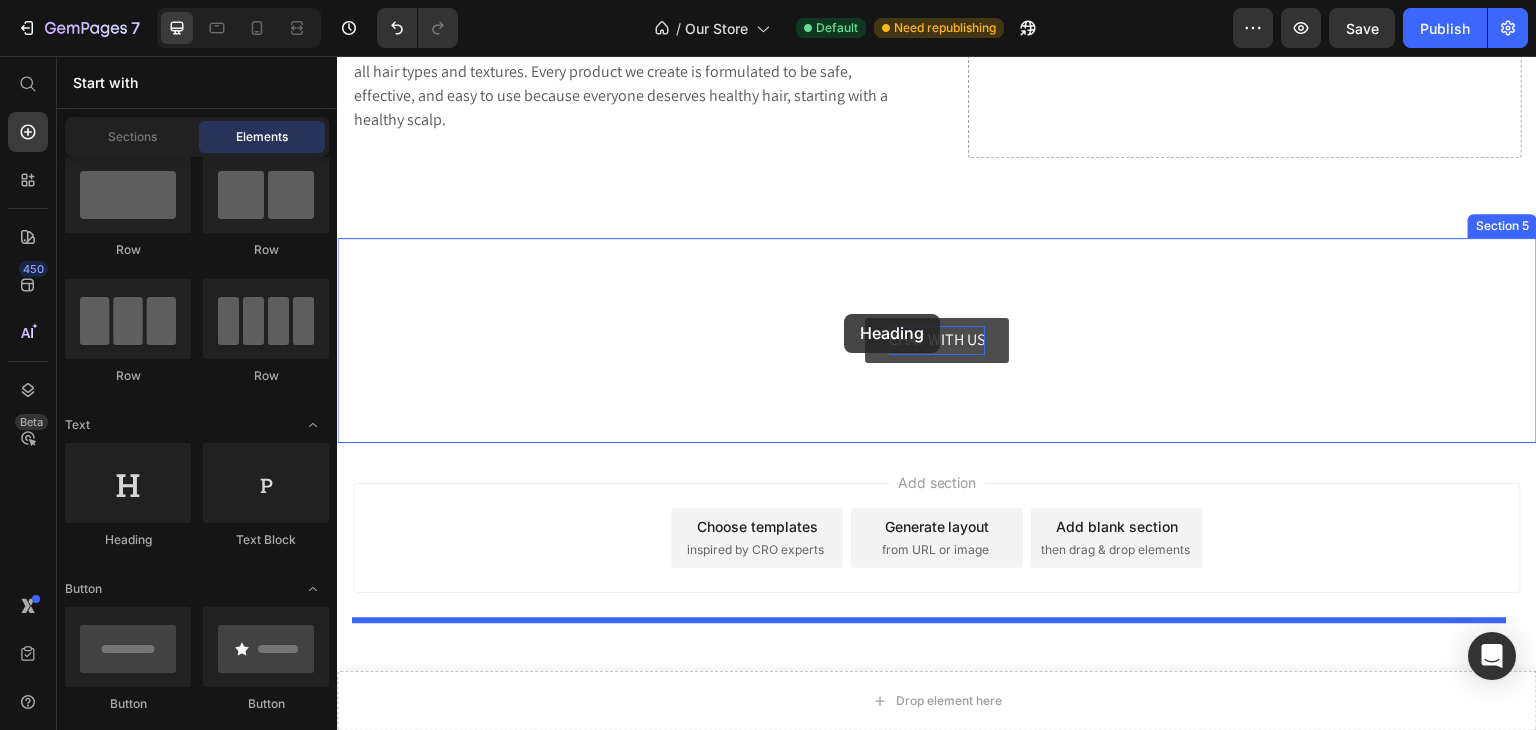 drag, startPoint x: 480, startPoint y: 565, endPoint x: 844, endPoint y: 314, distance: 442.15042 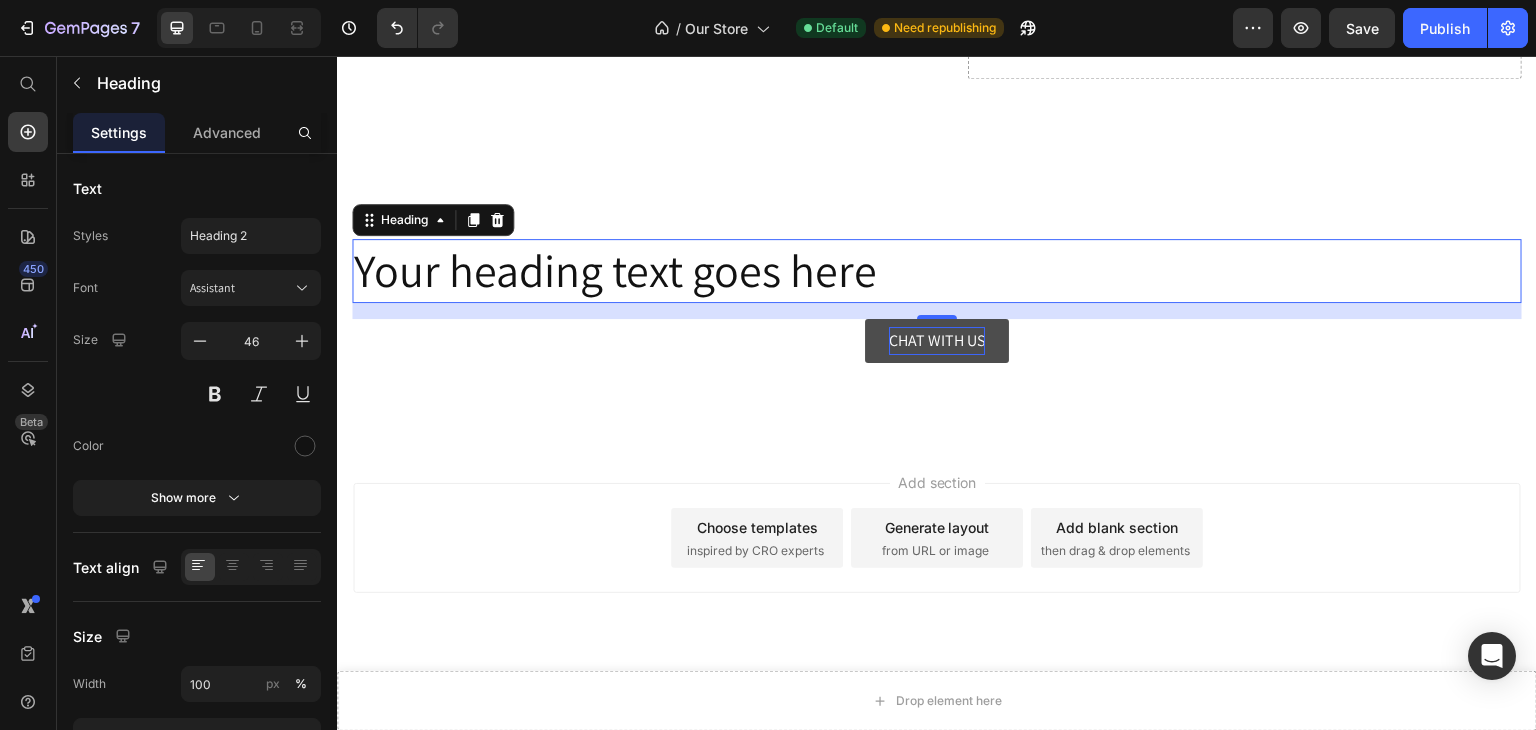 click on "Your heading text goes here" at bounding box center [937, 271] 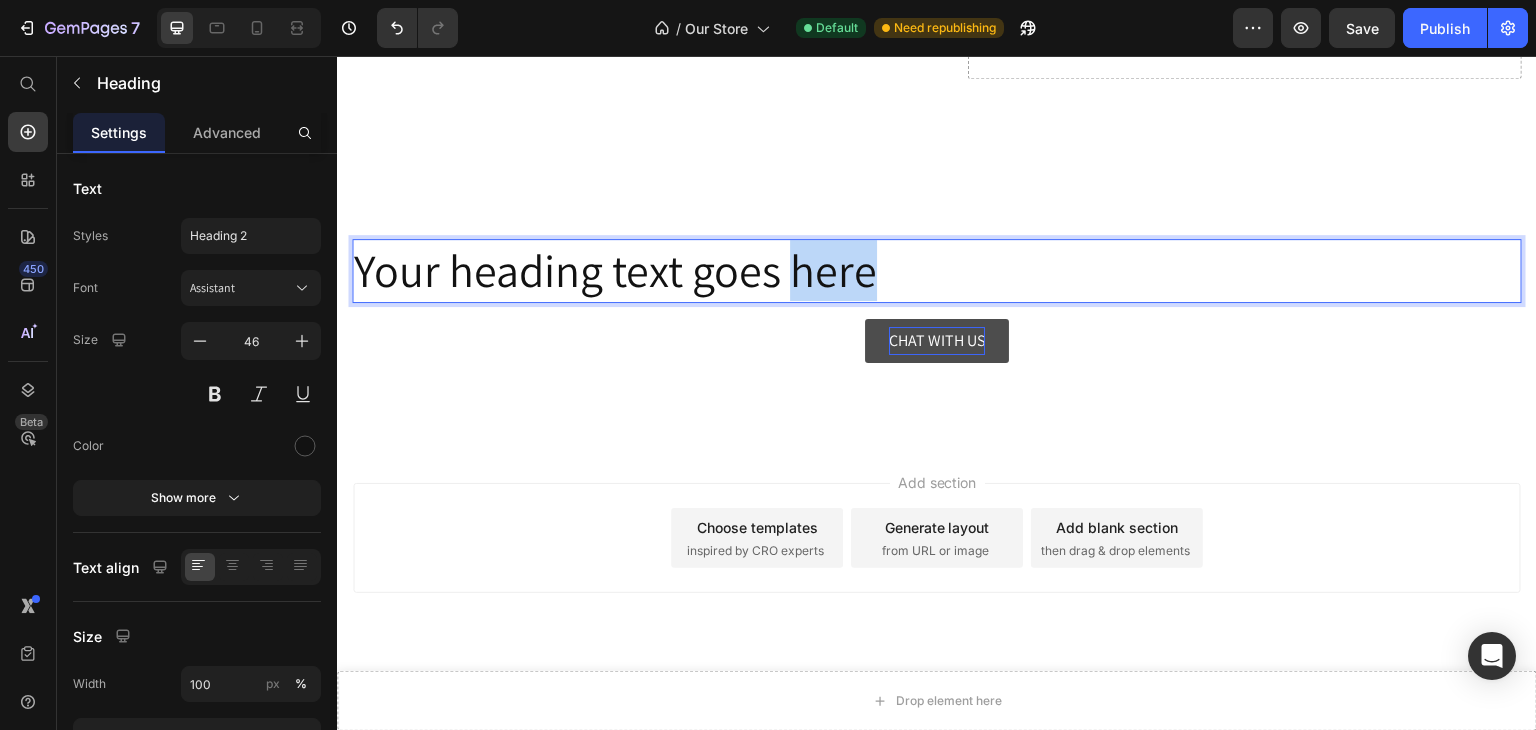click on "Your heading text goes here" at bounding box center (937, 271) 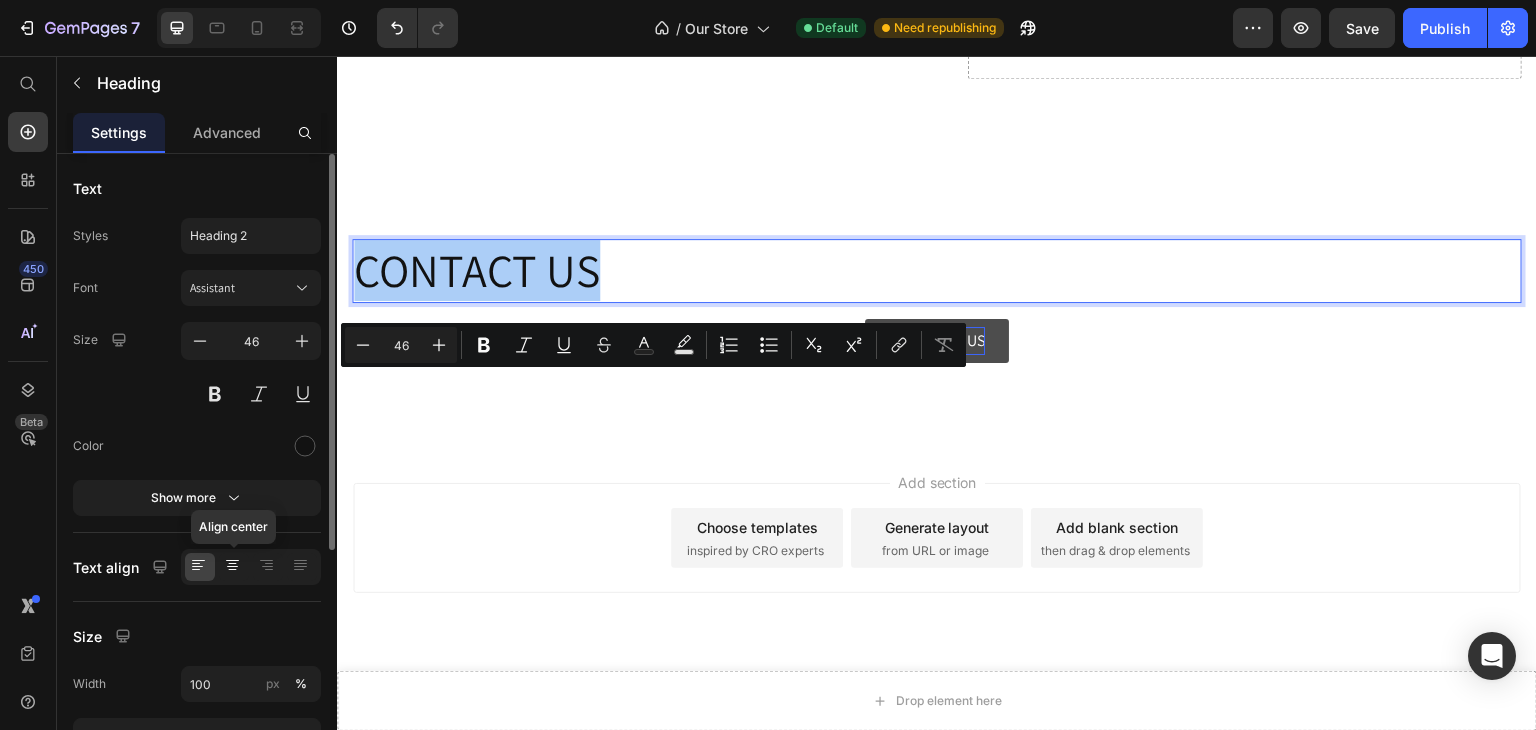 click 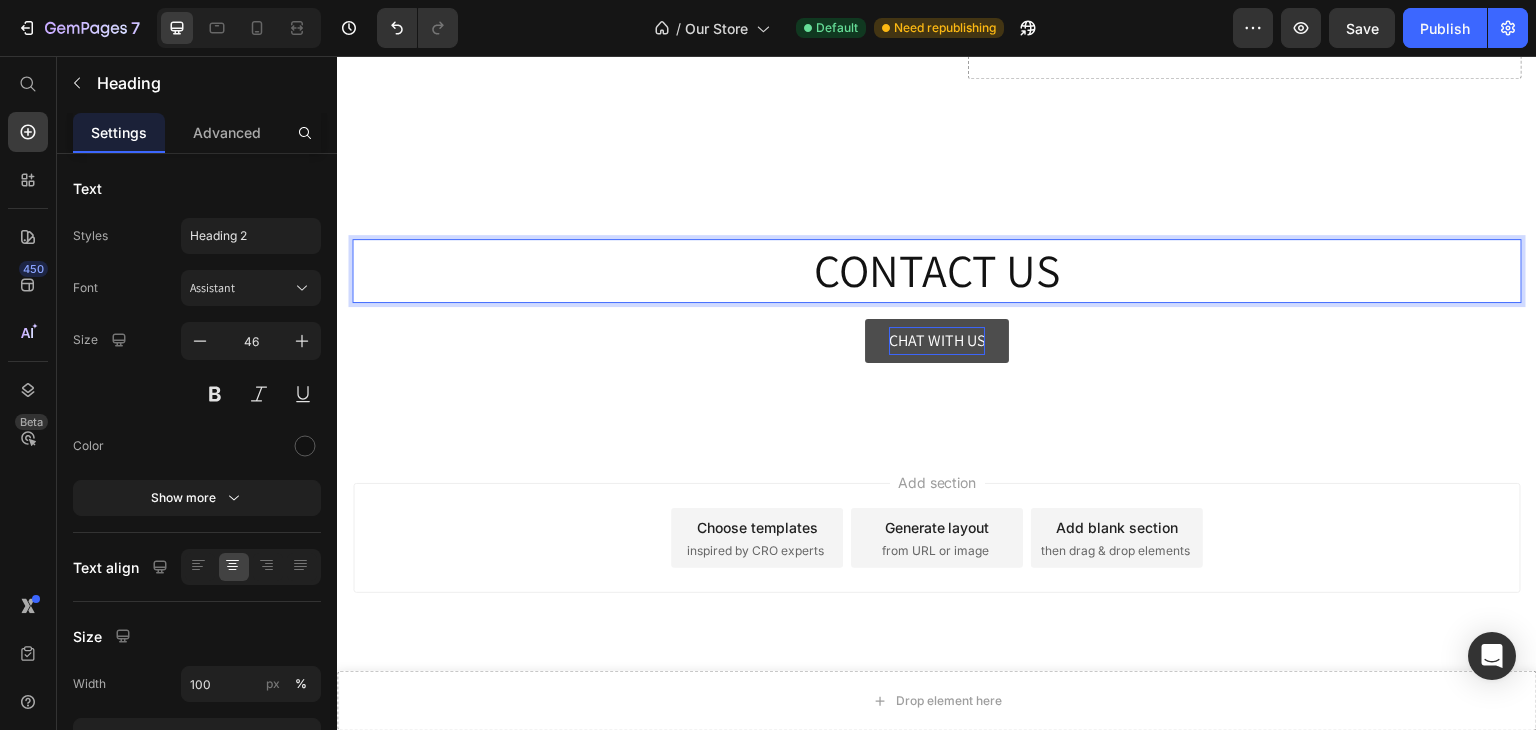 click on "CONTACT US" at bounding box center [937, 271] 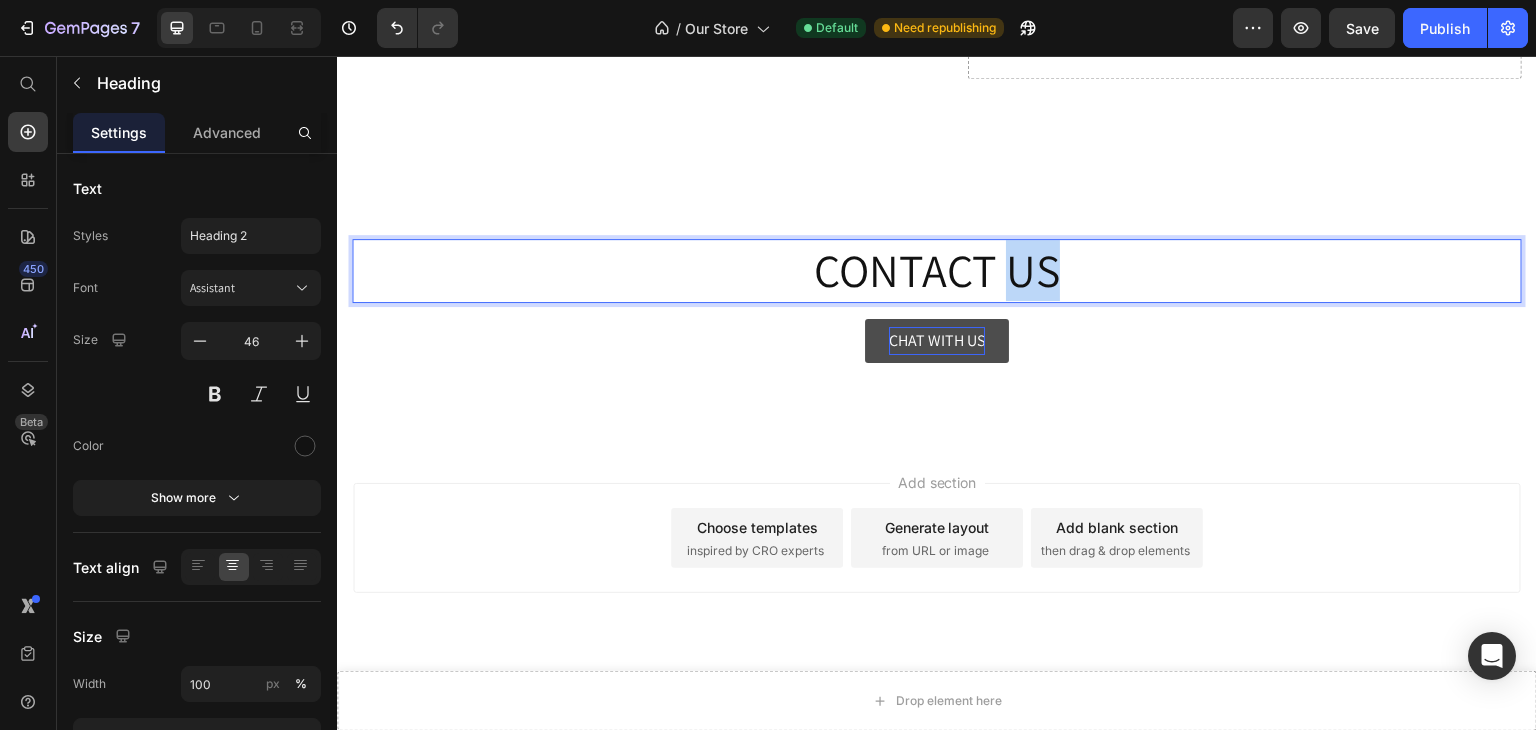 click on "CONTACT US" at bounding box center [937, 271] 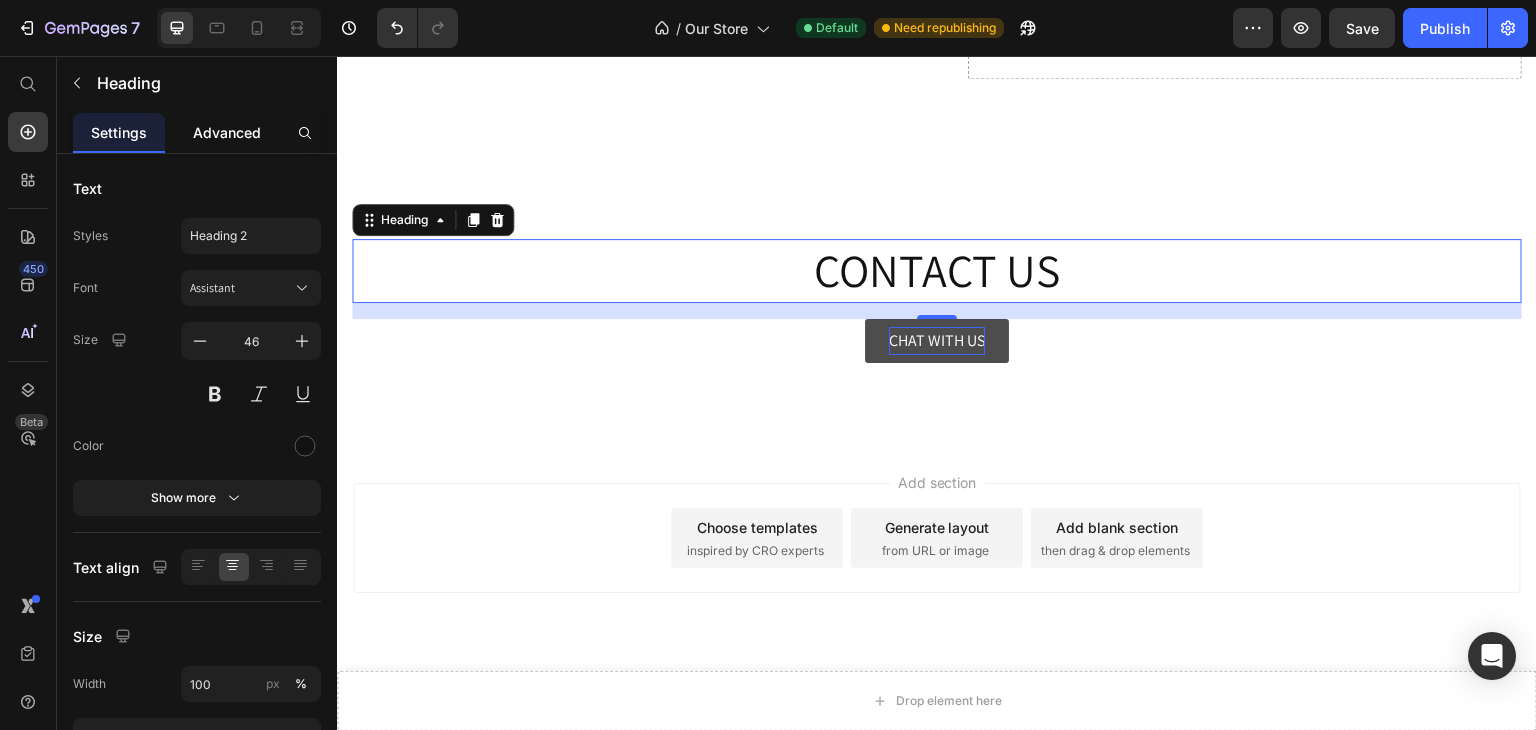 click on "Advanced" 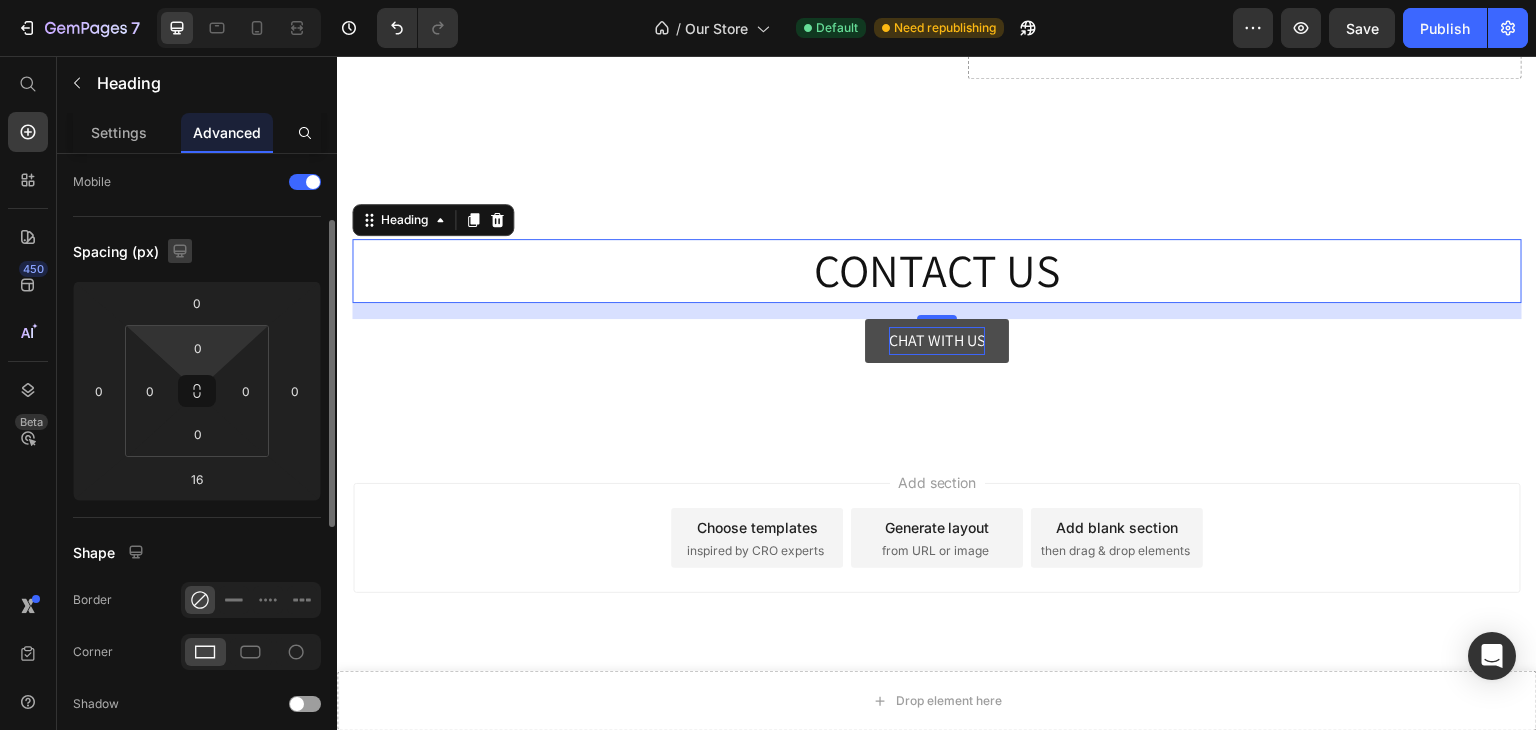 scroll, scrollTop: 140, scrollLeft: 0, axis: vertical 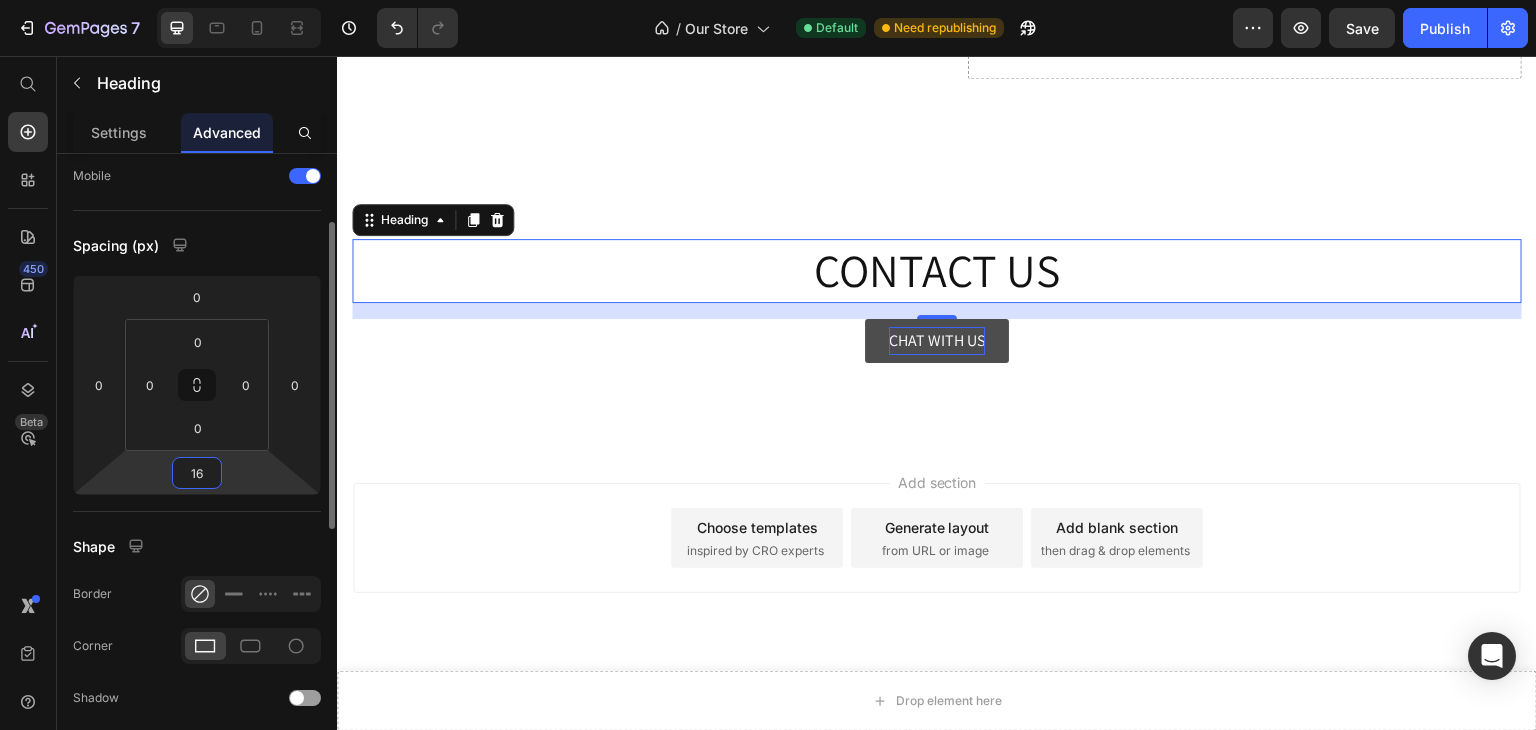click on "16" at bounding box center (197, 473) 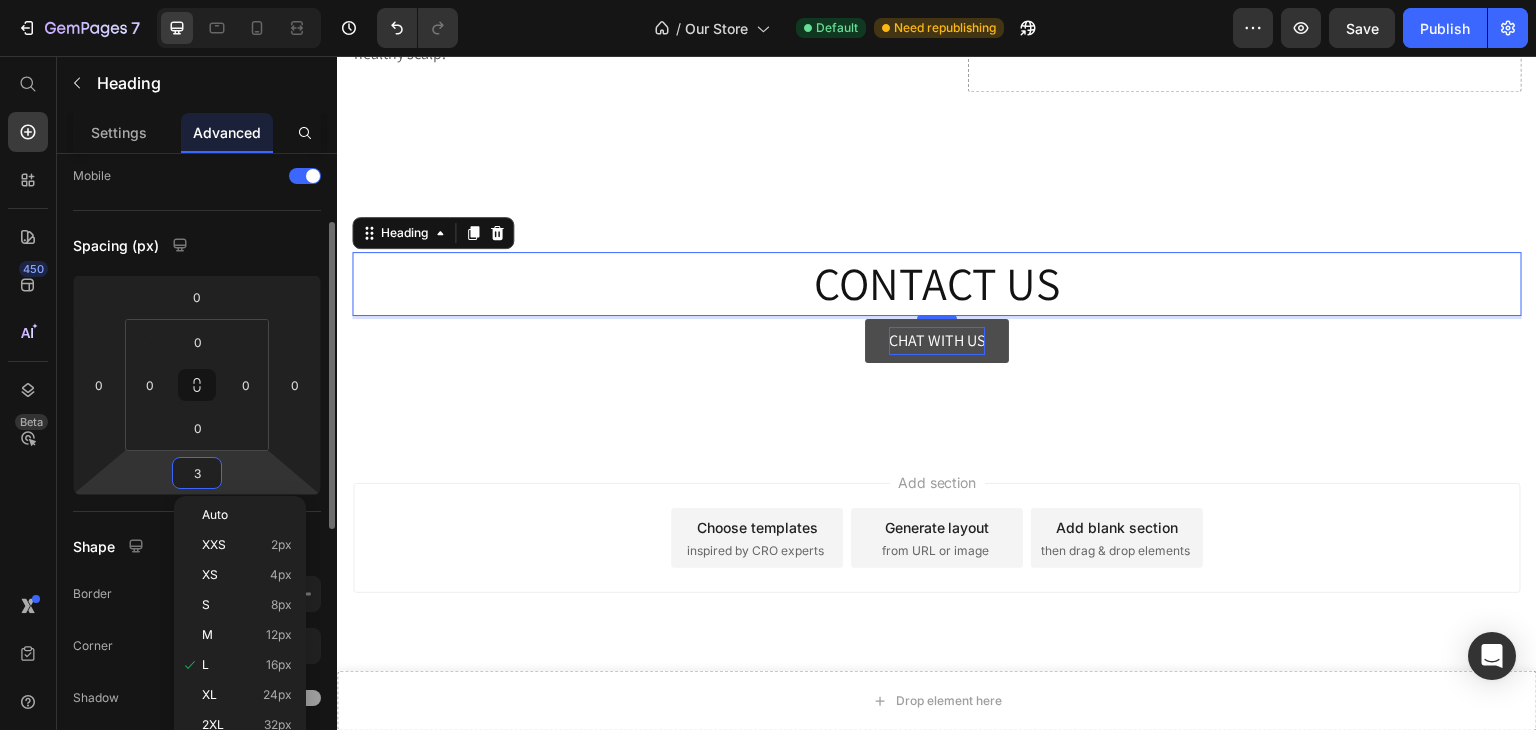 type on "30" 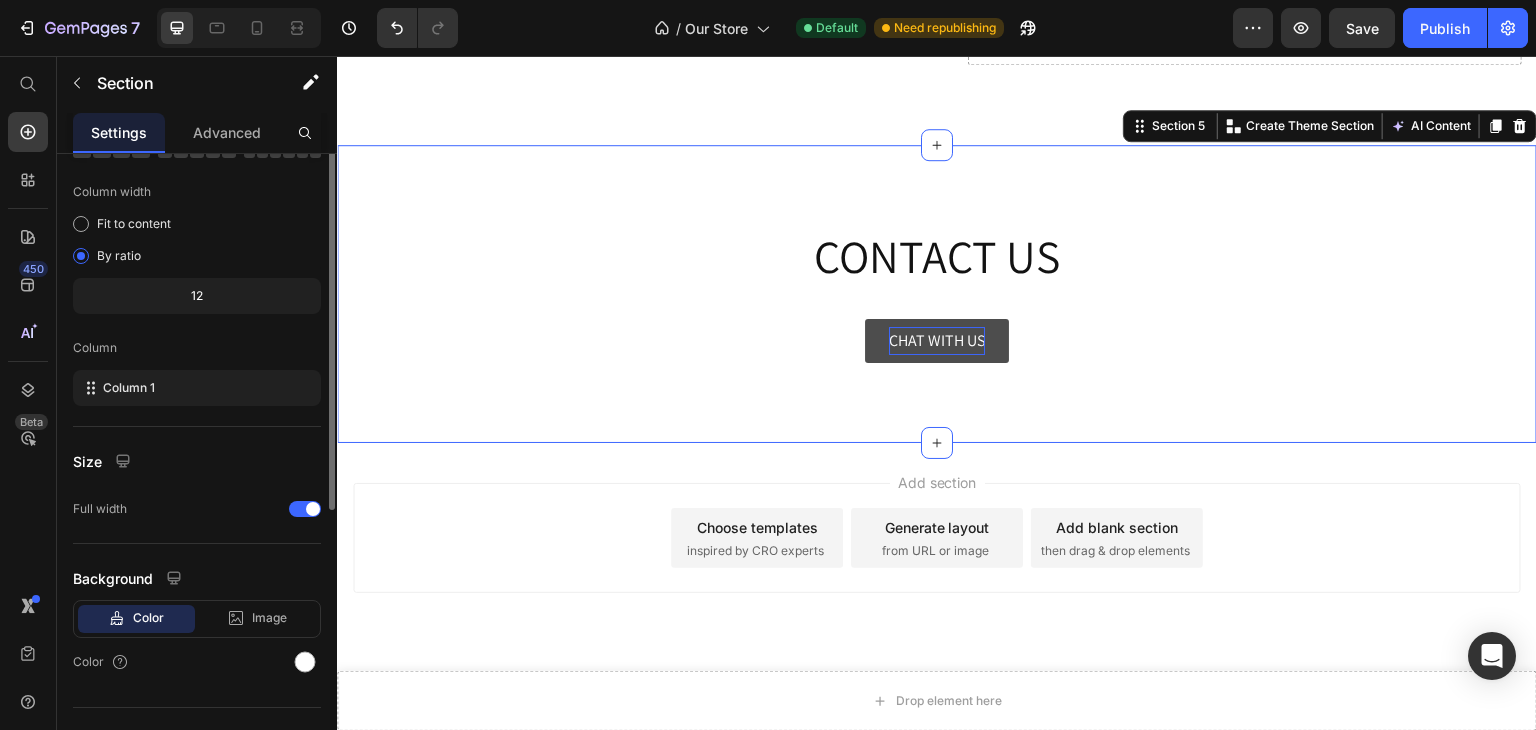scroll, scrollTop: 0, scrollLeft: 0, axis: both 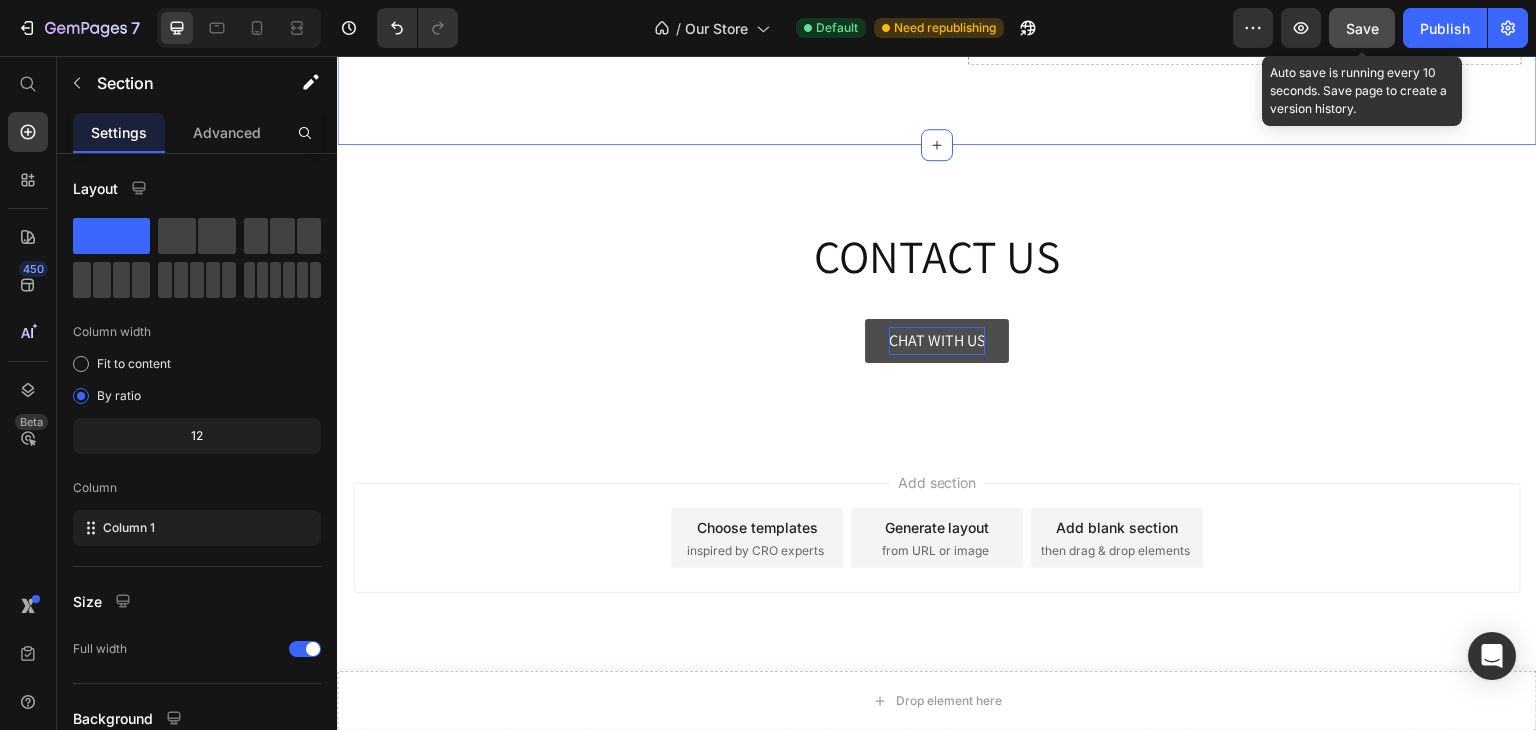 click on "Save" 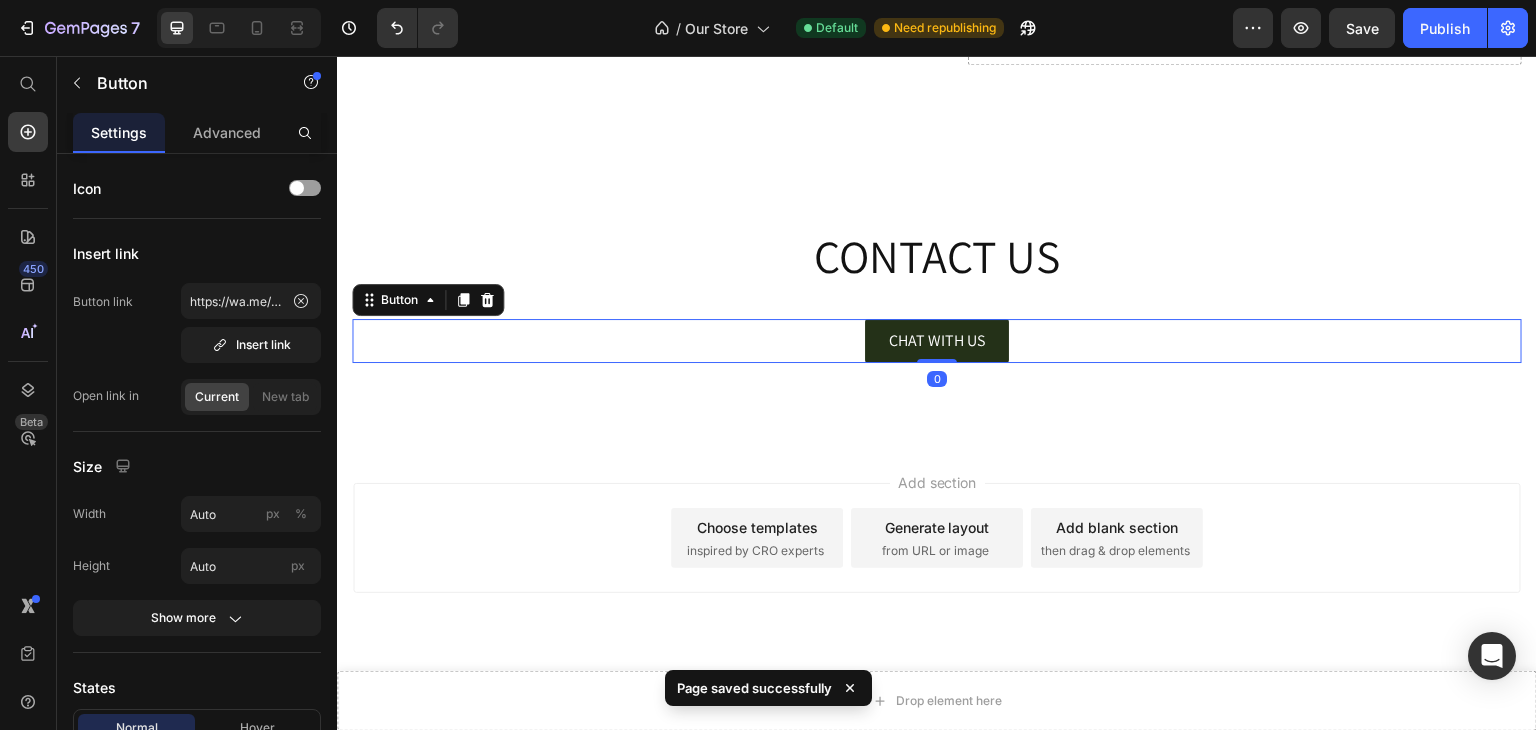 scroll, scrollTop: 3135, scrollLeft: 0, axis: vertical 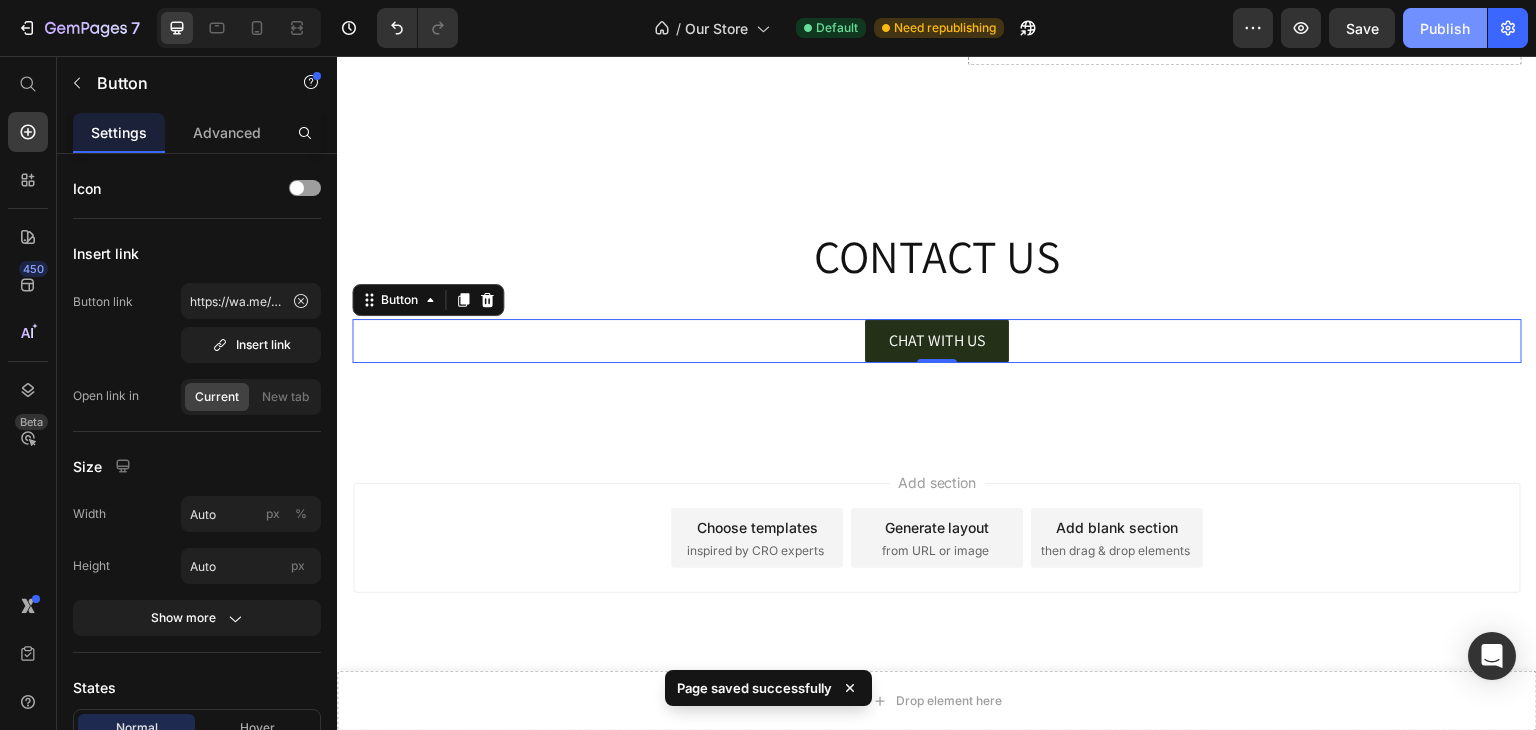 click on "Publish" at bounding box center [1445, 28] 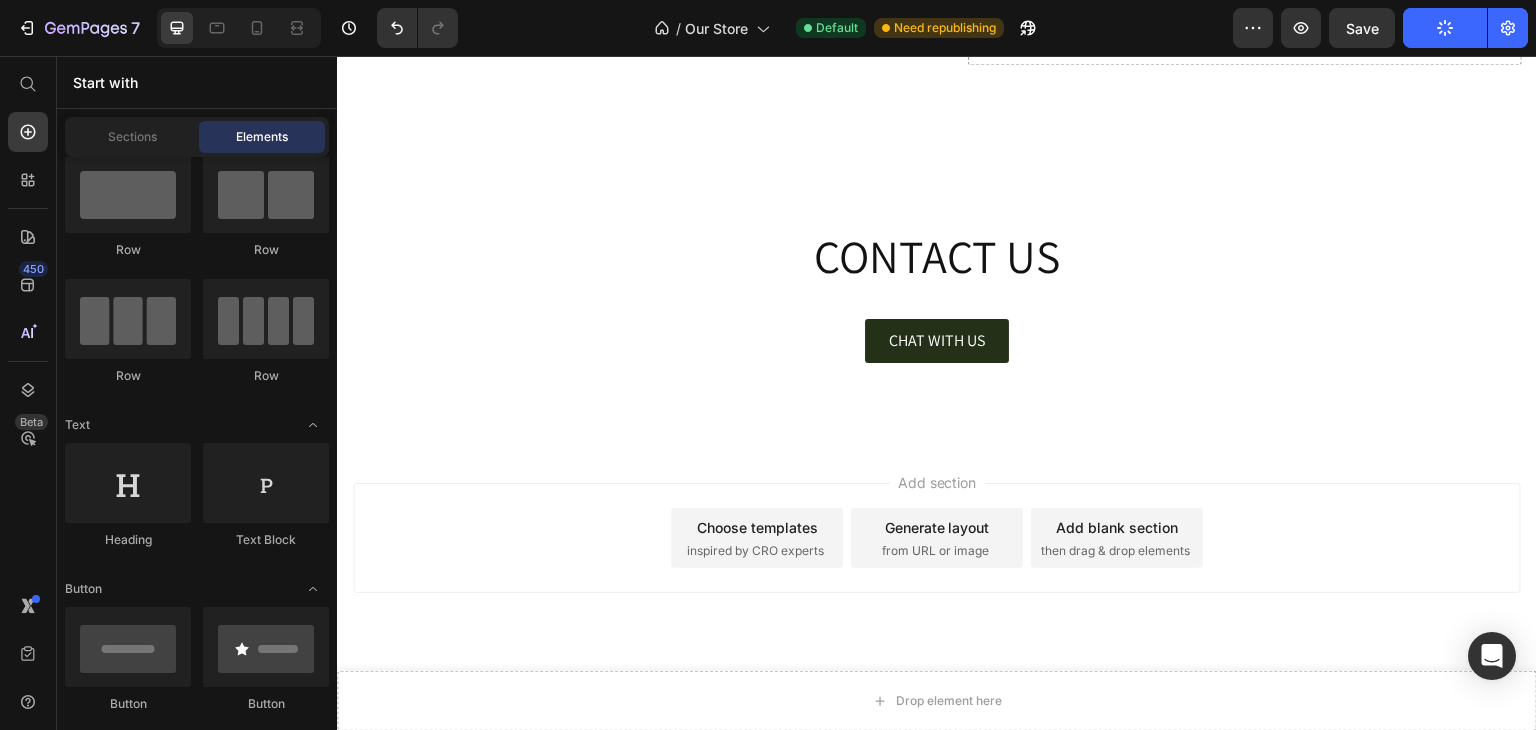 click on "Add section Choose templates inspired by CRO experts Generate layout from URL or image Add blank section then drag & drop elements" at bounding box center [937, 538] 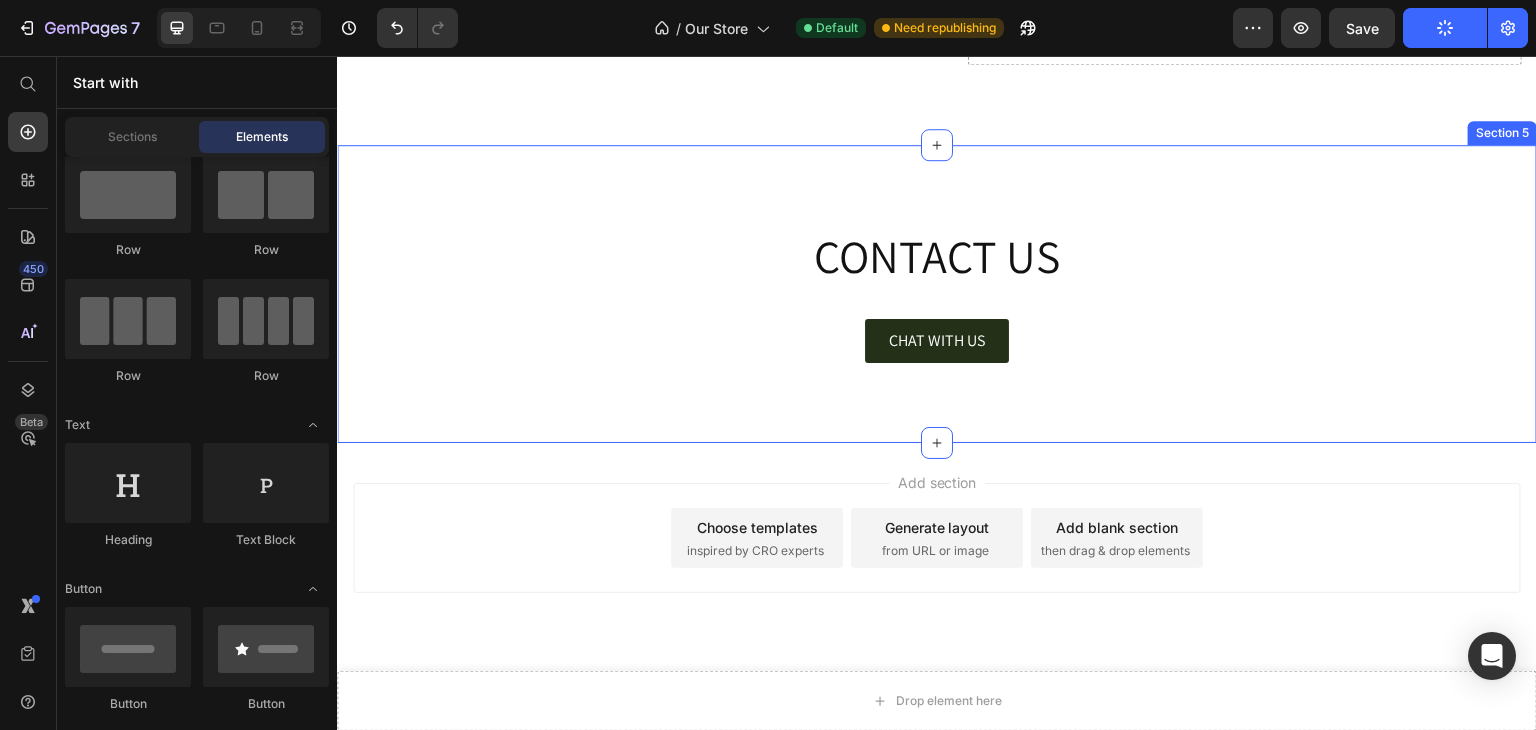 scroll, scrollTop: 2913, scrollLeft: 0, axis: vertical 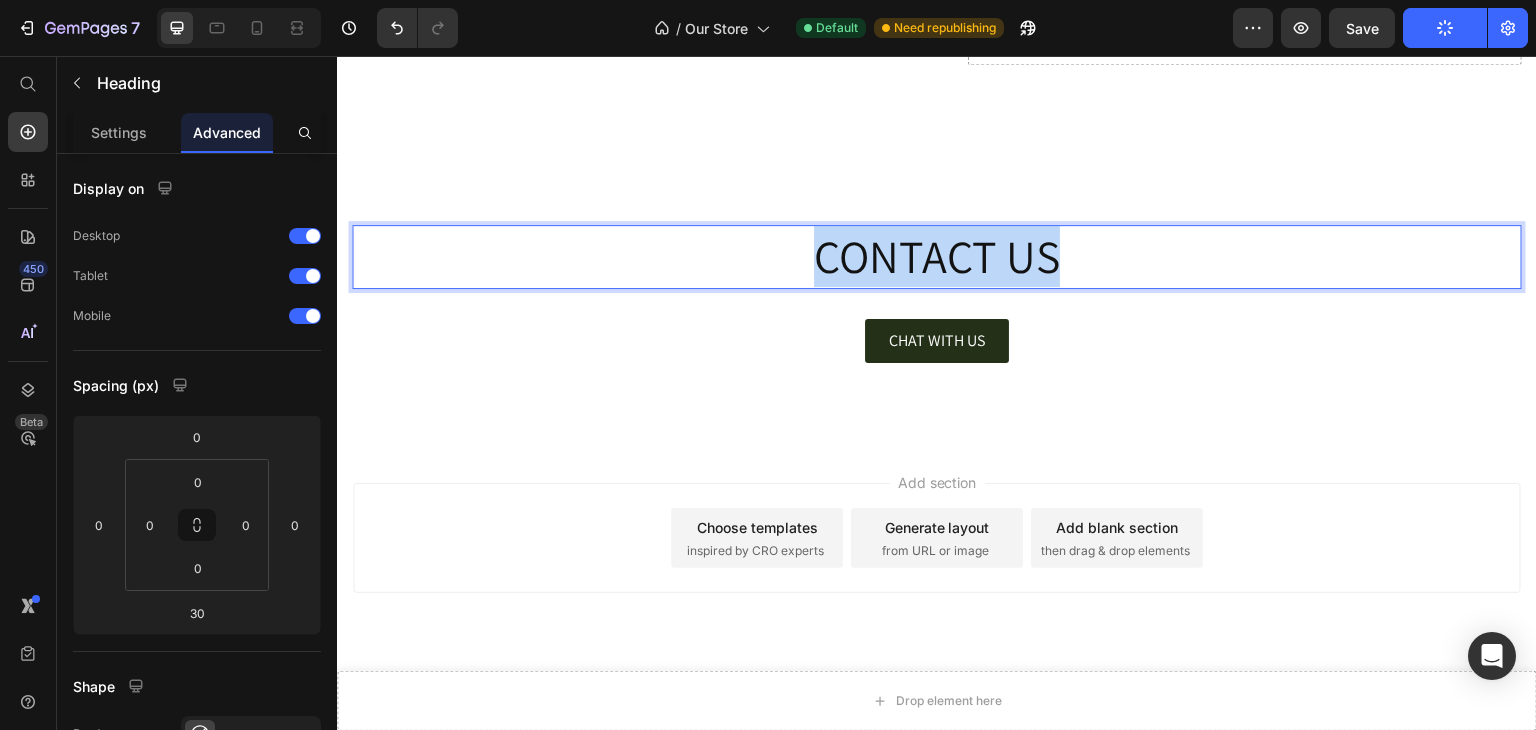 click on "CONTACT US" at bounding box center [937, 257] 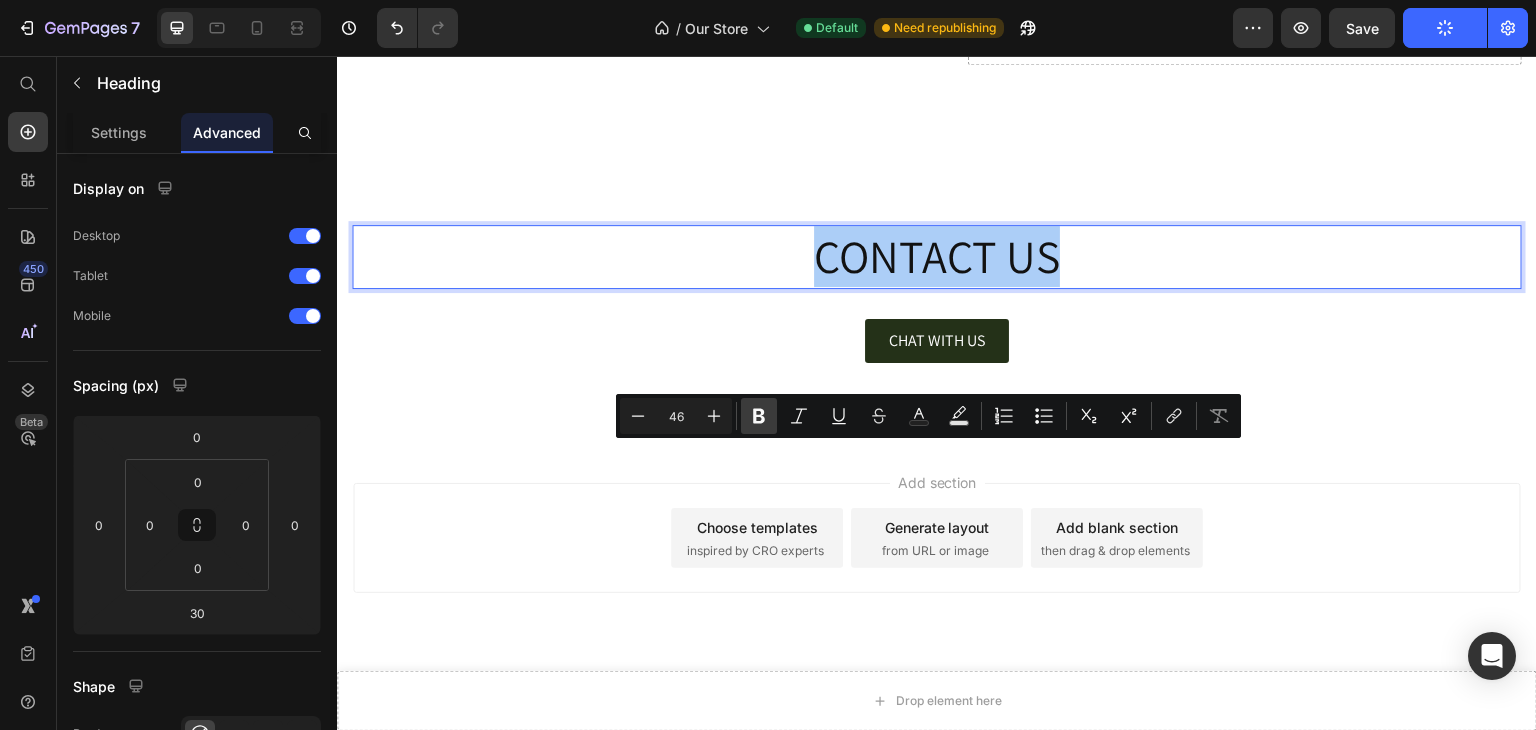 click 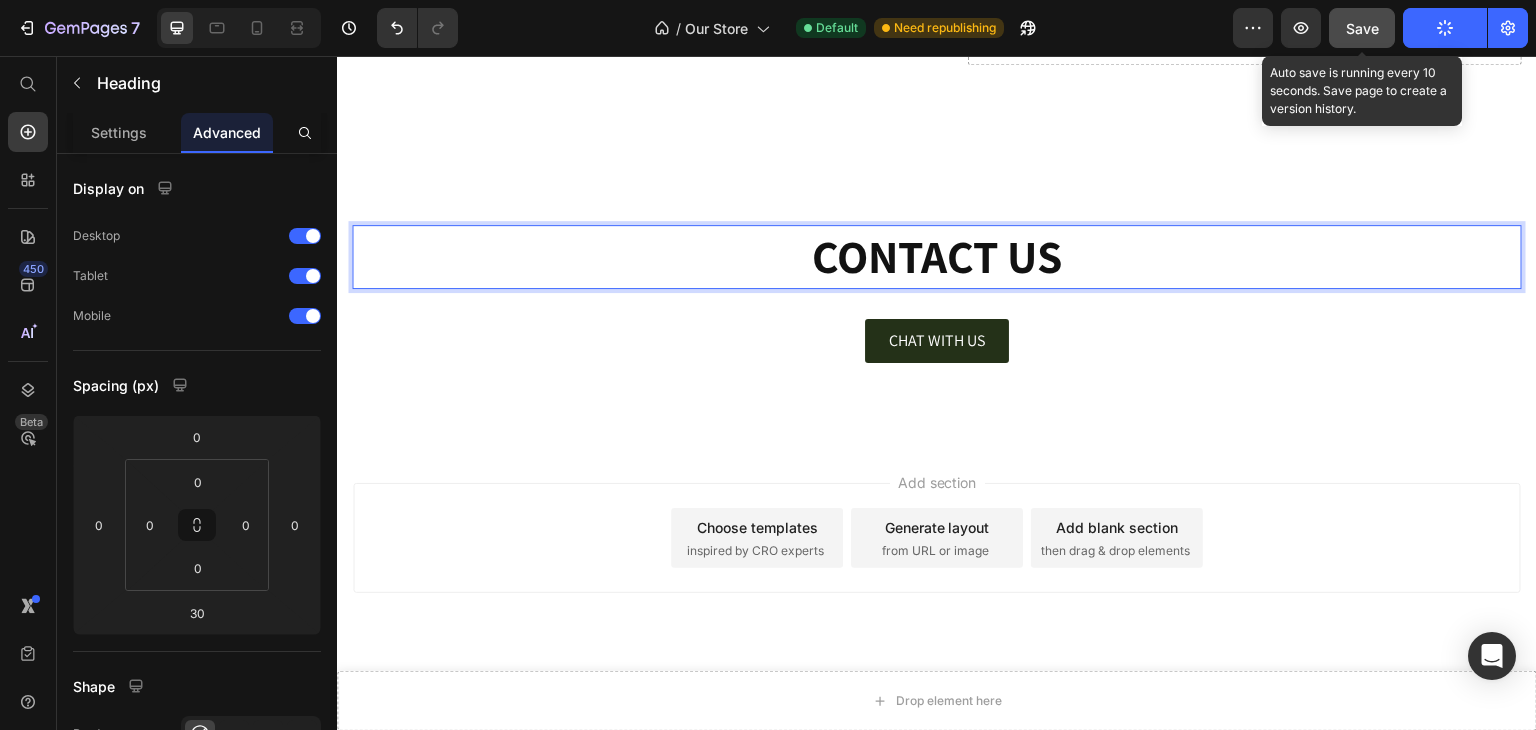 click on "Save" 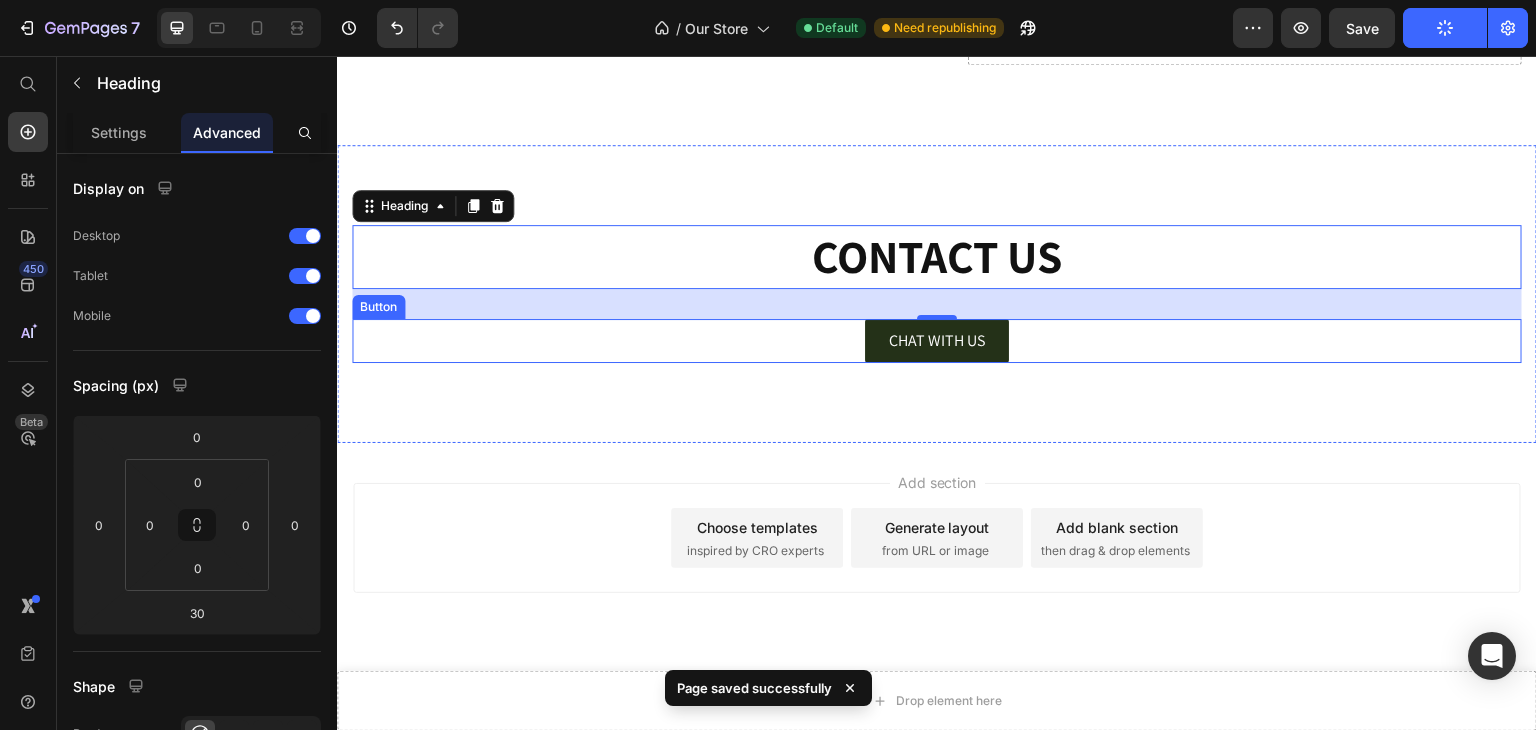 scroll, scrollTop: 3006, scrollLeft: 0, axis: vertical 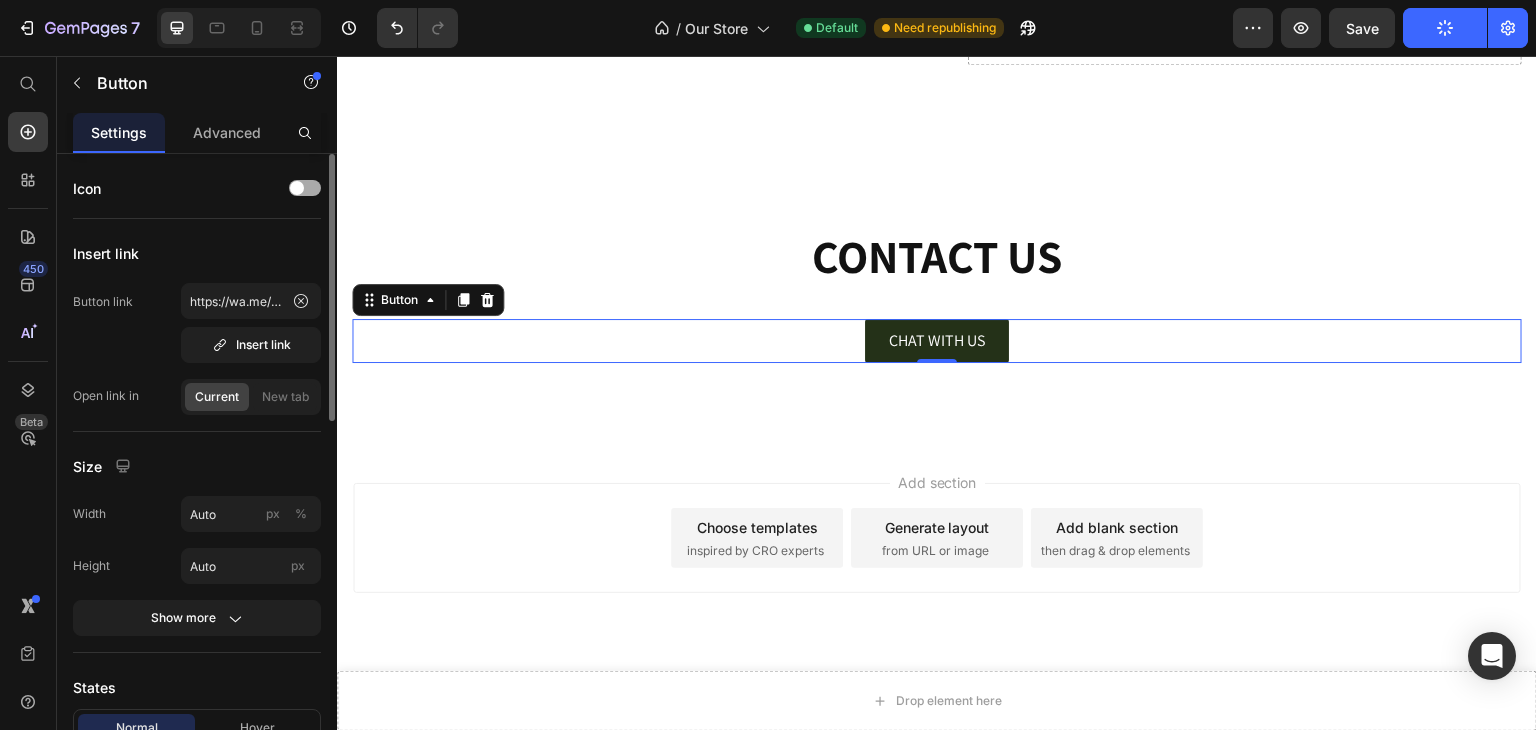 click at bounding box center (297, 188) 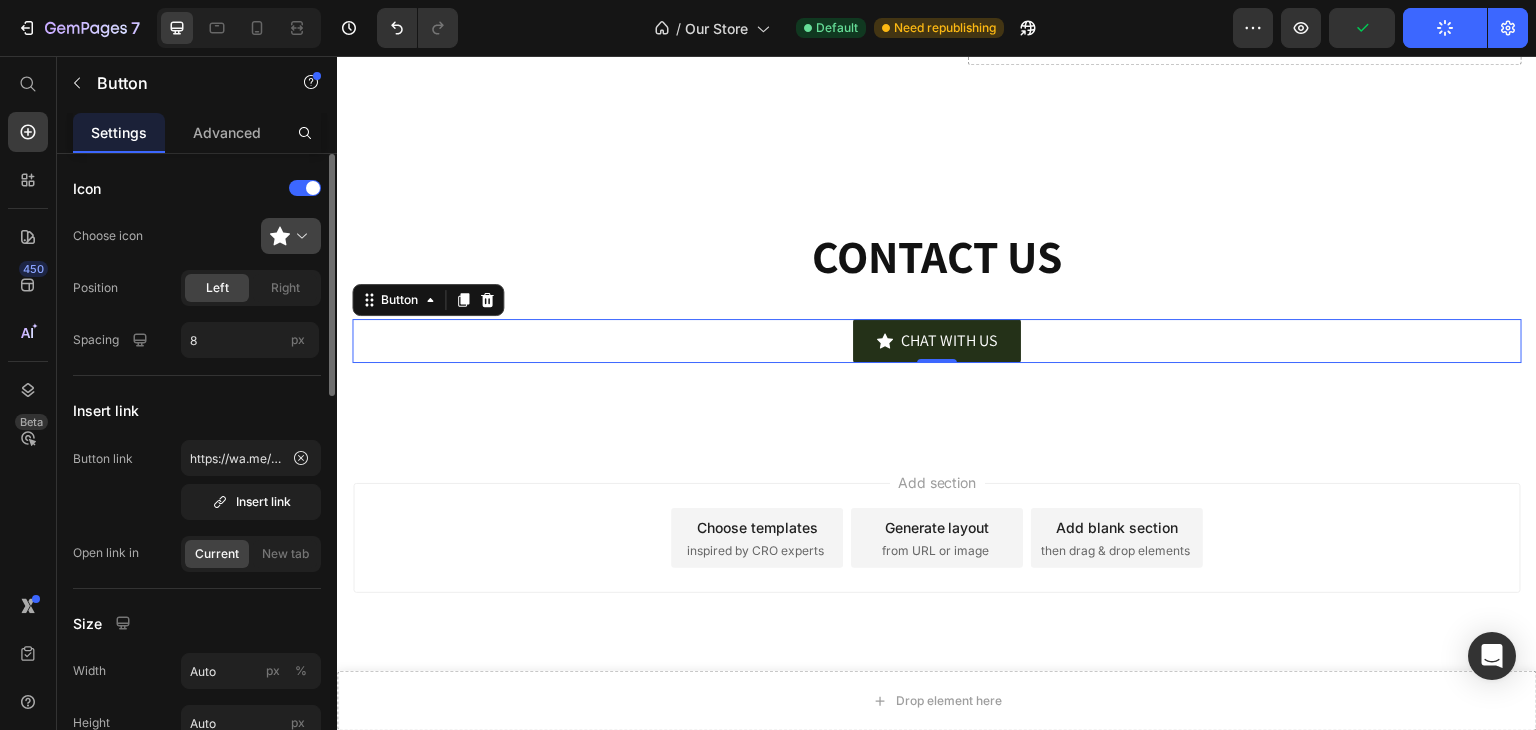 click at bounding box center [299, 236] 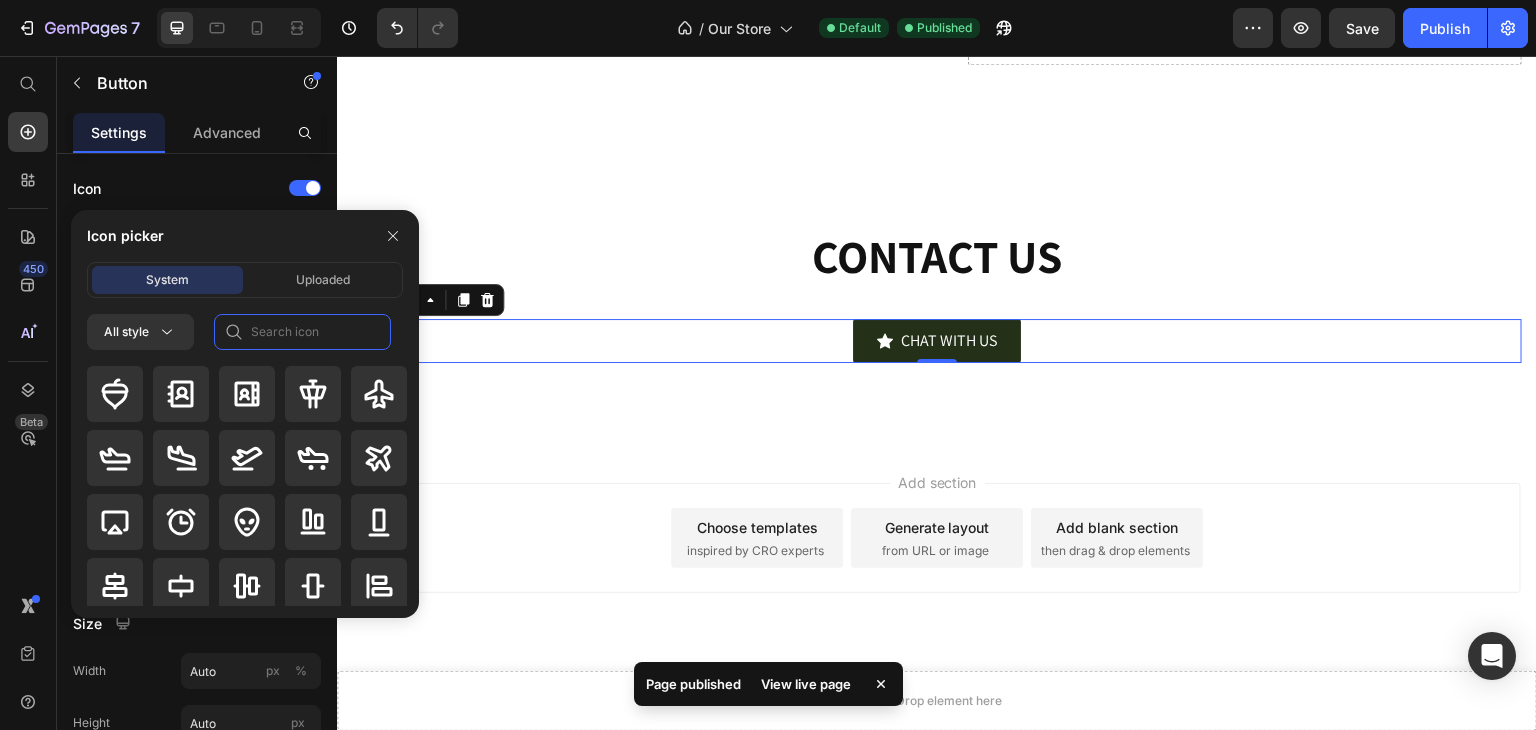 click 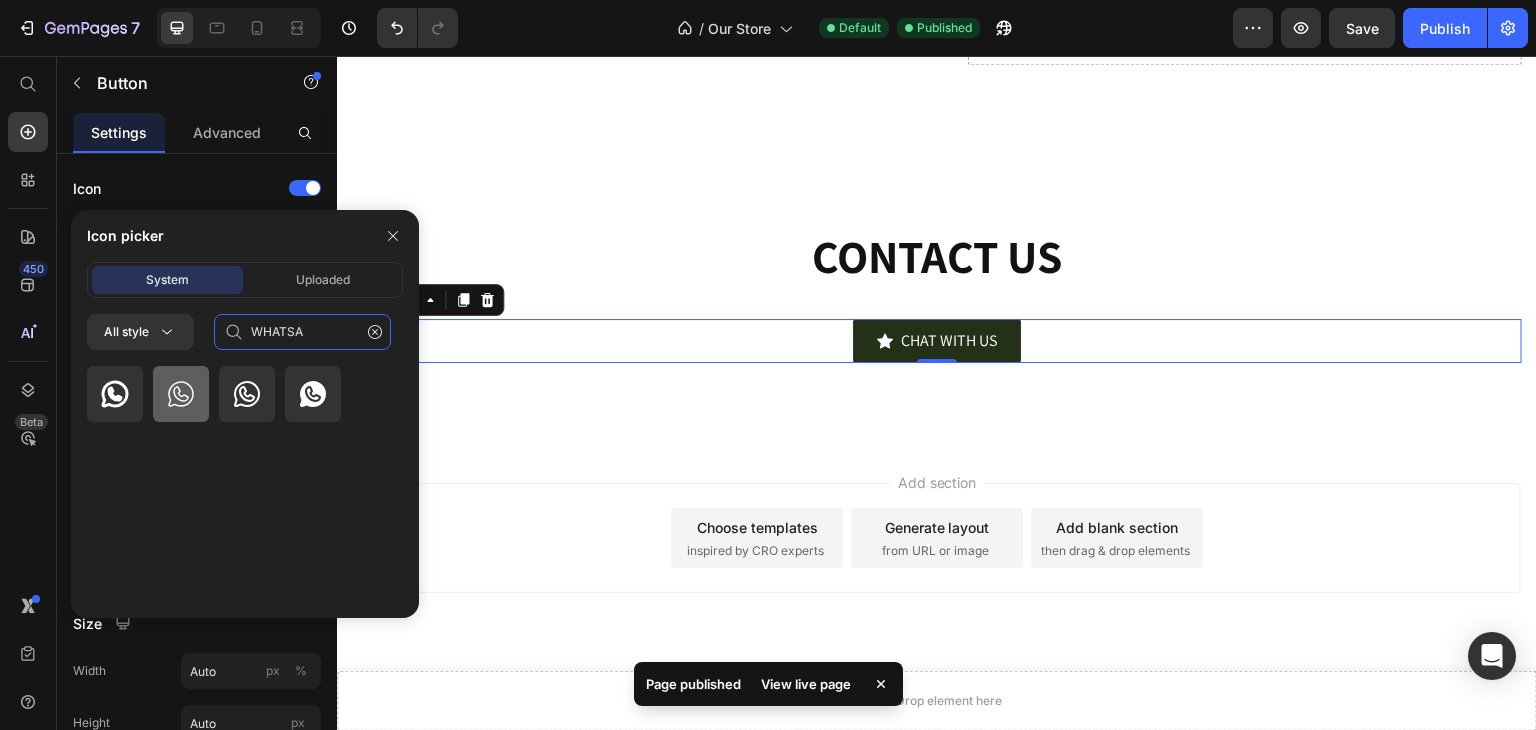 type on "WHATSA" 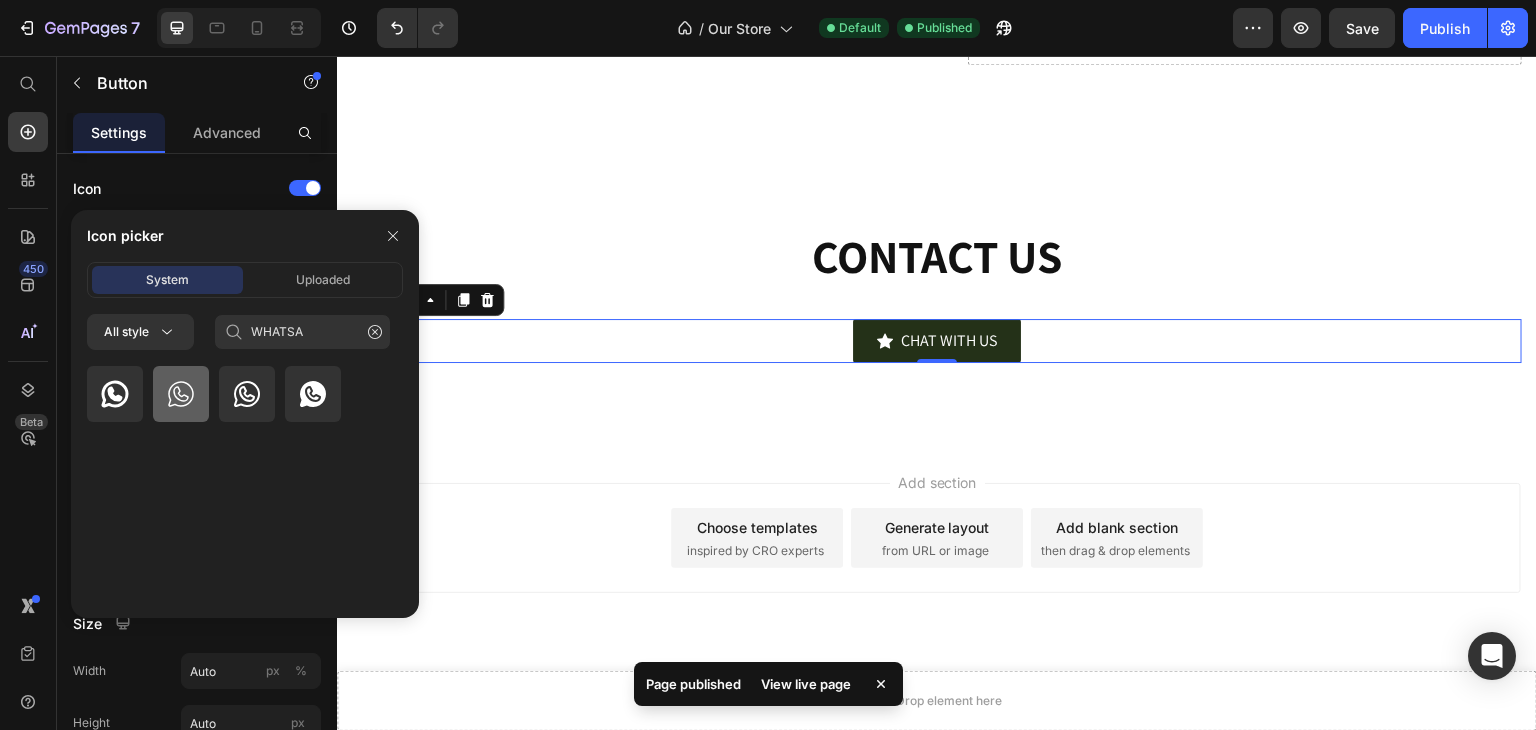 click 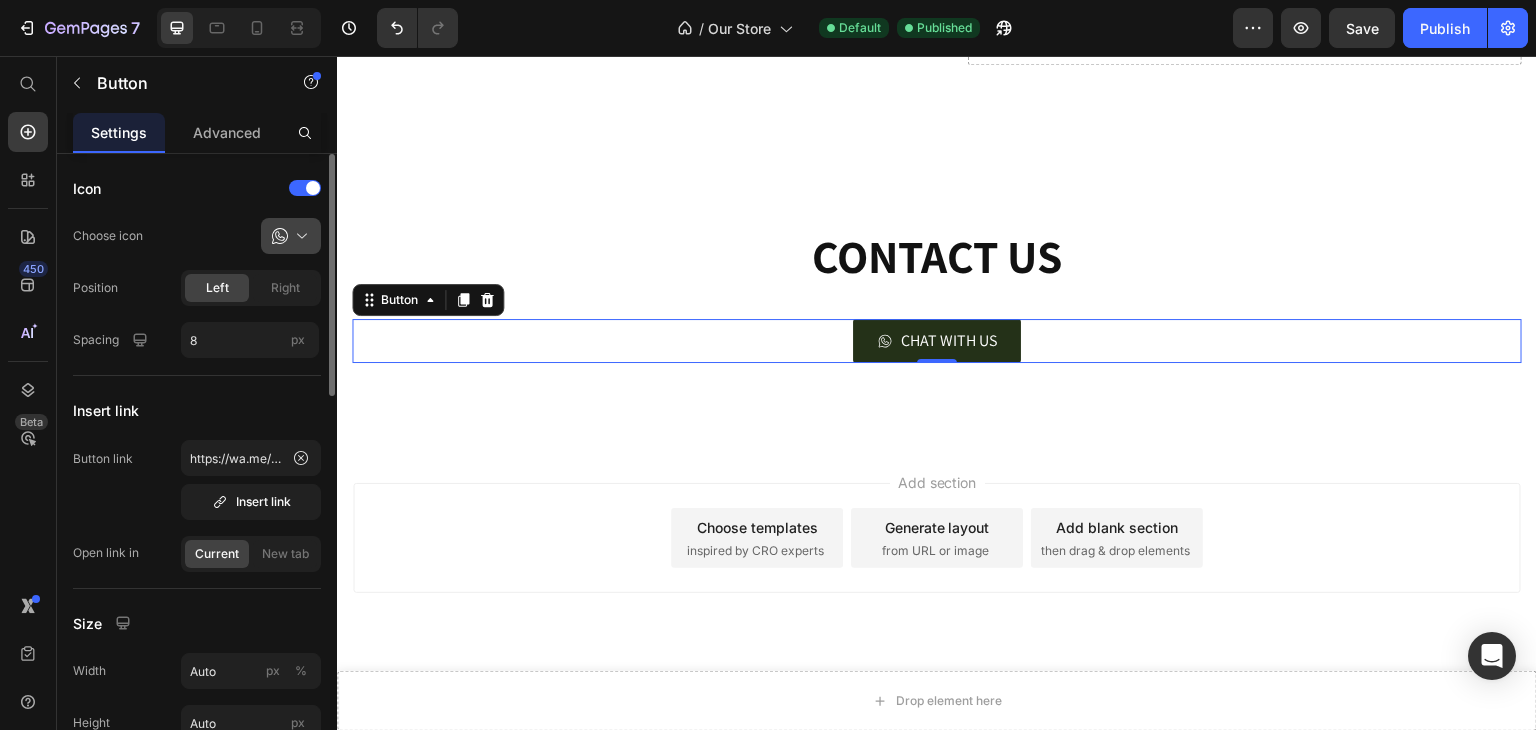 click at bounding box center (299, 236) 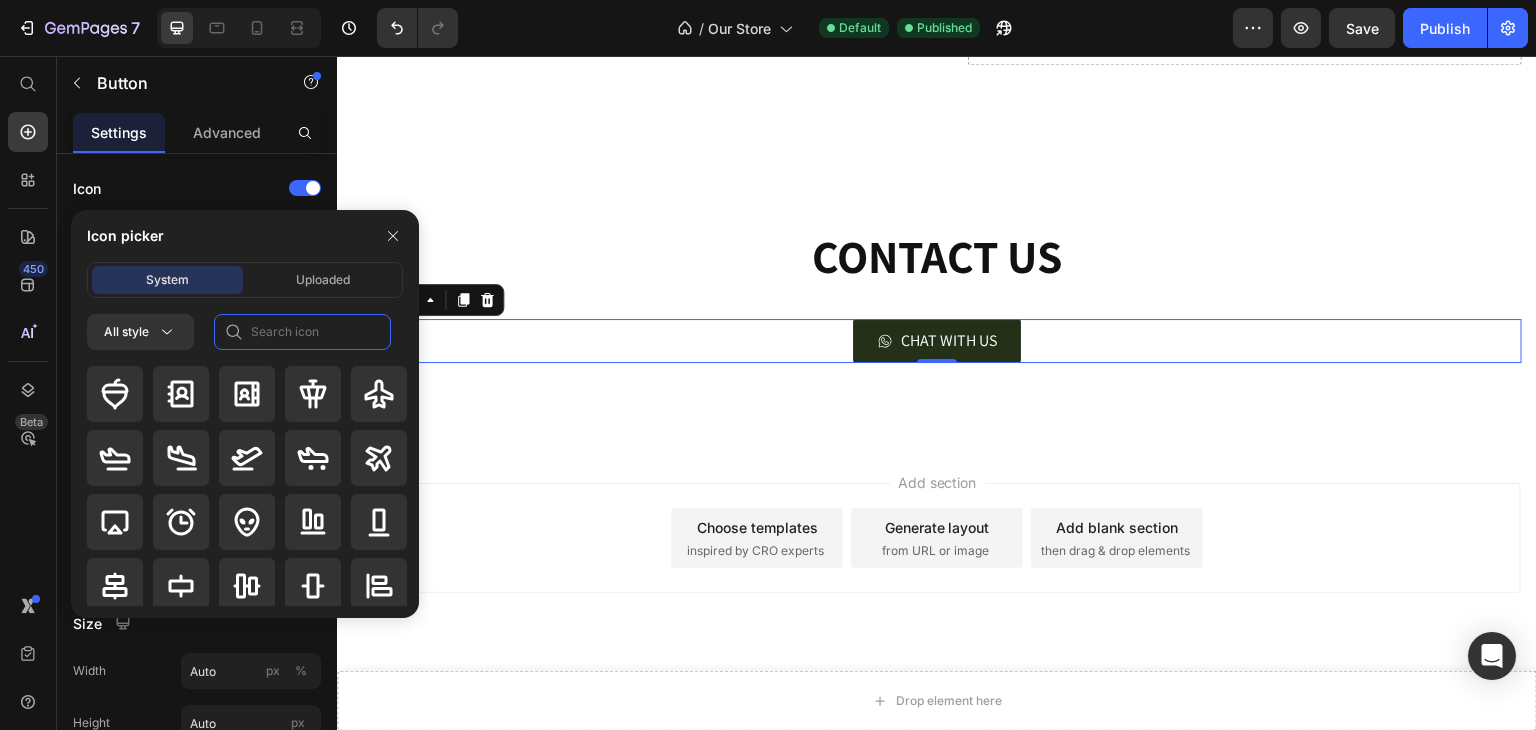 click 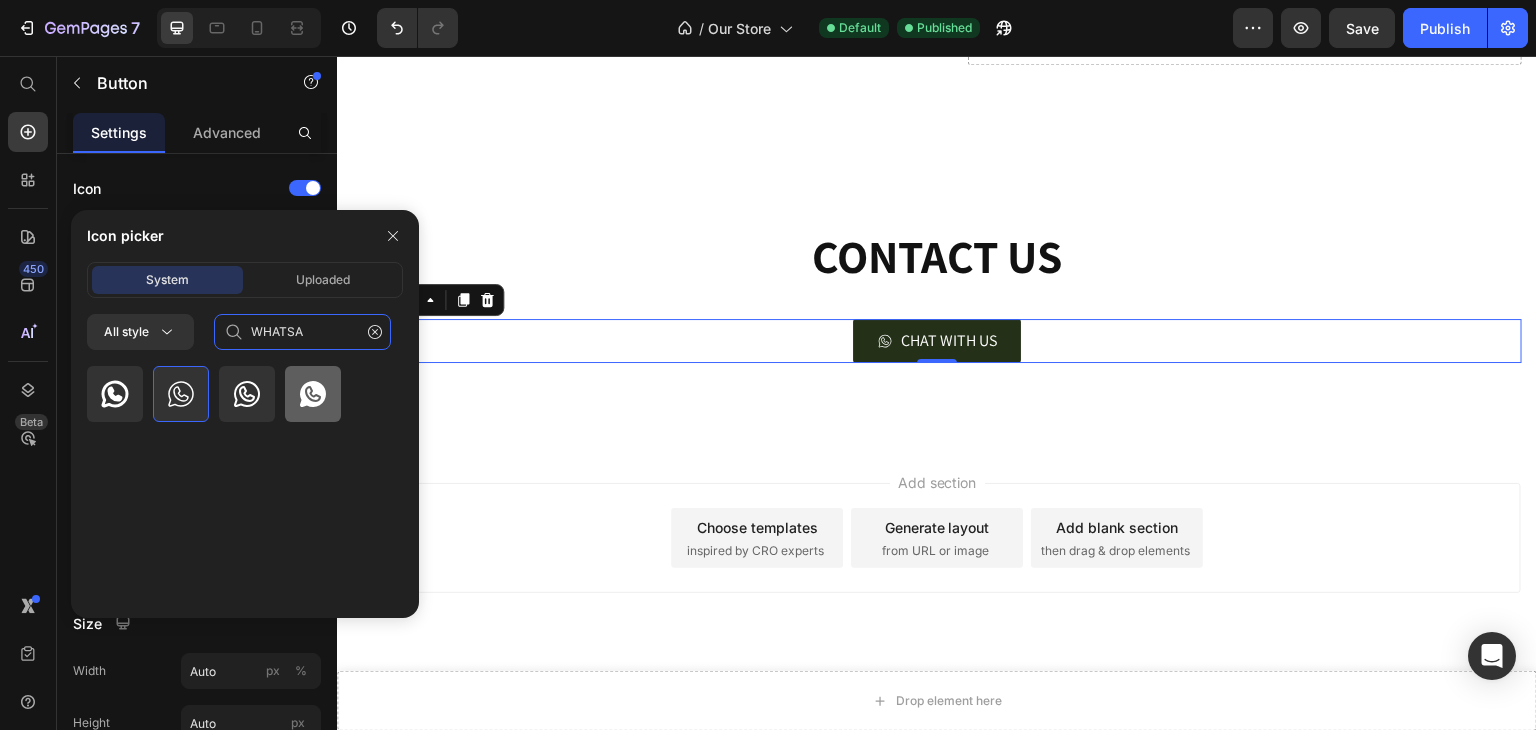 type on "WHATSA" 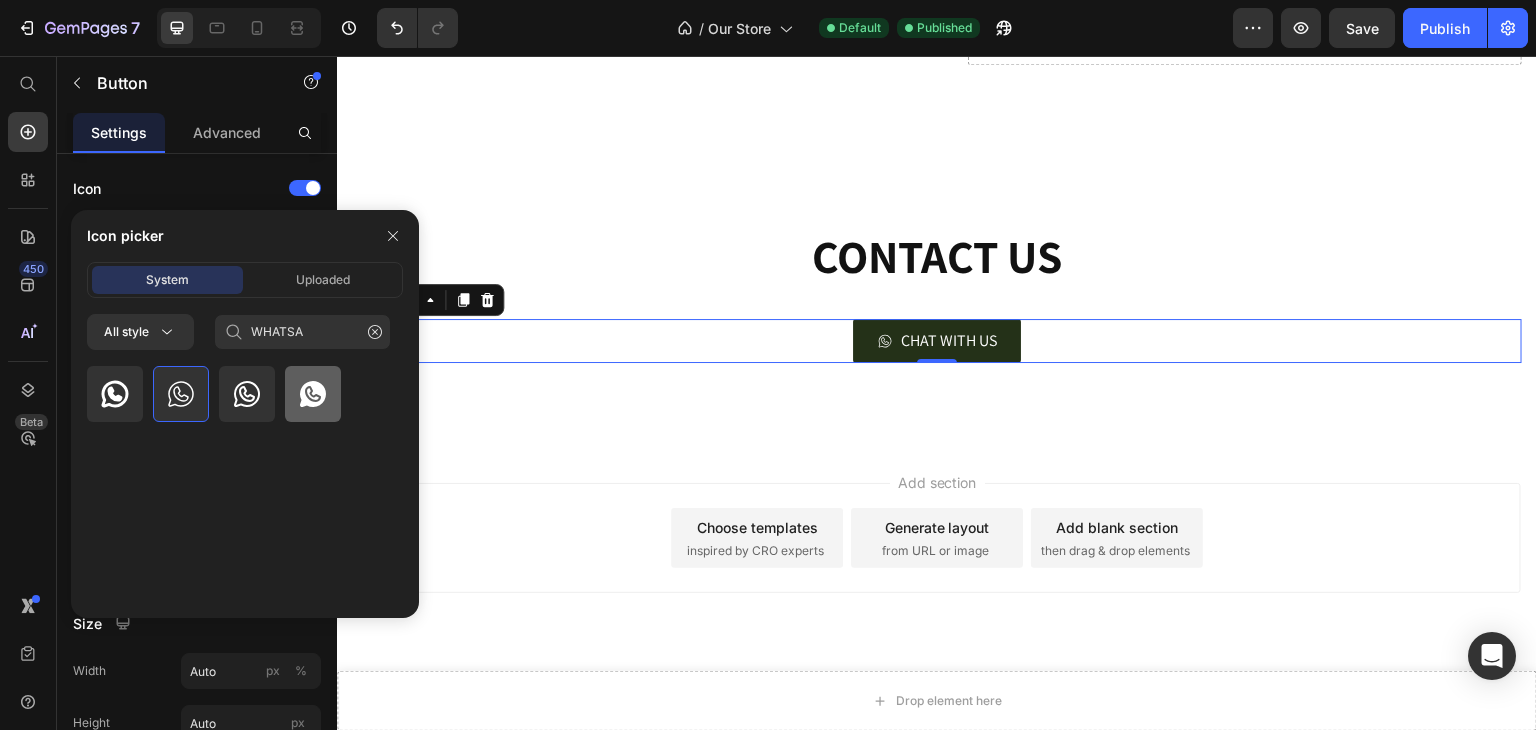 click 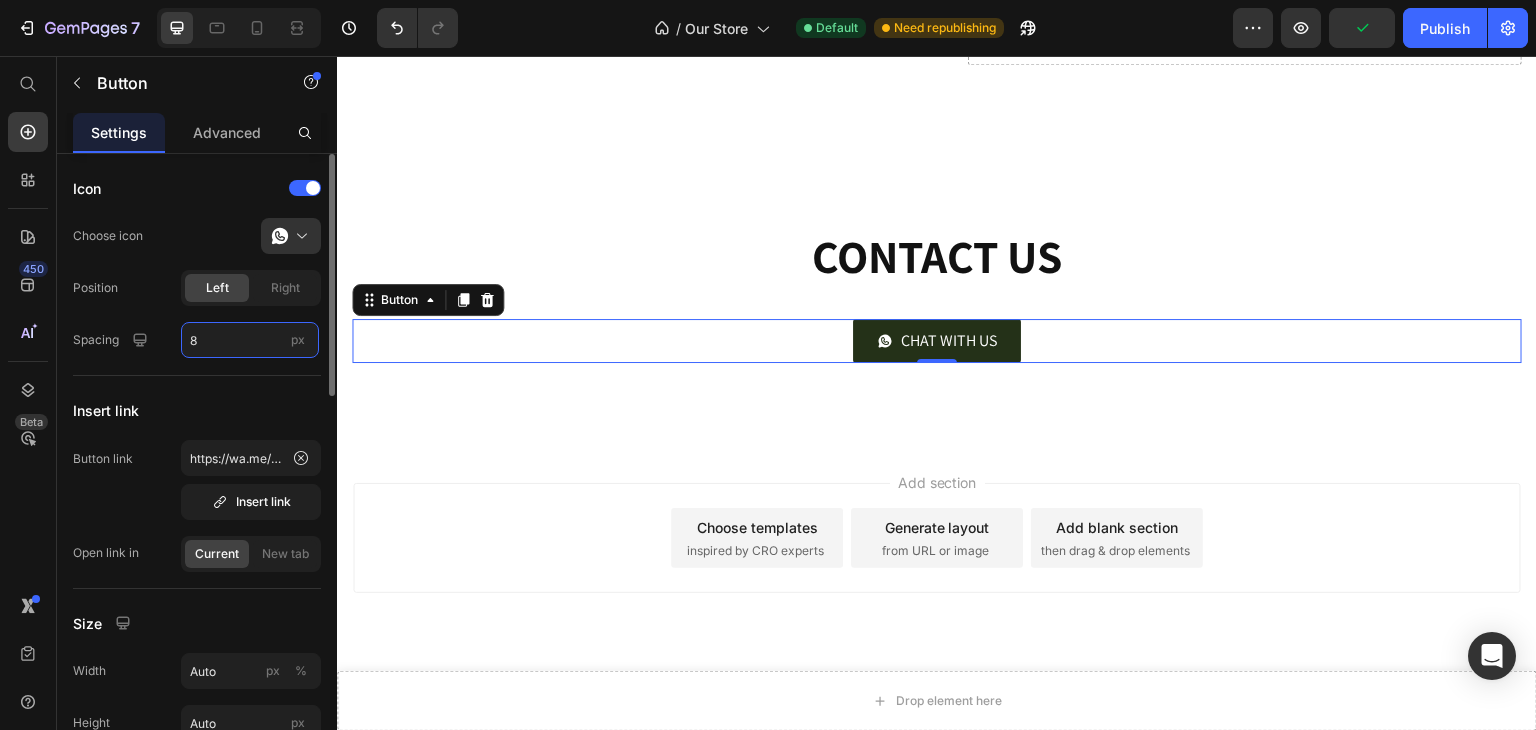 click on "8" at bounding box center (250, 340) 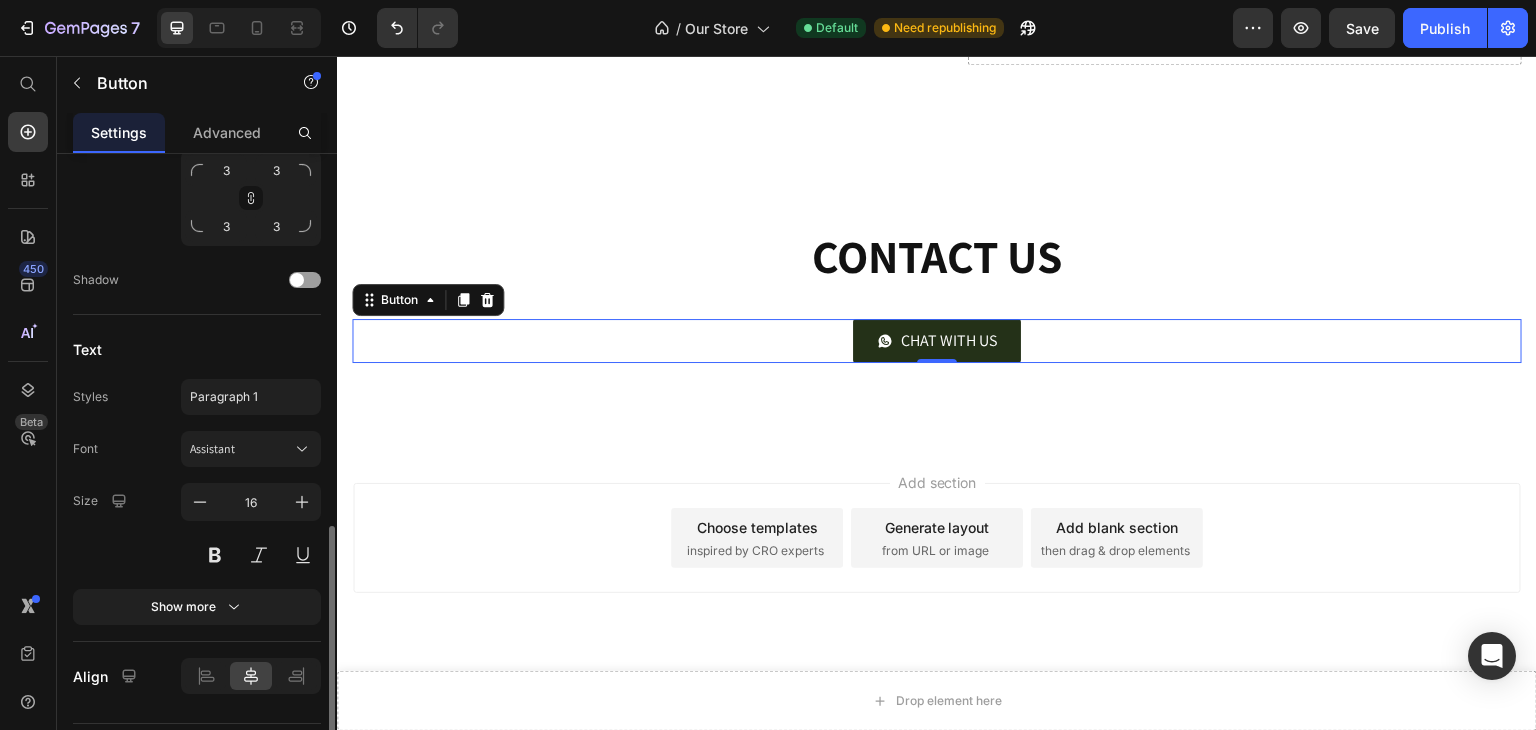 scroll, scrollTop: 1019, scrollLeft: 0, axis: vertical 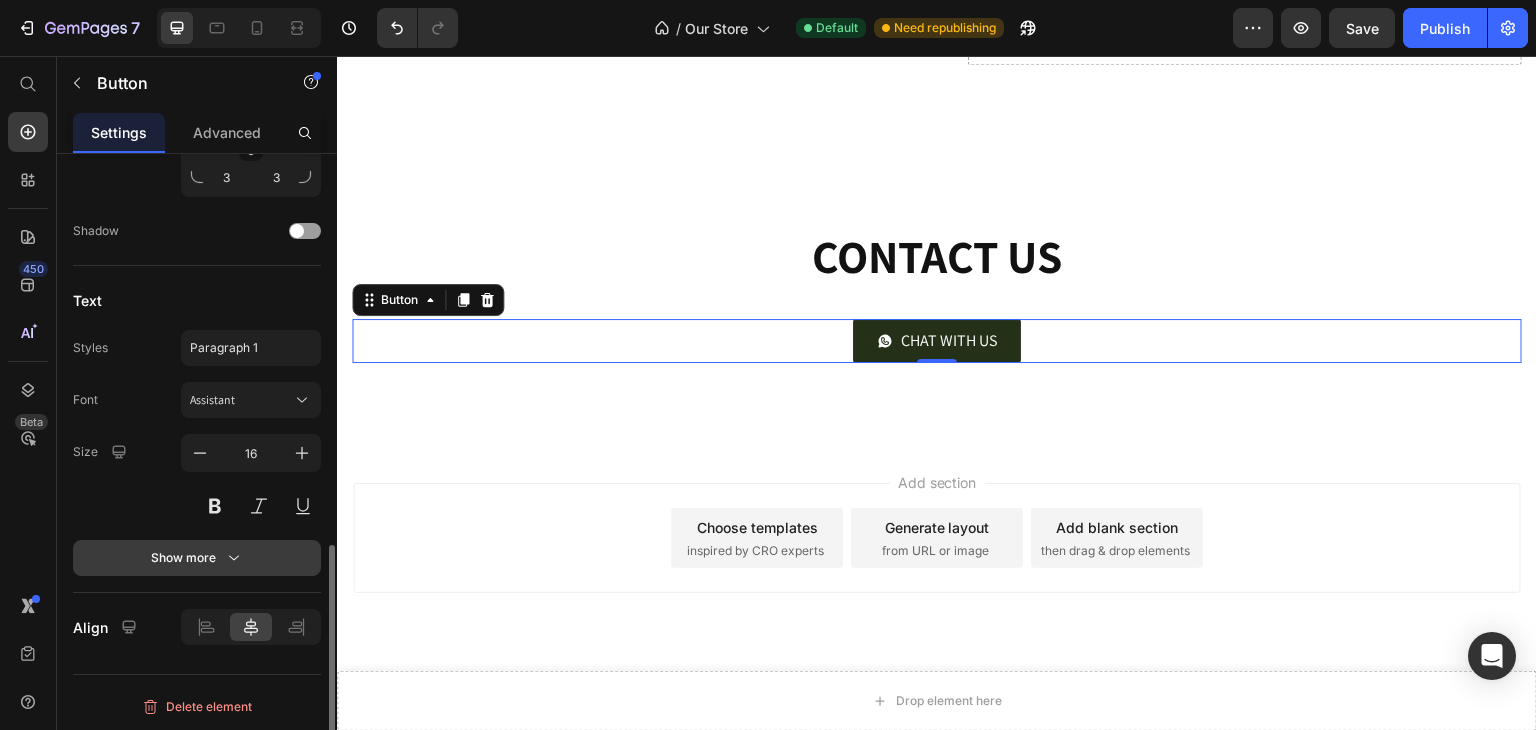 click on "Show more" at bounding box center [197, 558] 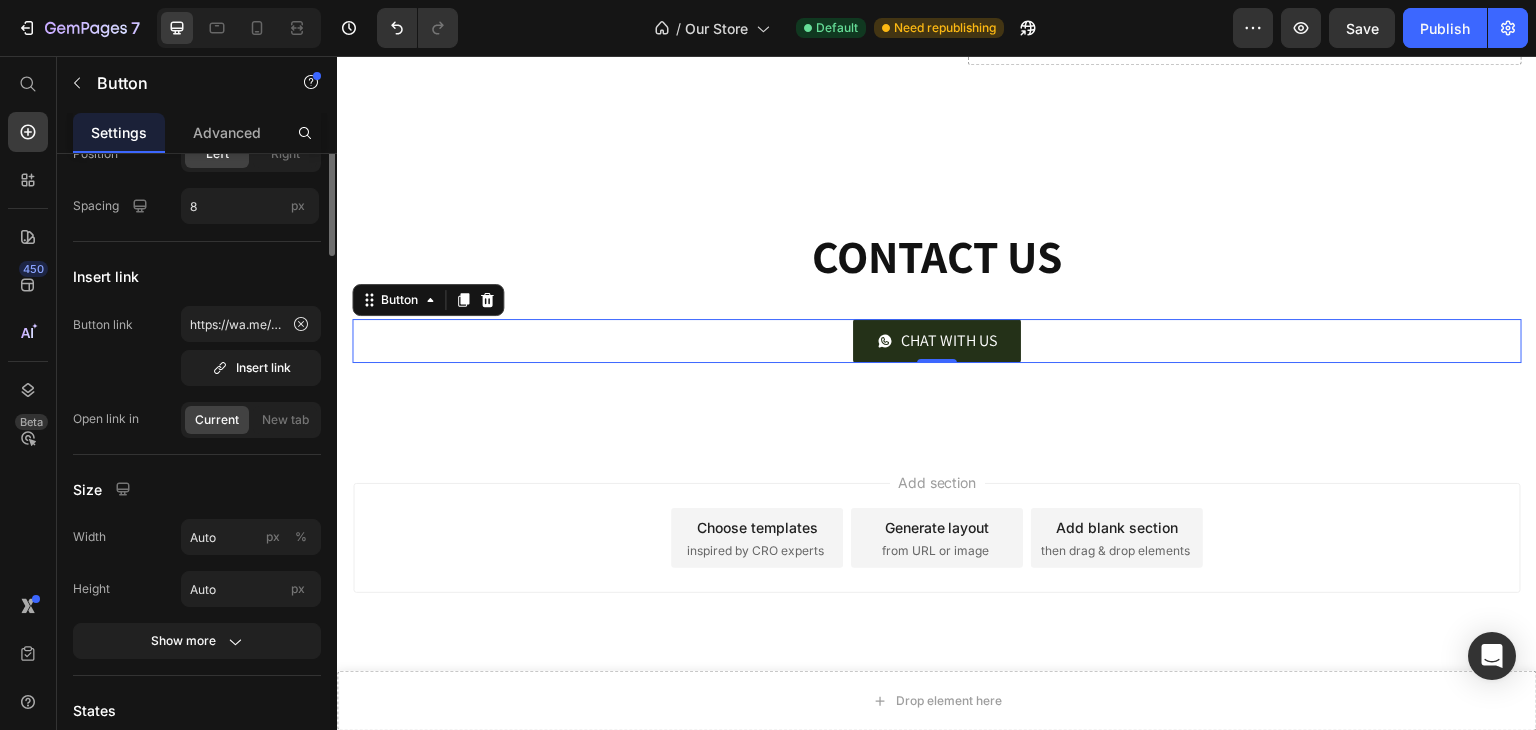 scroll, scrollTop: 0, scrollLeft: 0, axis: both 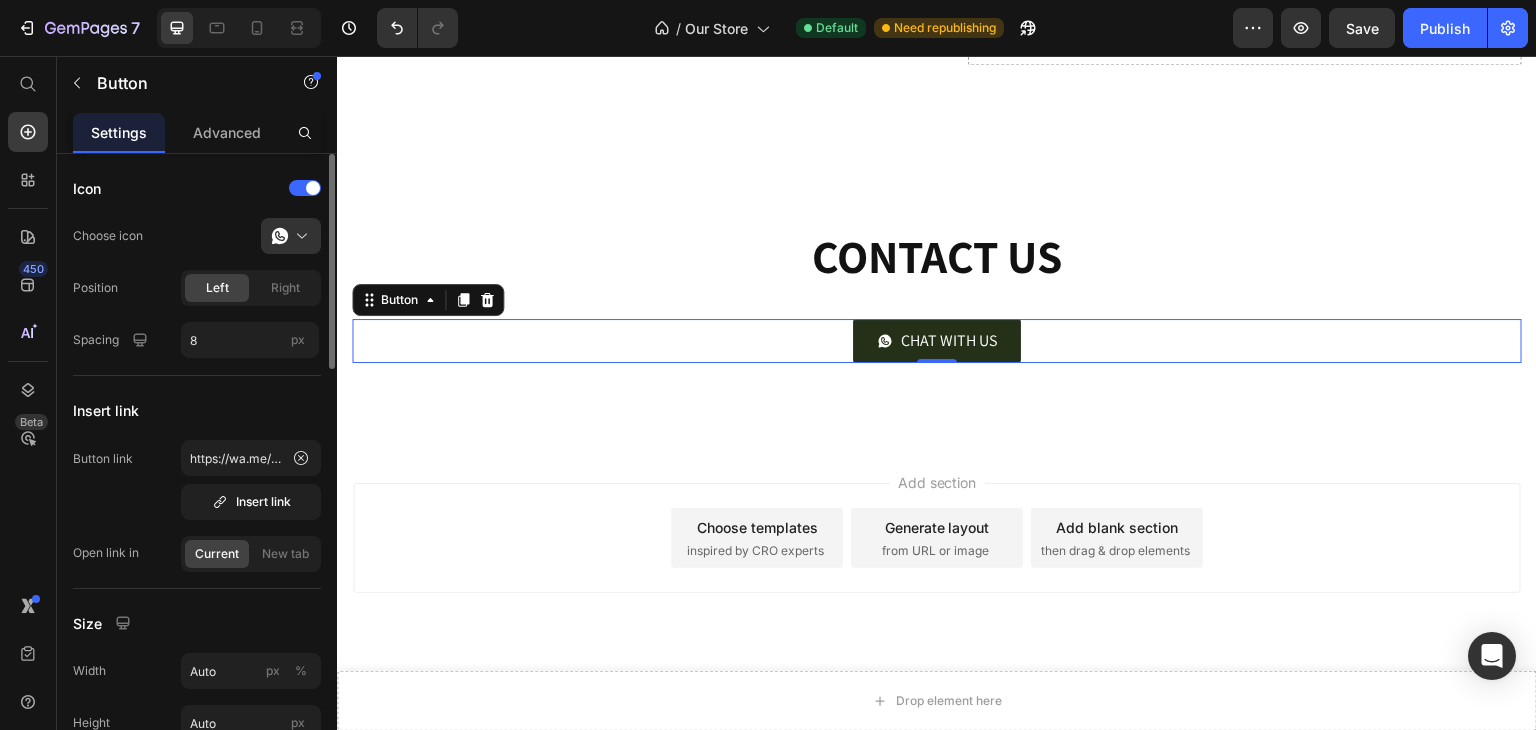 click on "Choose icon" 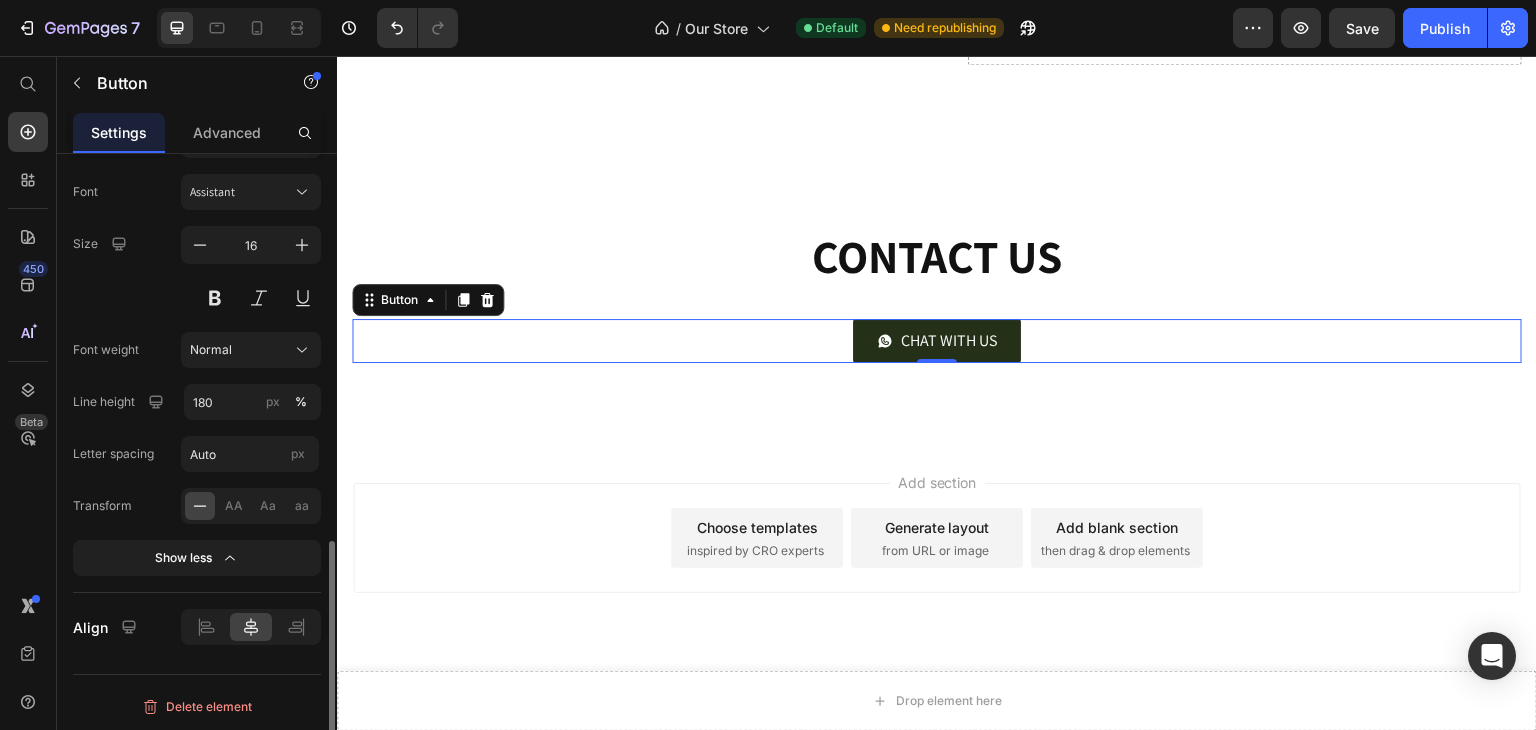 scroll, scrollTop: 1200, scrollLeft: 0, axis: vertical 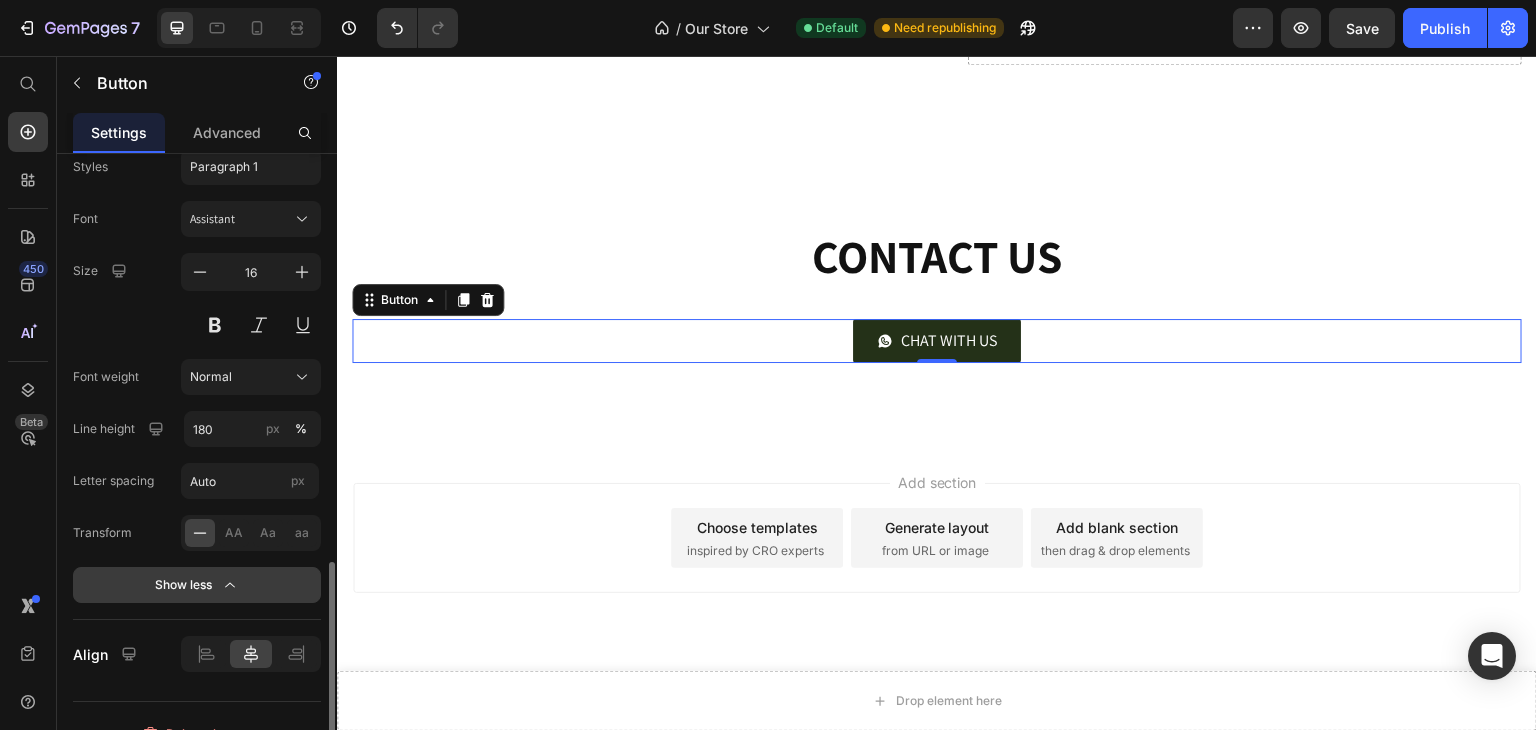 click on "Show less" 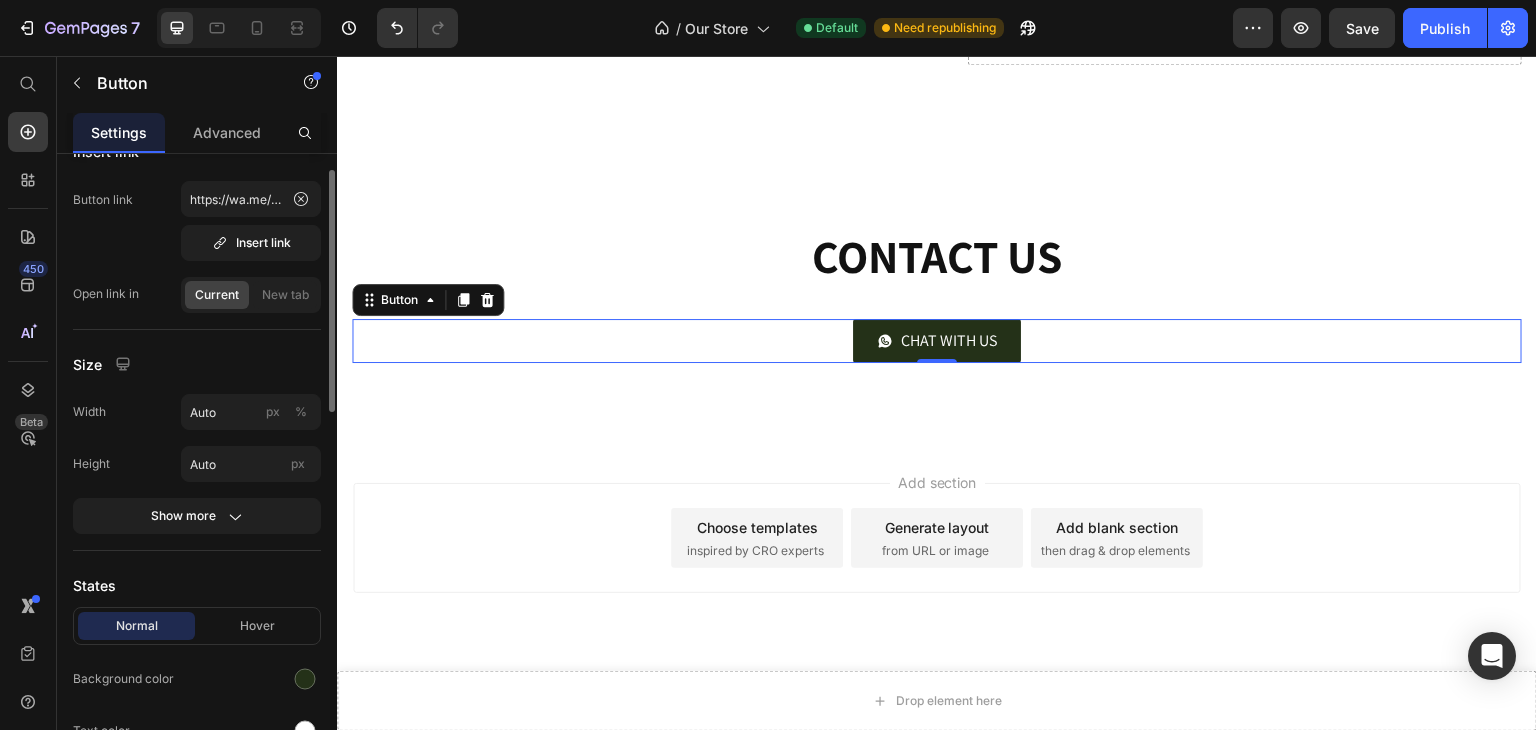 scroll, scrollTop: 0, scrollLeft: 0, axis: both 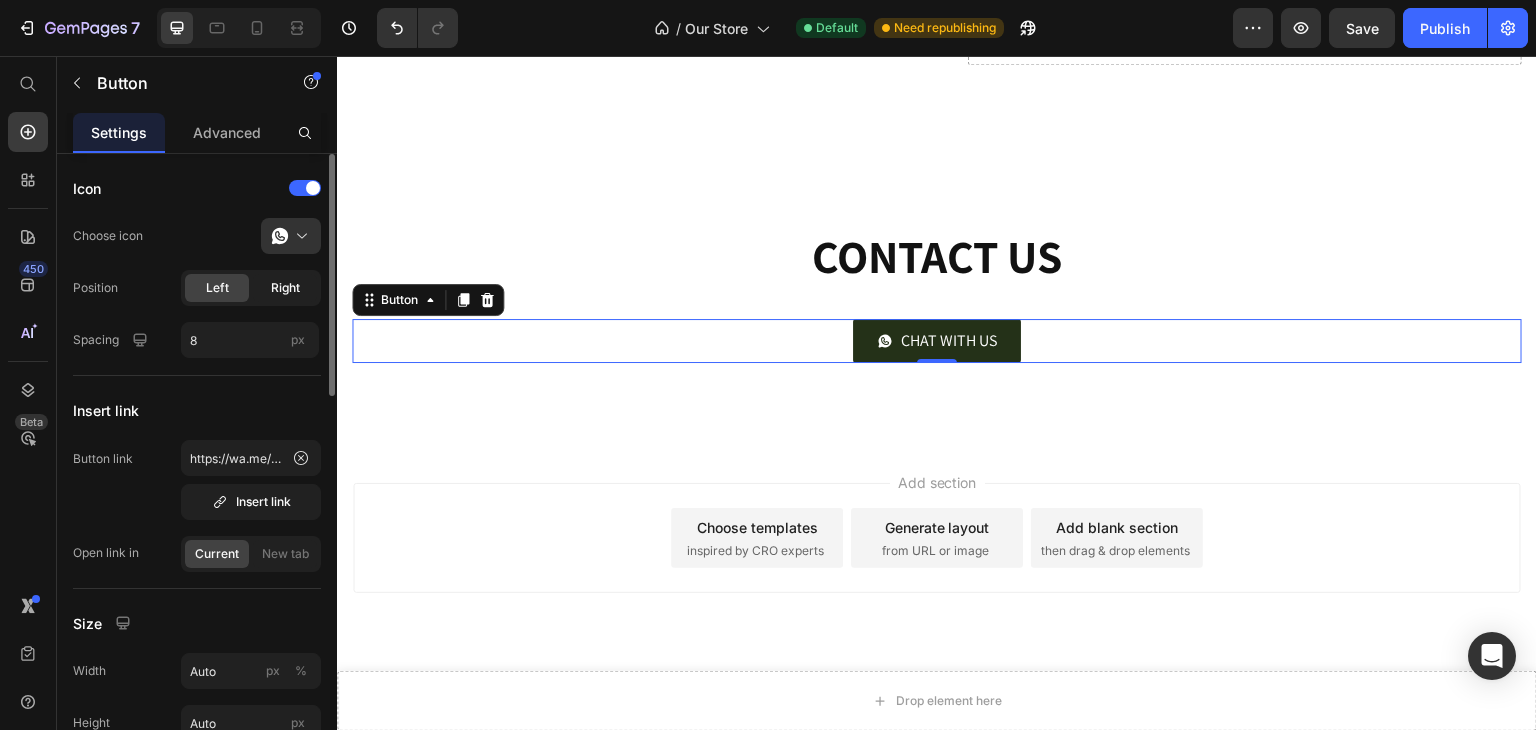 click on "Right" 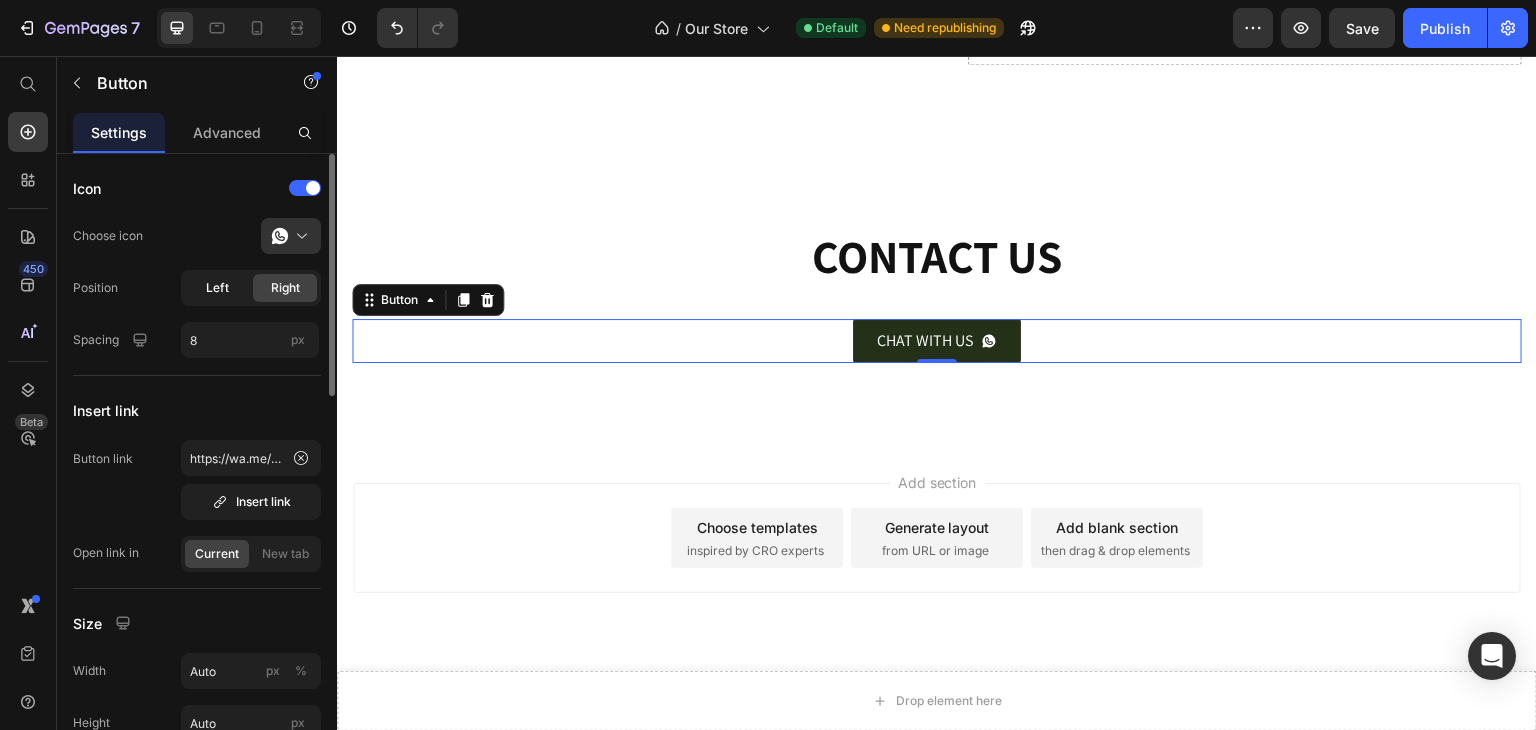click on "Left" 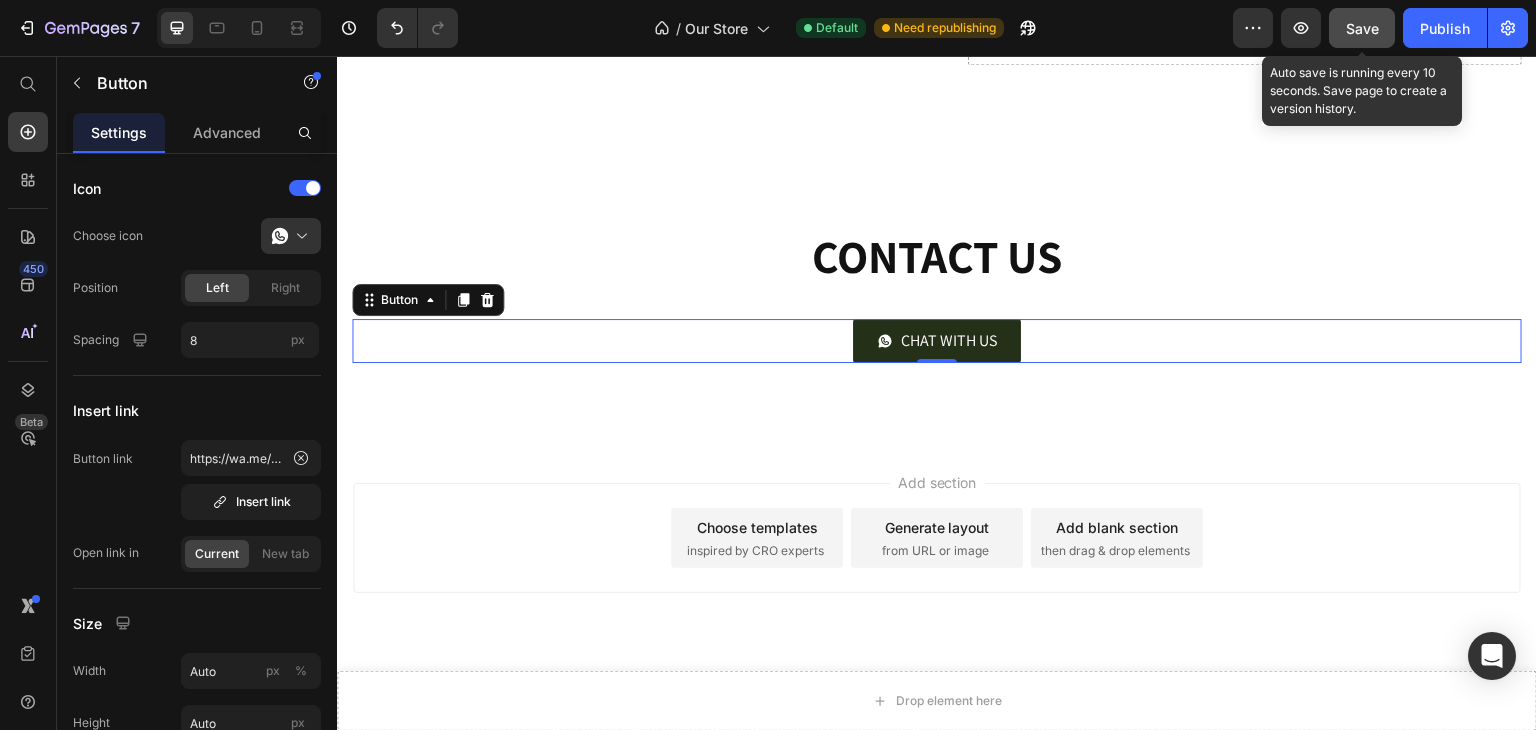 click on "Save" 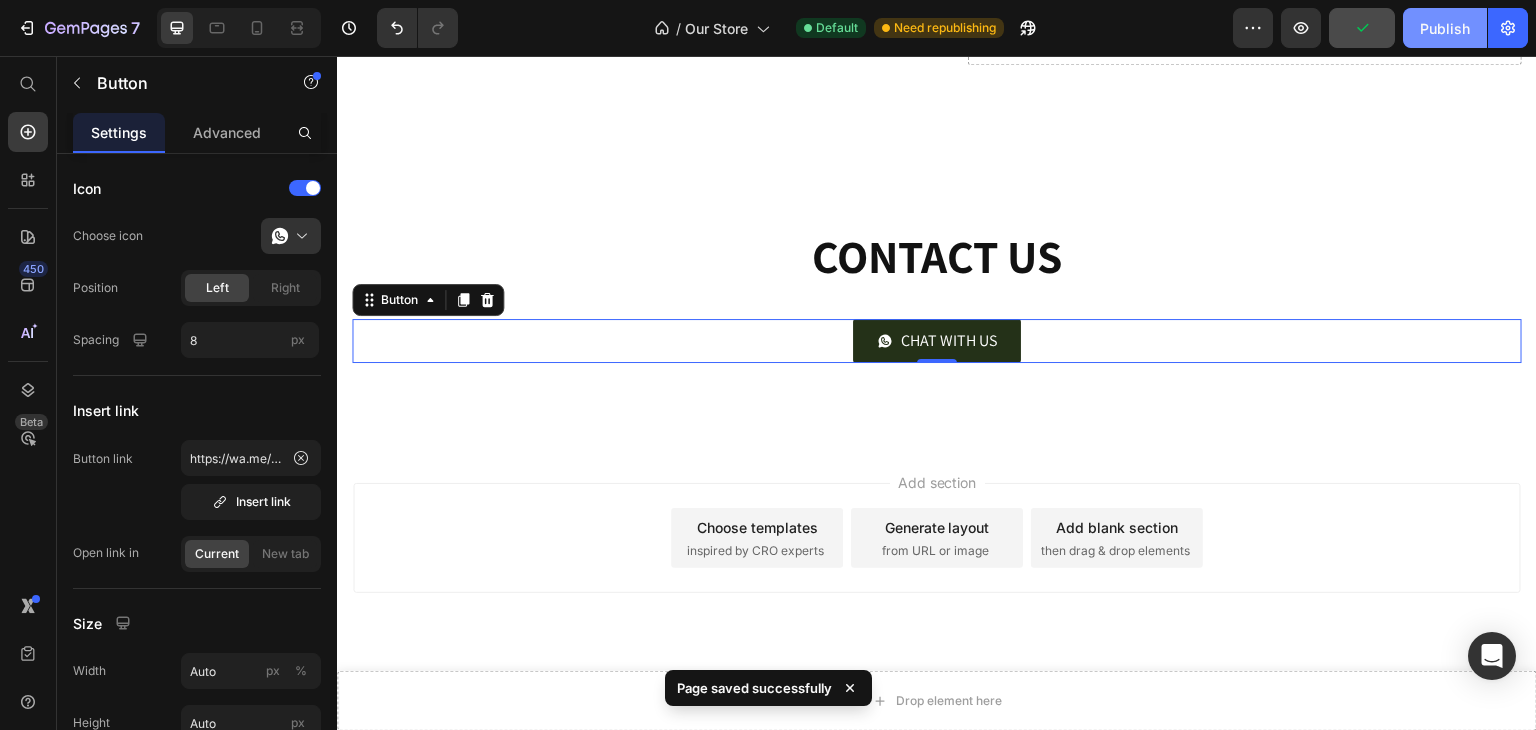 click on "Publish" at bounding box center [1445, 28] 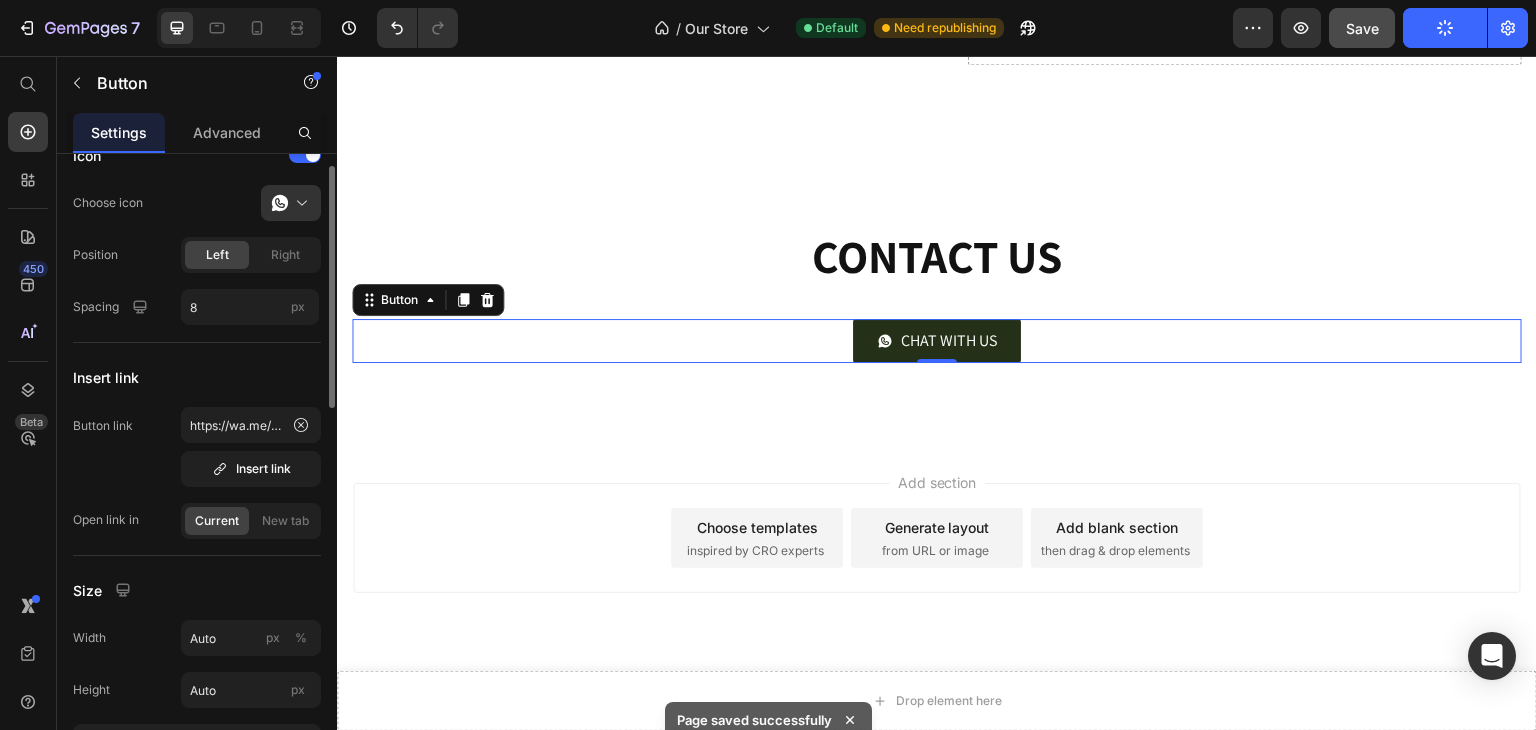 scroll, scrollTop: 0, scrollLeft: 0, axis: both 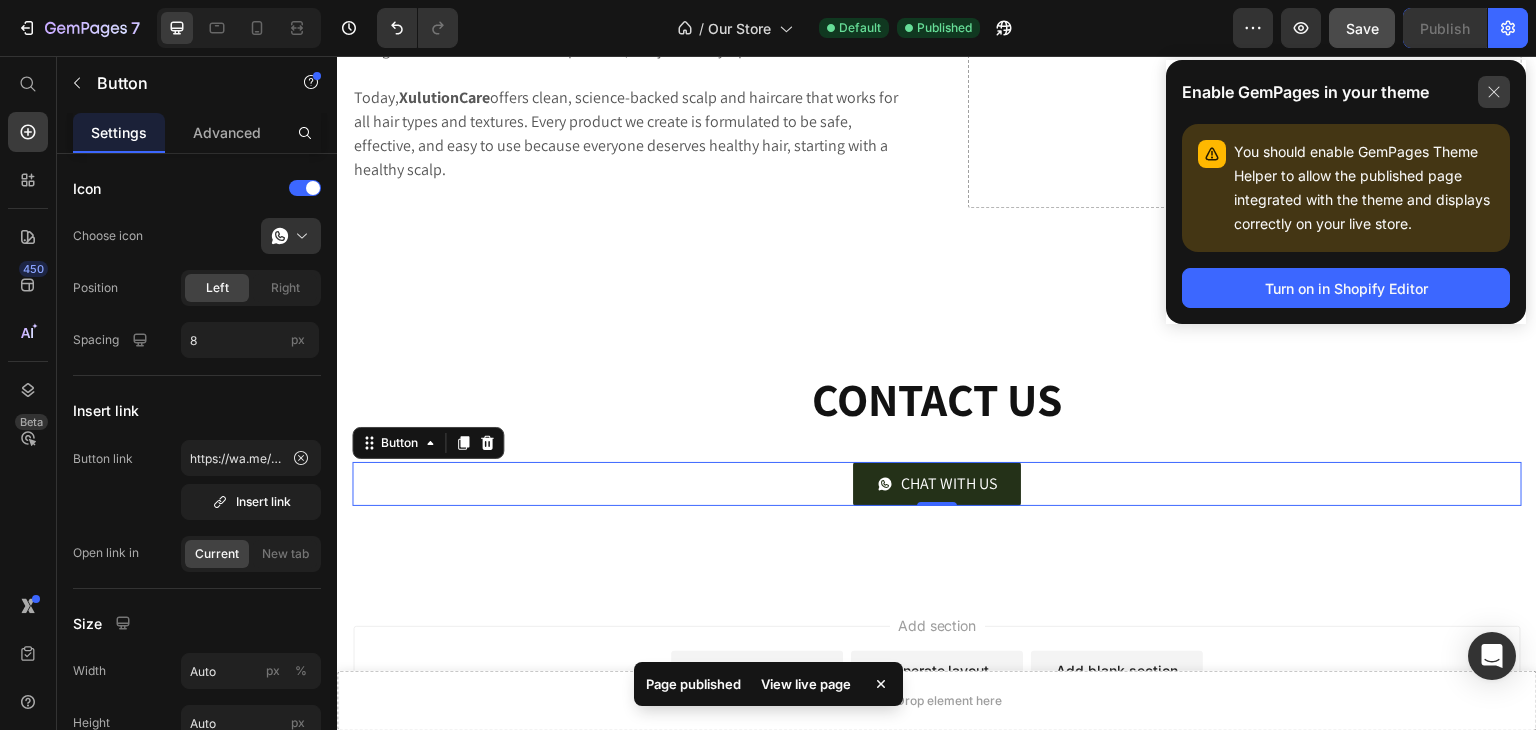 click 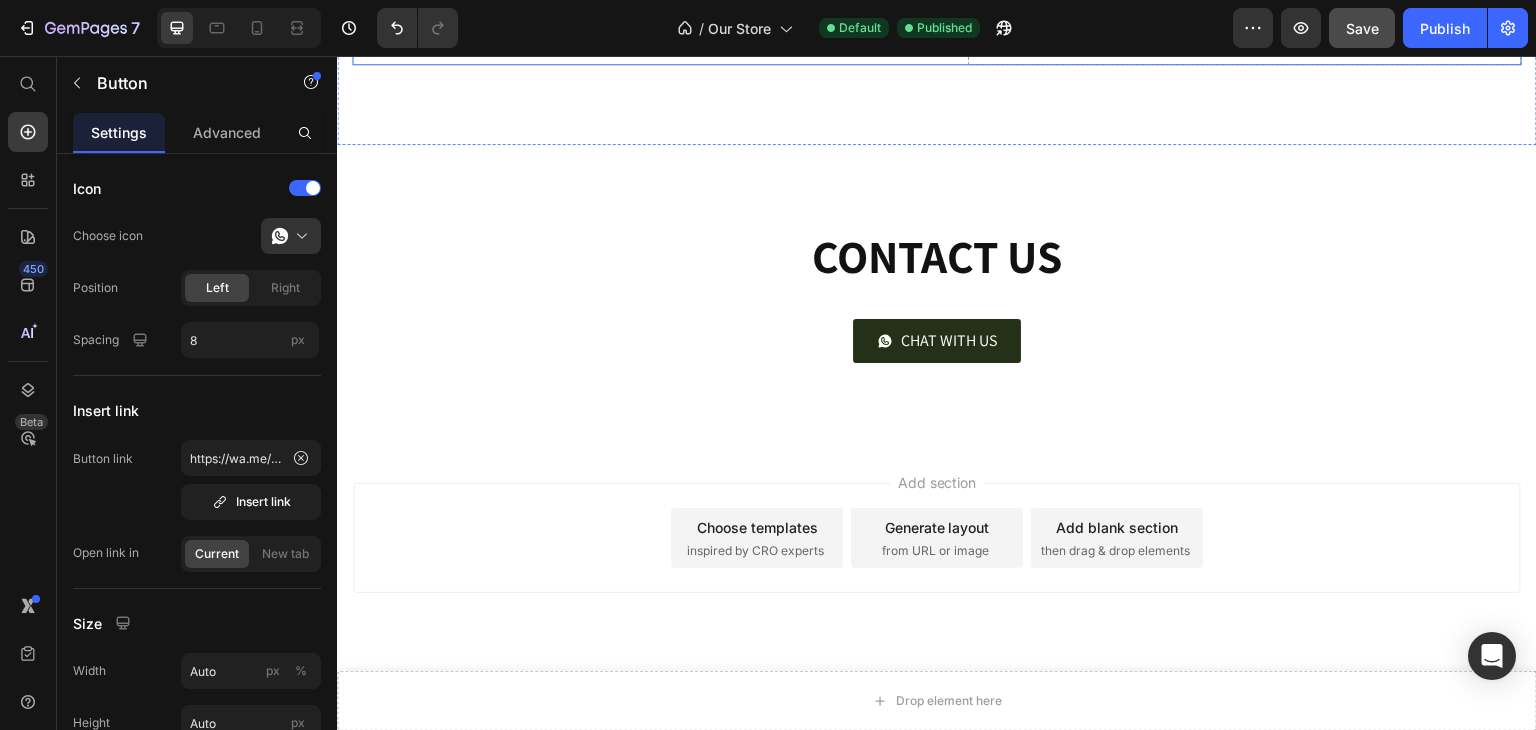 scroll, scrollTop: 3736, scrollLeft: 0, axis: vertical 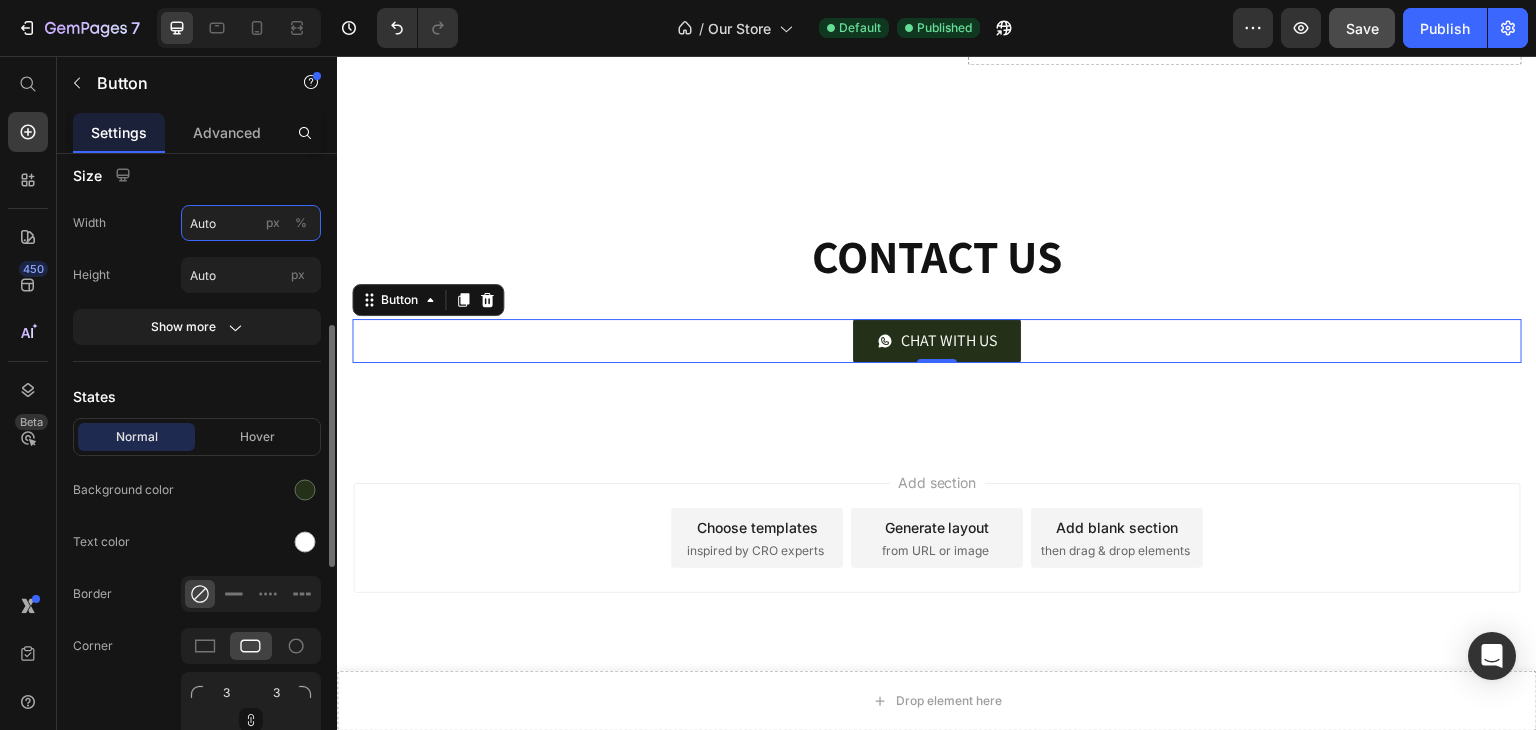 click on "Auto" at bounding box center [251, 223] 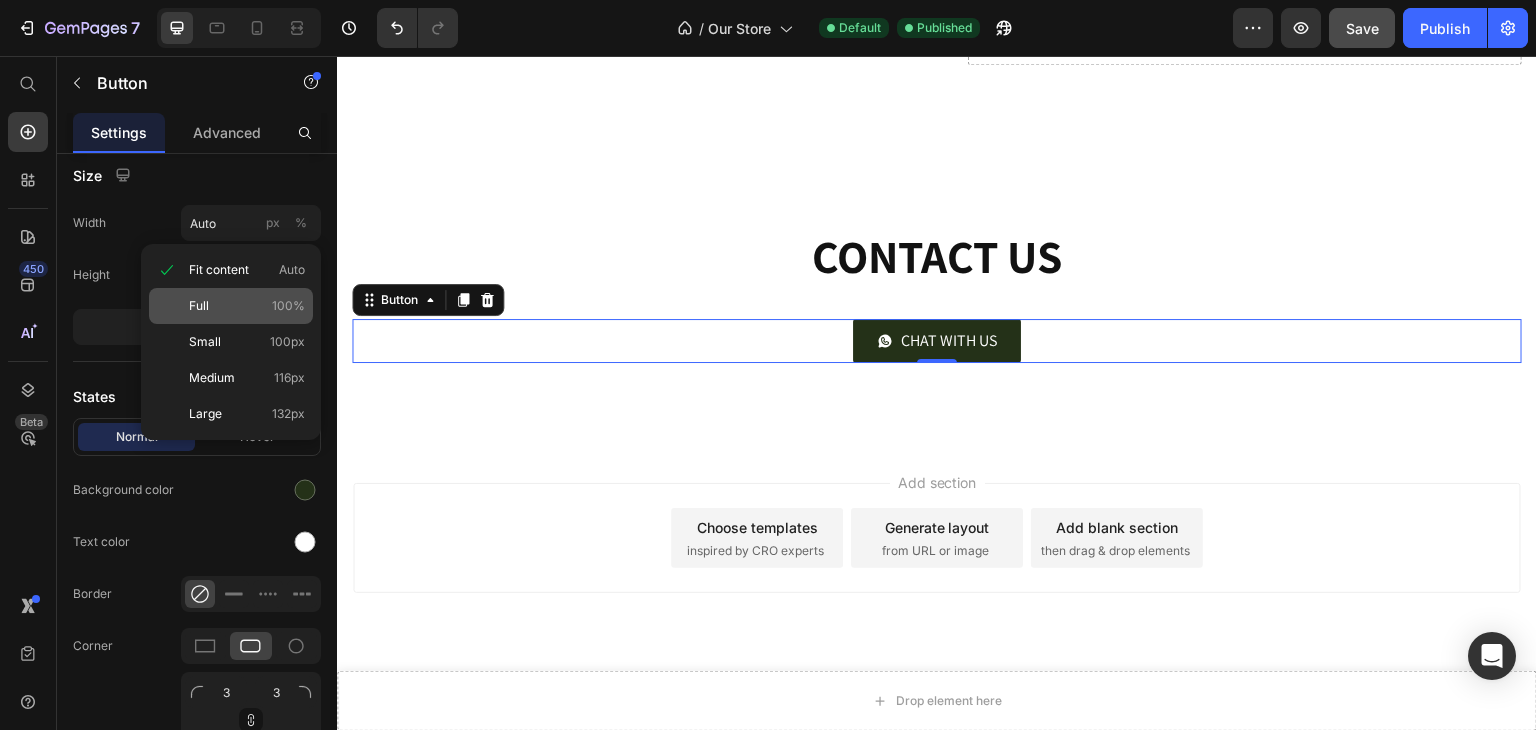 click on "Full 100%" at bounding box center (247, 306) 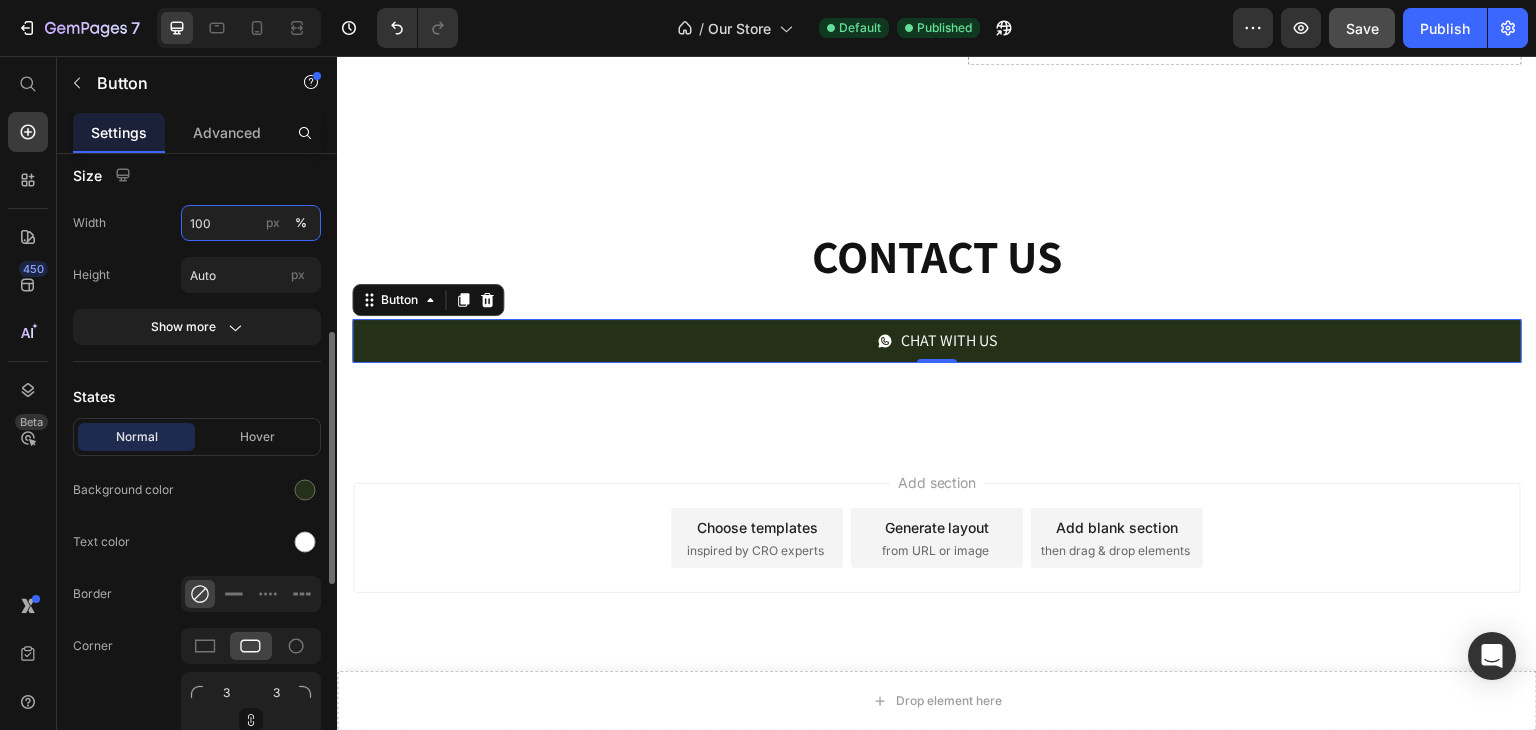 click on "100" at bounding box center (251, 223) 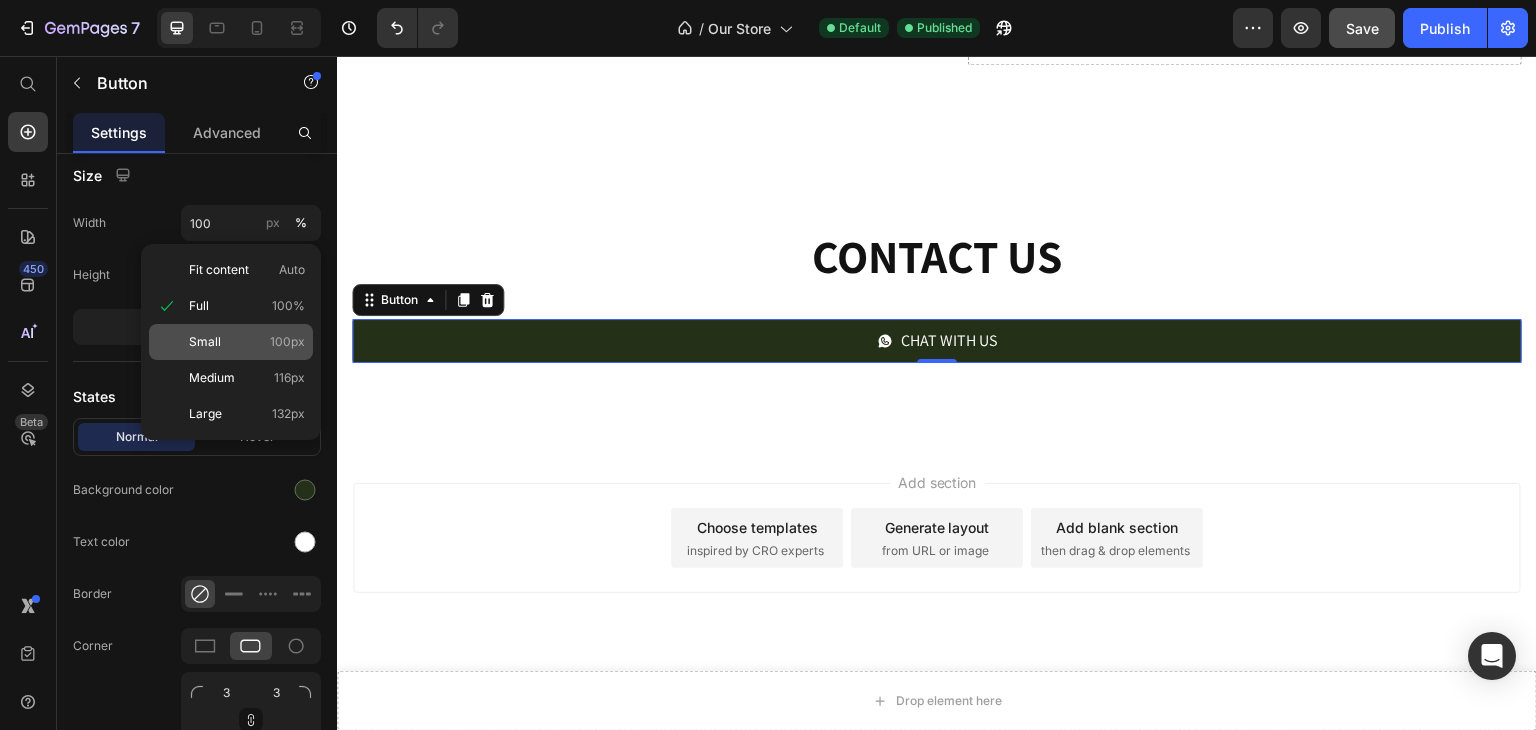 click on "Small" at bounding box center [205, 342] 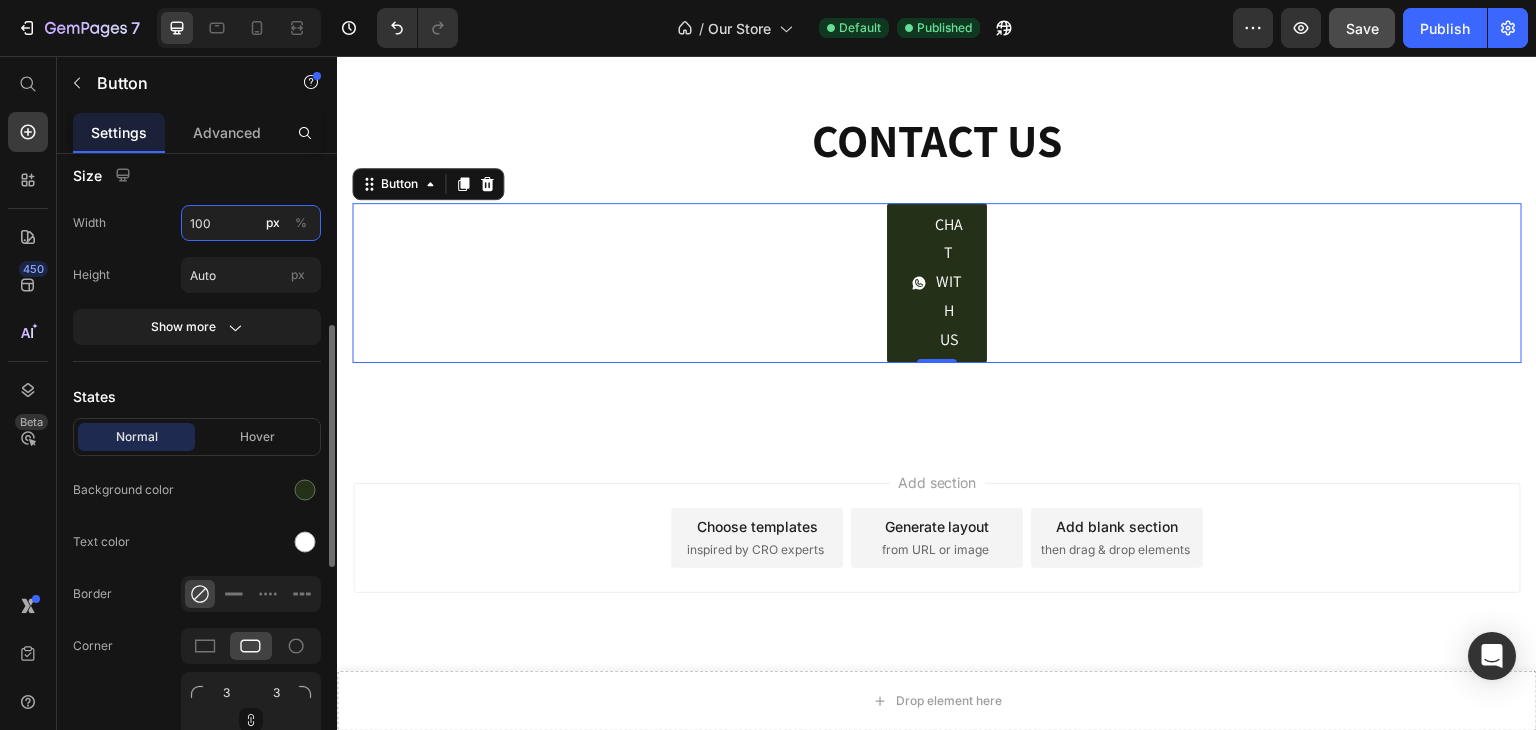 click on "100" at bounding box center (251, 223) 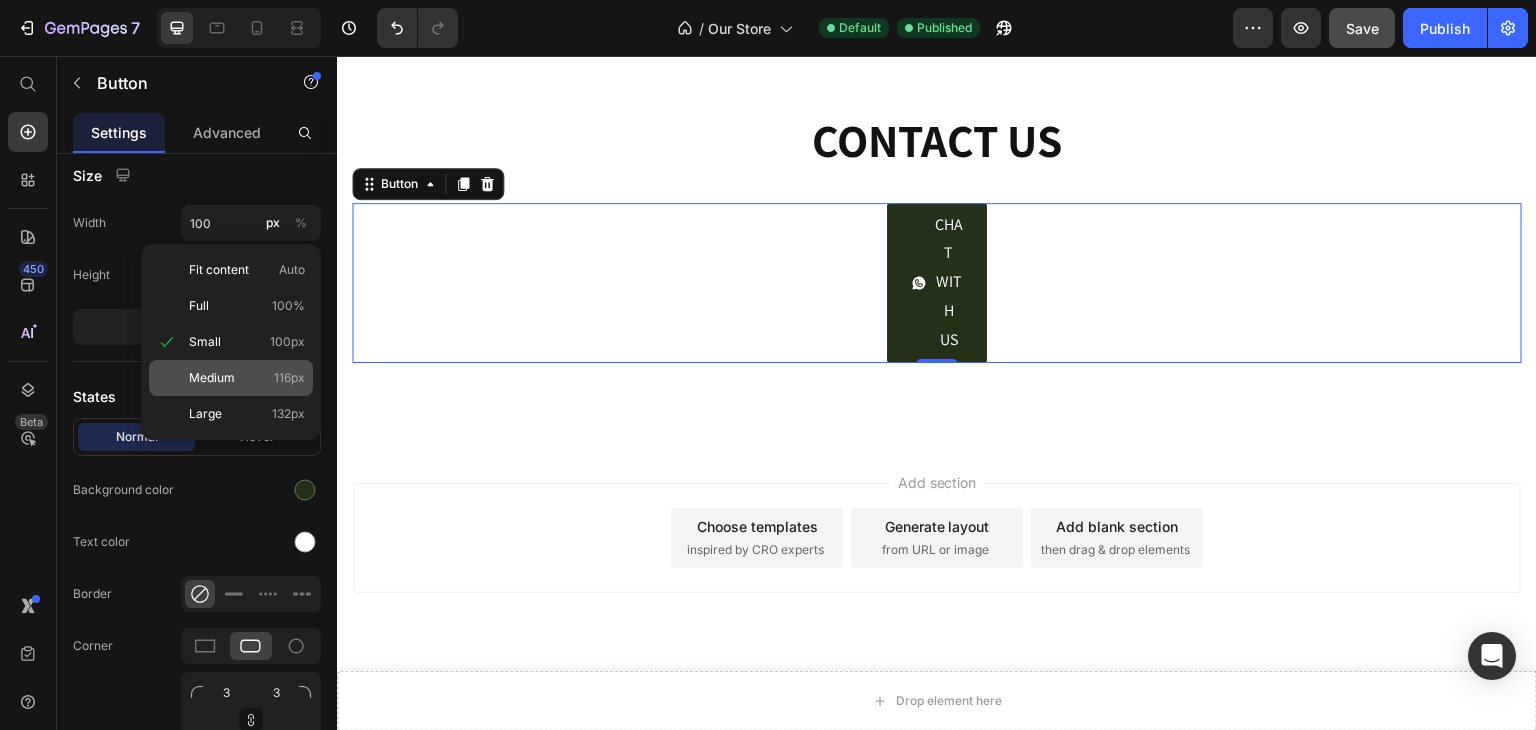 click on "Medium" at bounding box center [212, 378] 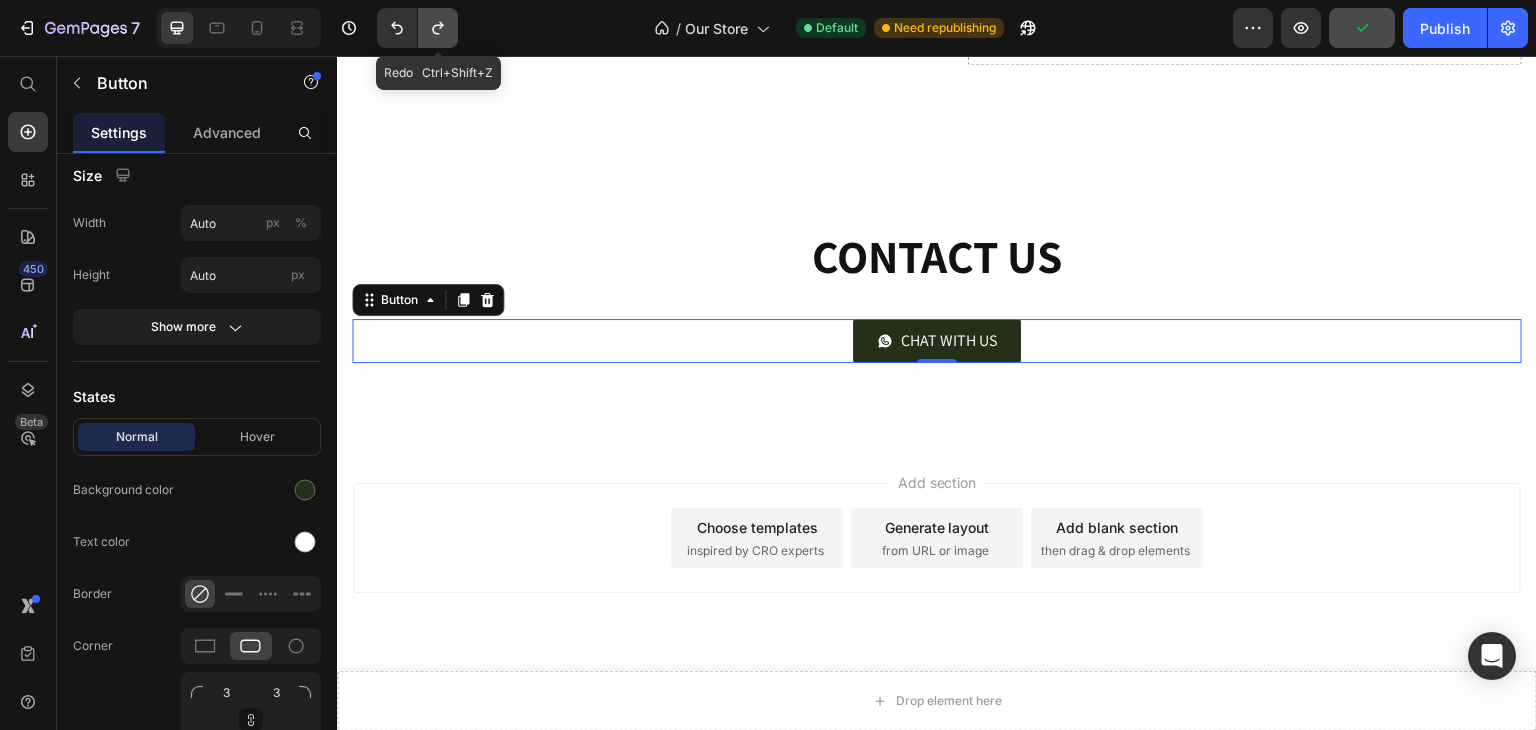 click 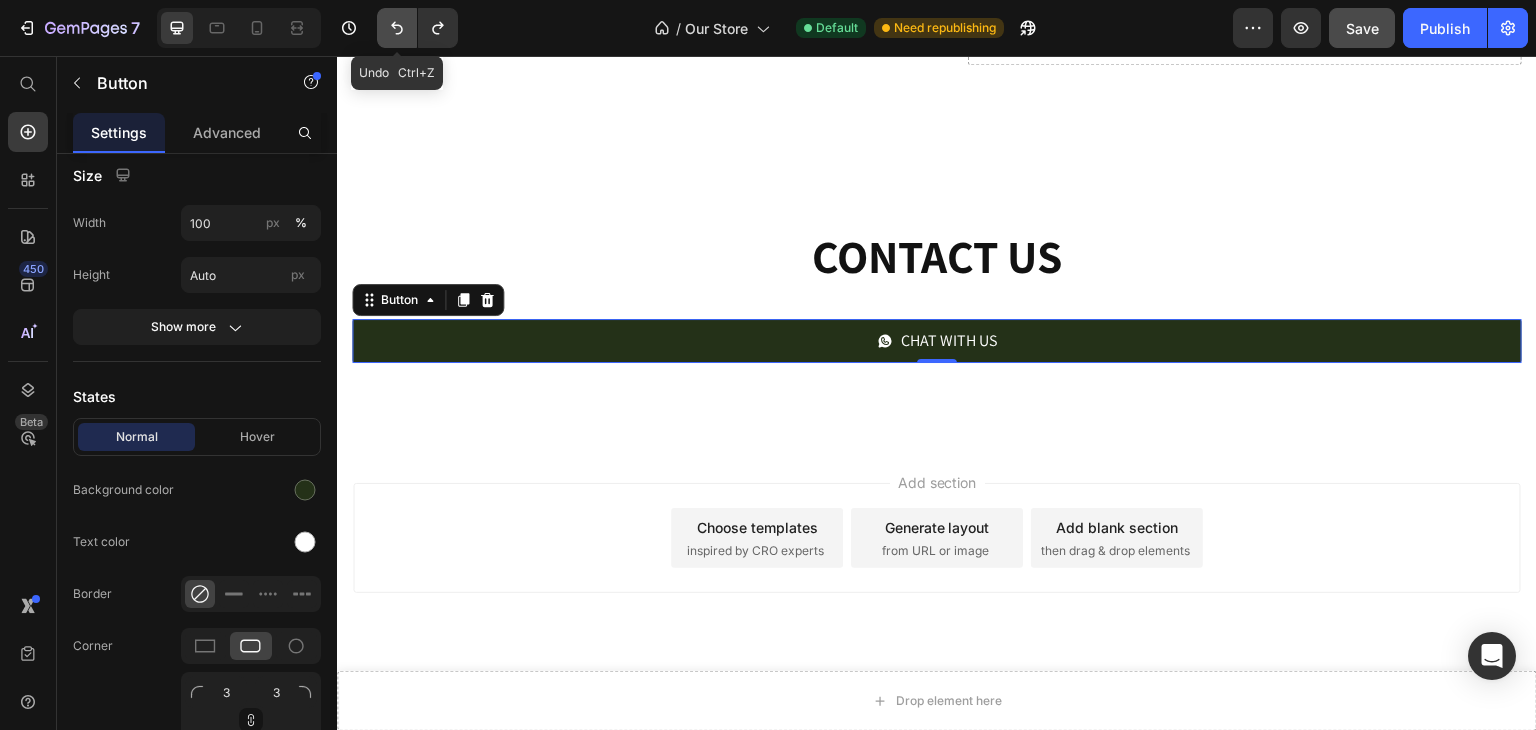 click 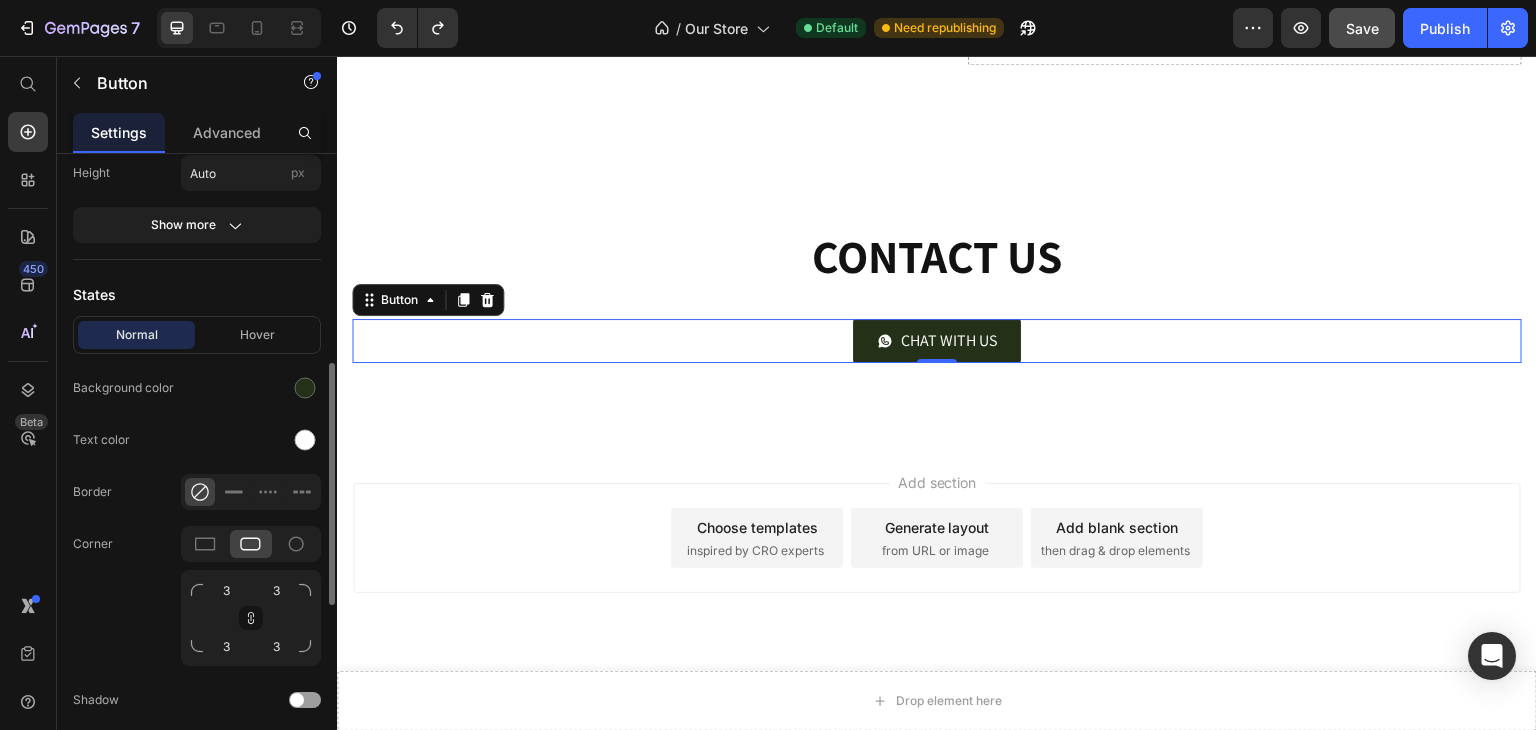 scroll, scrollTop: 549, scrollLeft: 0, axis: vertical 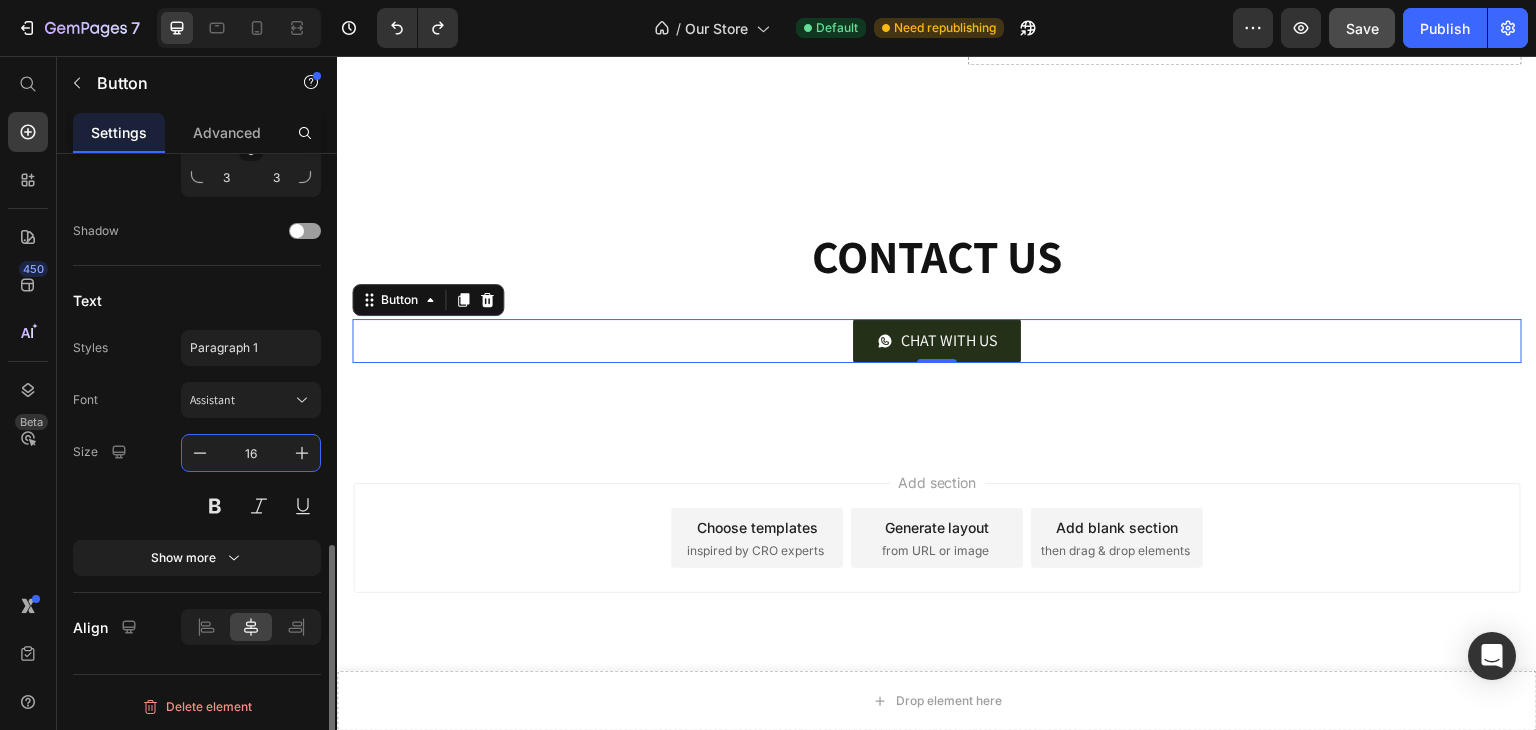 click on "16" at bounding box center (251, 453) 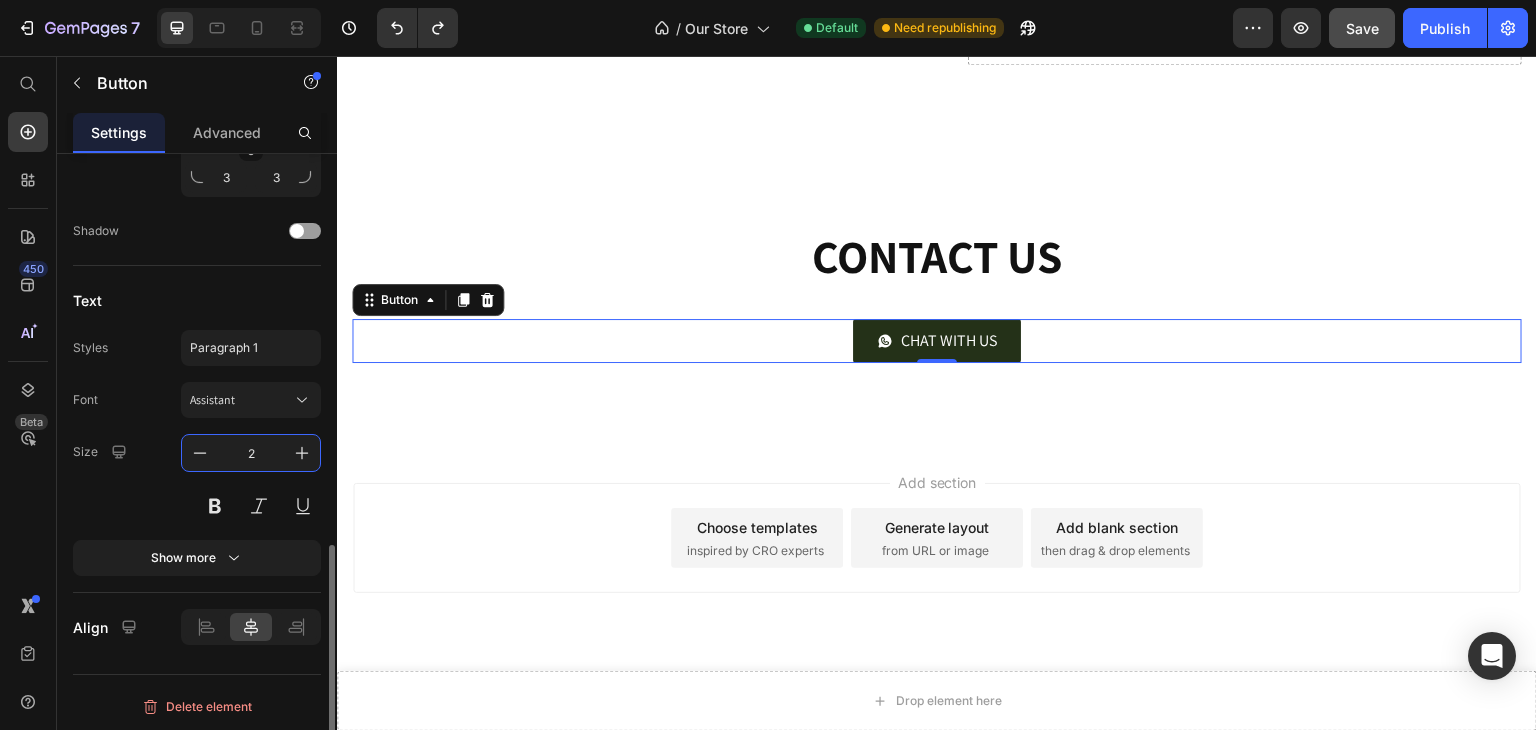 type on "25" 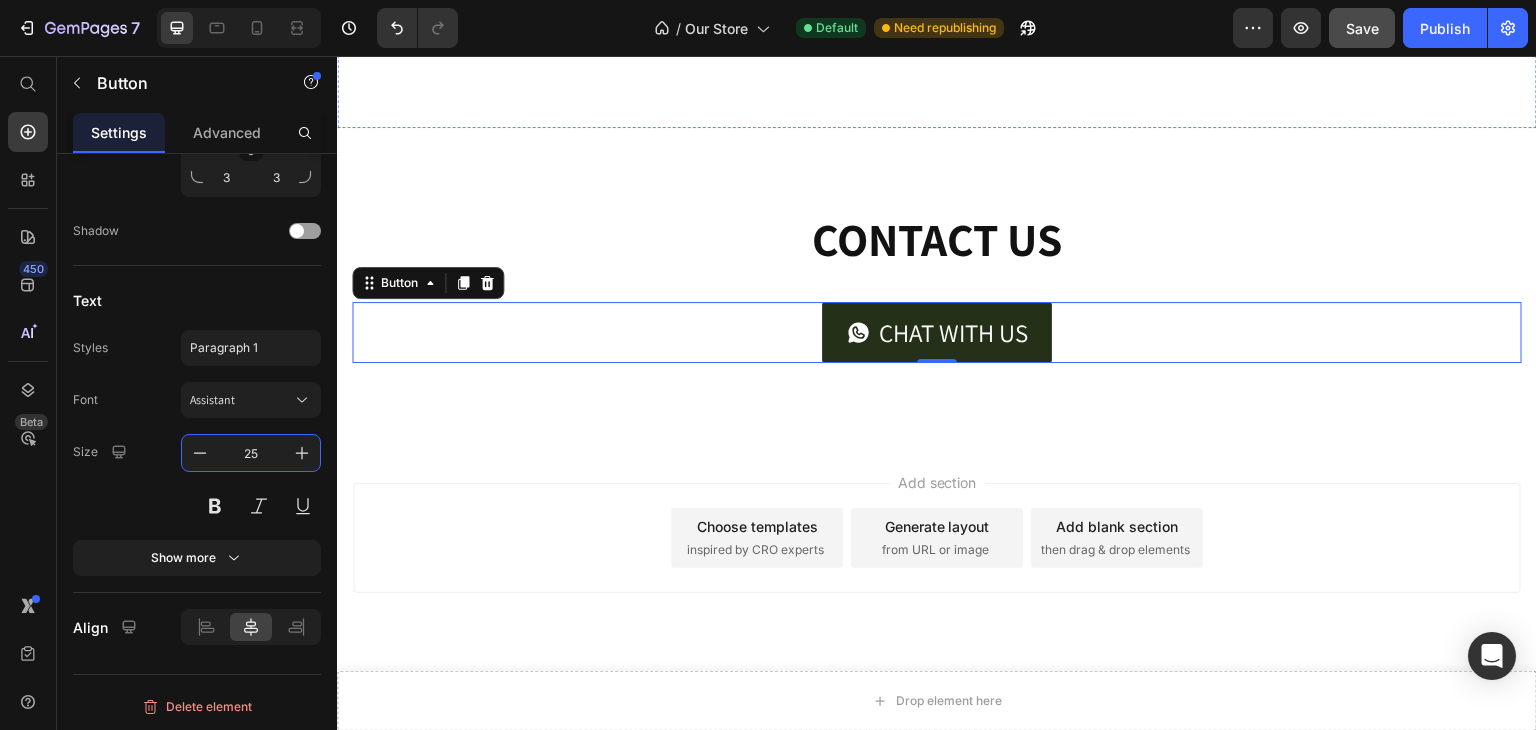 scroll, scrollTop: 3516, scrollLeft: 0, axis: vertical 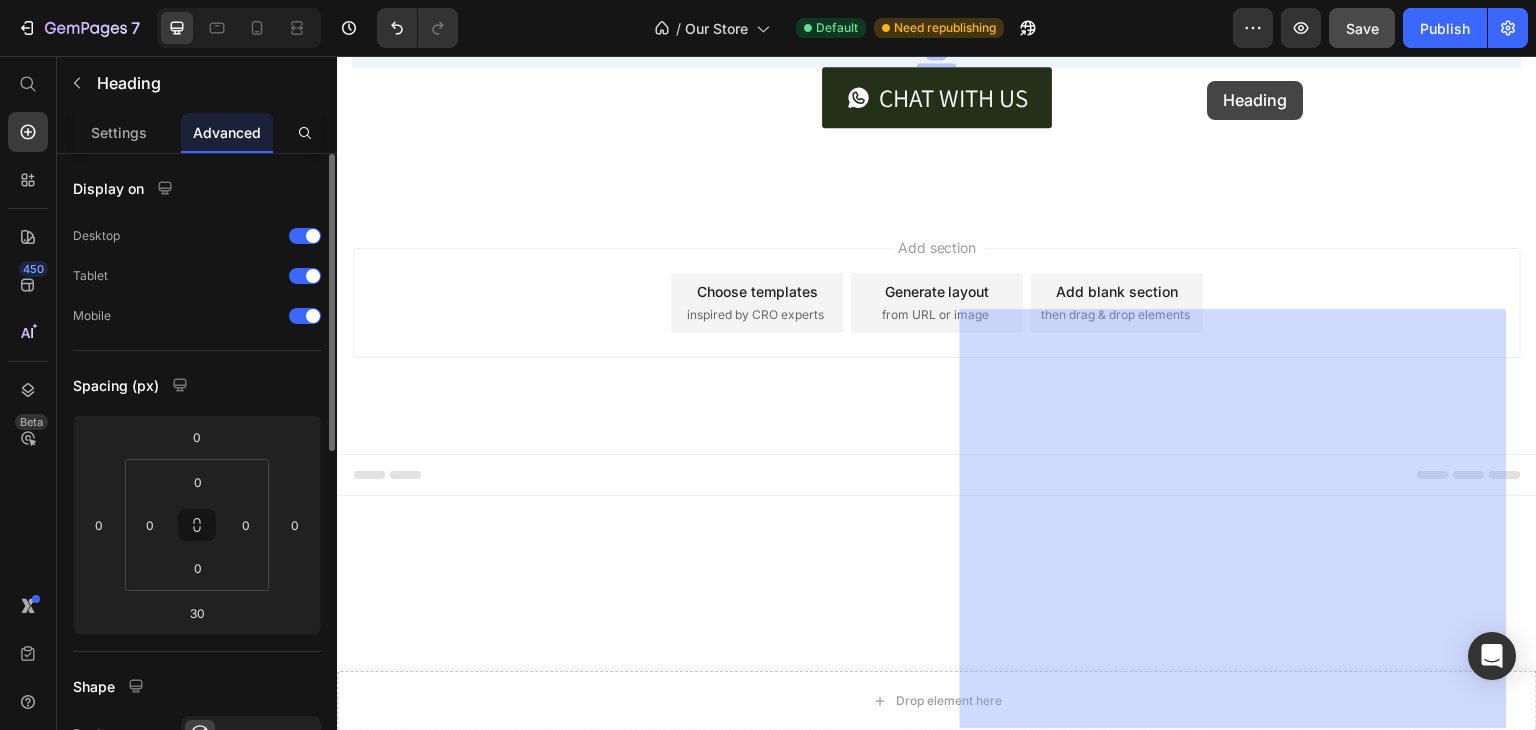 drag, startPoint x: 380, startPoint y: 450, endPoint x: 1208, endPoint y: 81, distance: 906.5015 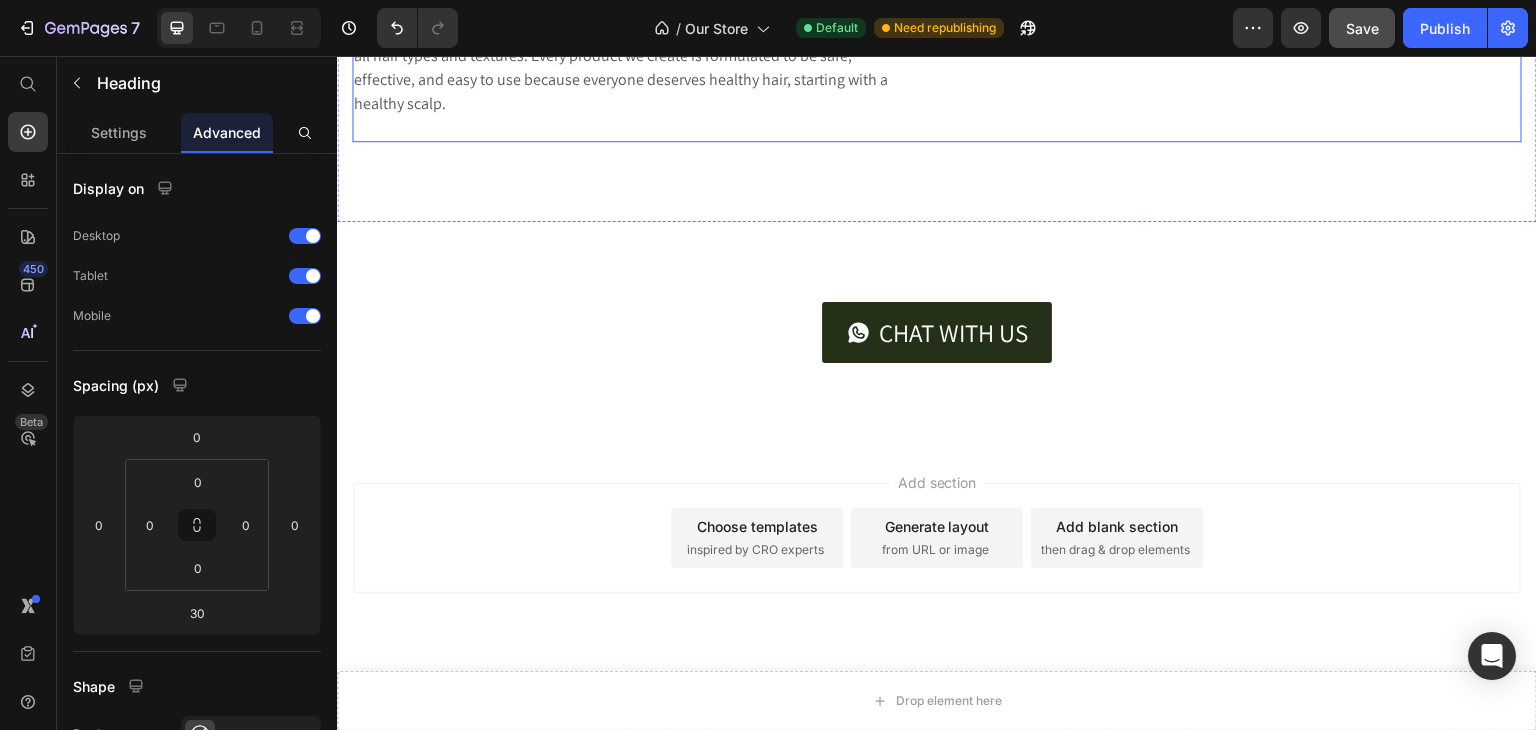scroll, scrollTop: 3531, scrollLeft: 0, axis: vertical 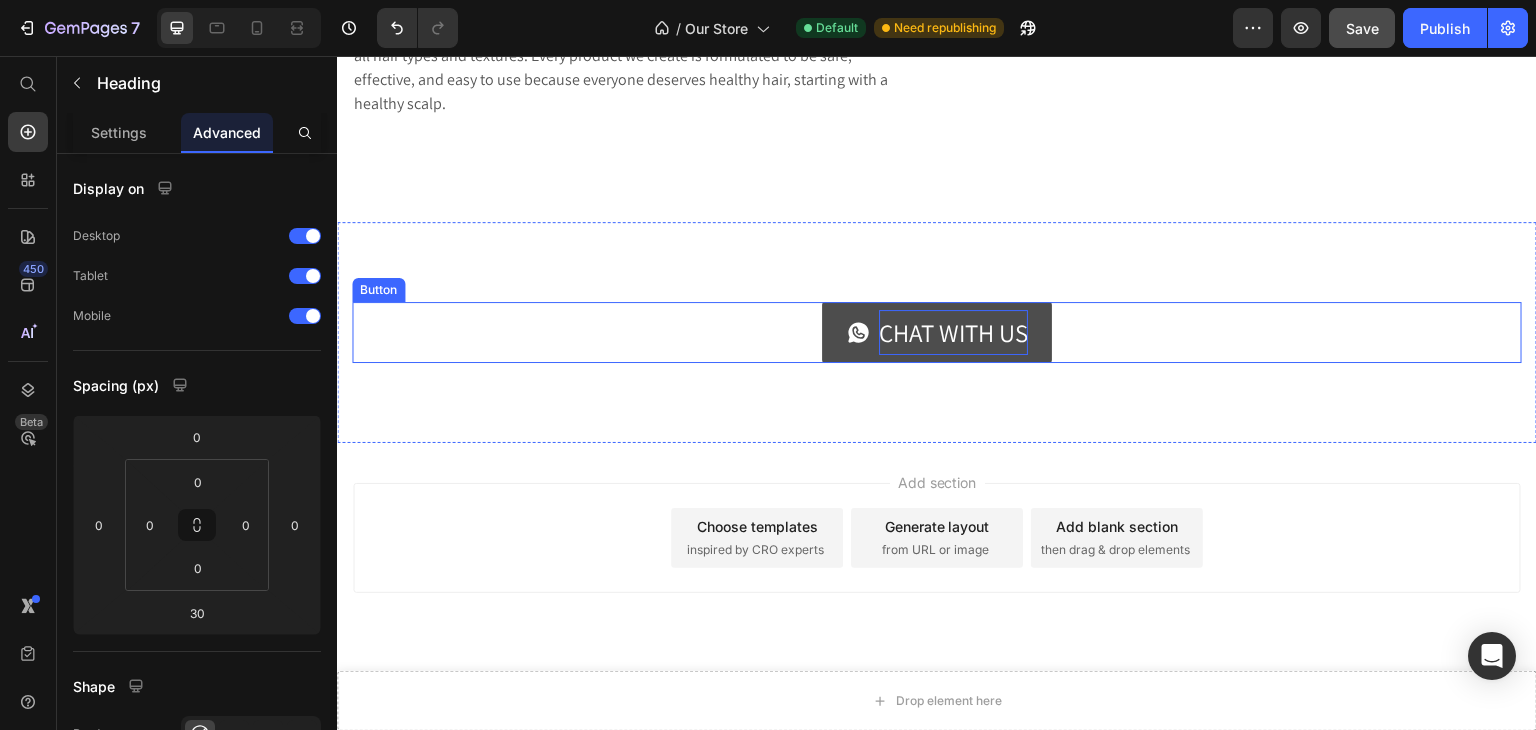 click on "CHAT WITH US" at bounding box center (953, 332) 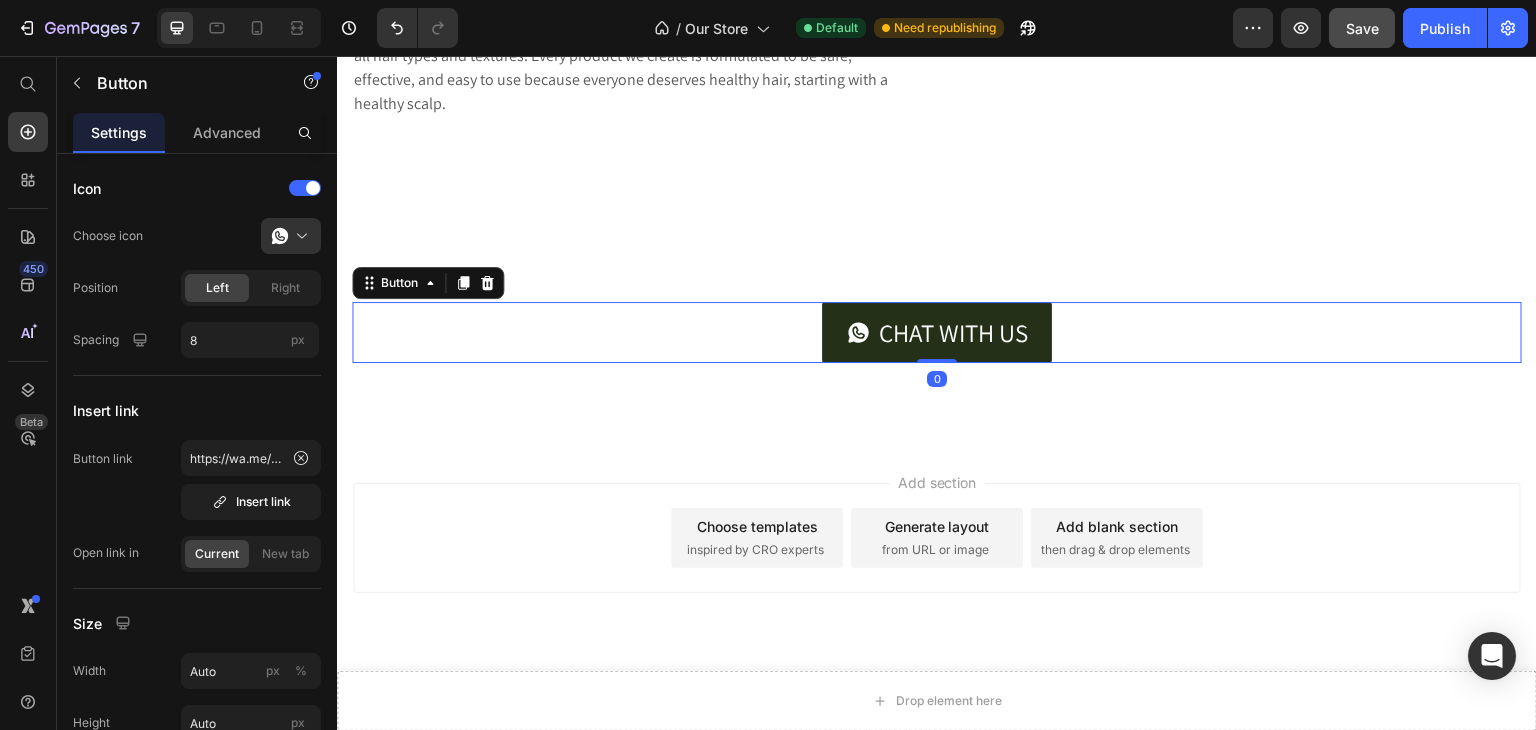 click on "CHAT WITH US Button   0" at bounding box center [937, 332] 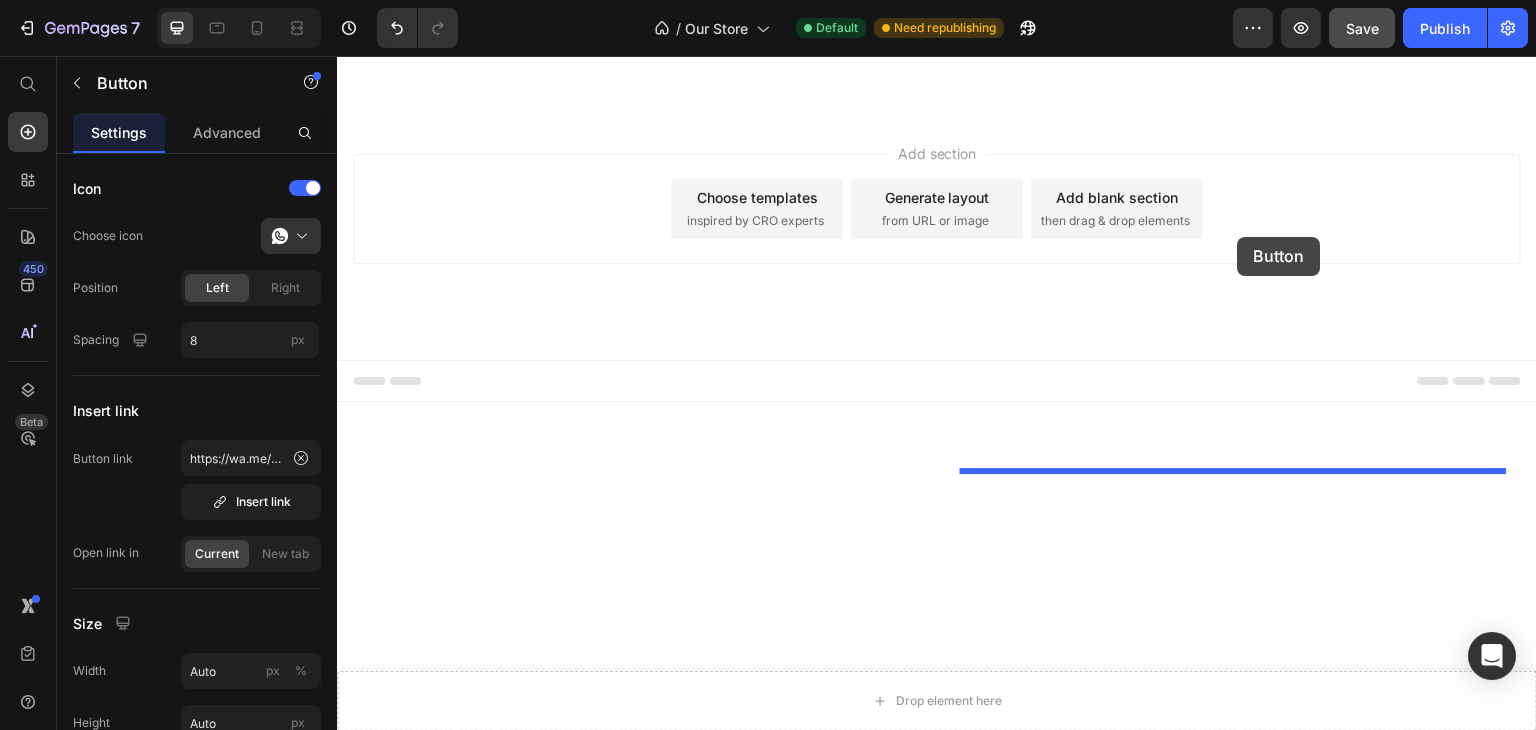 scroll, scrollTop: 3197, scrollLeft: 0, axis: vertical 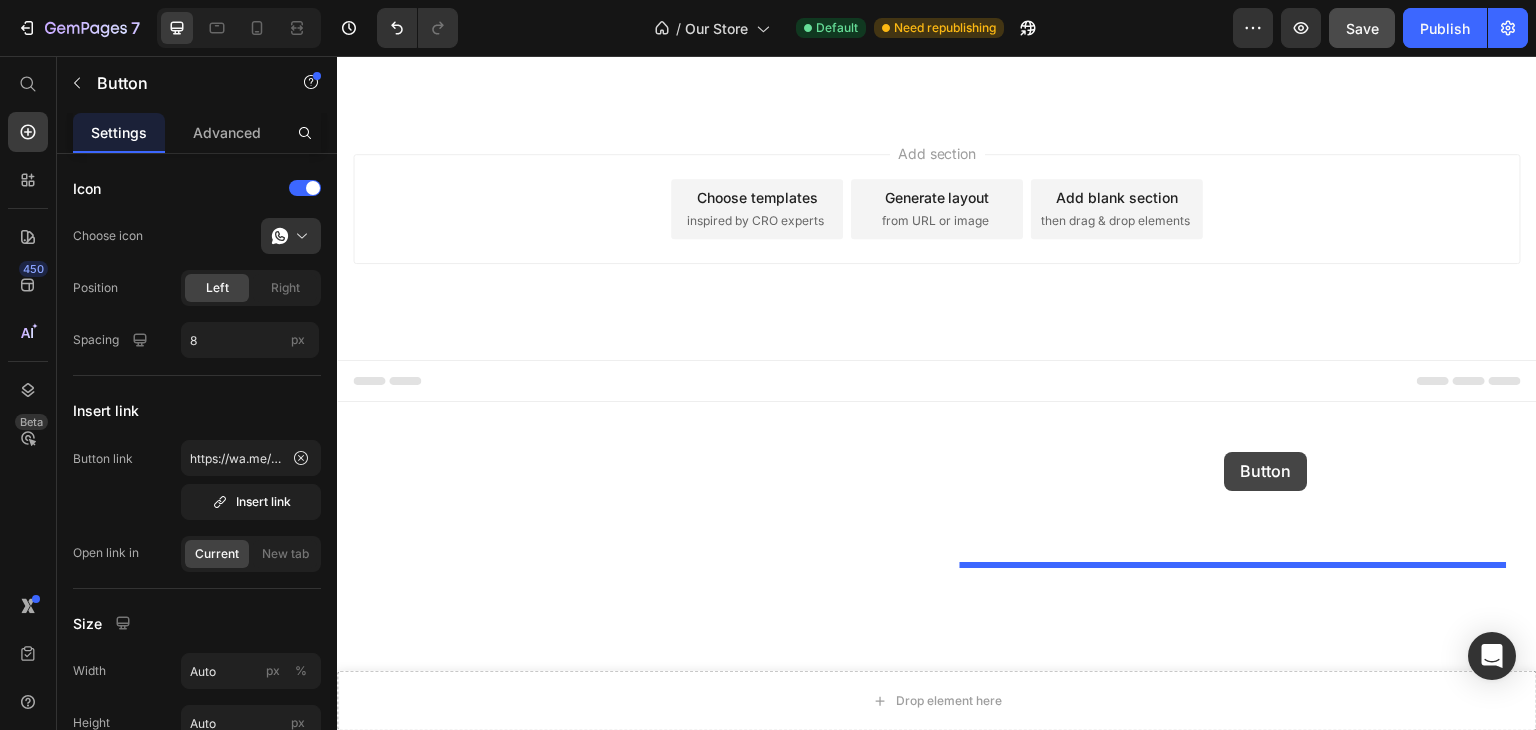 drag, startPoint x: 399, startPoint y: 427, endPoint x: 1225, endPoint y: 451, distance: 826.3486 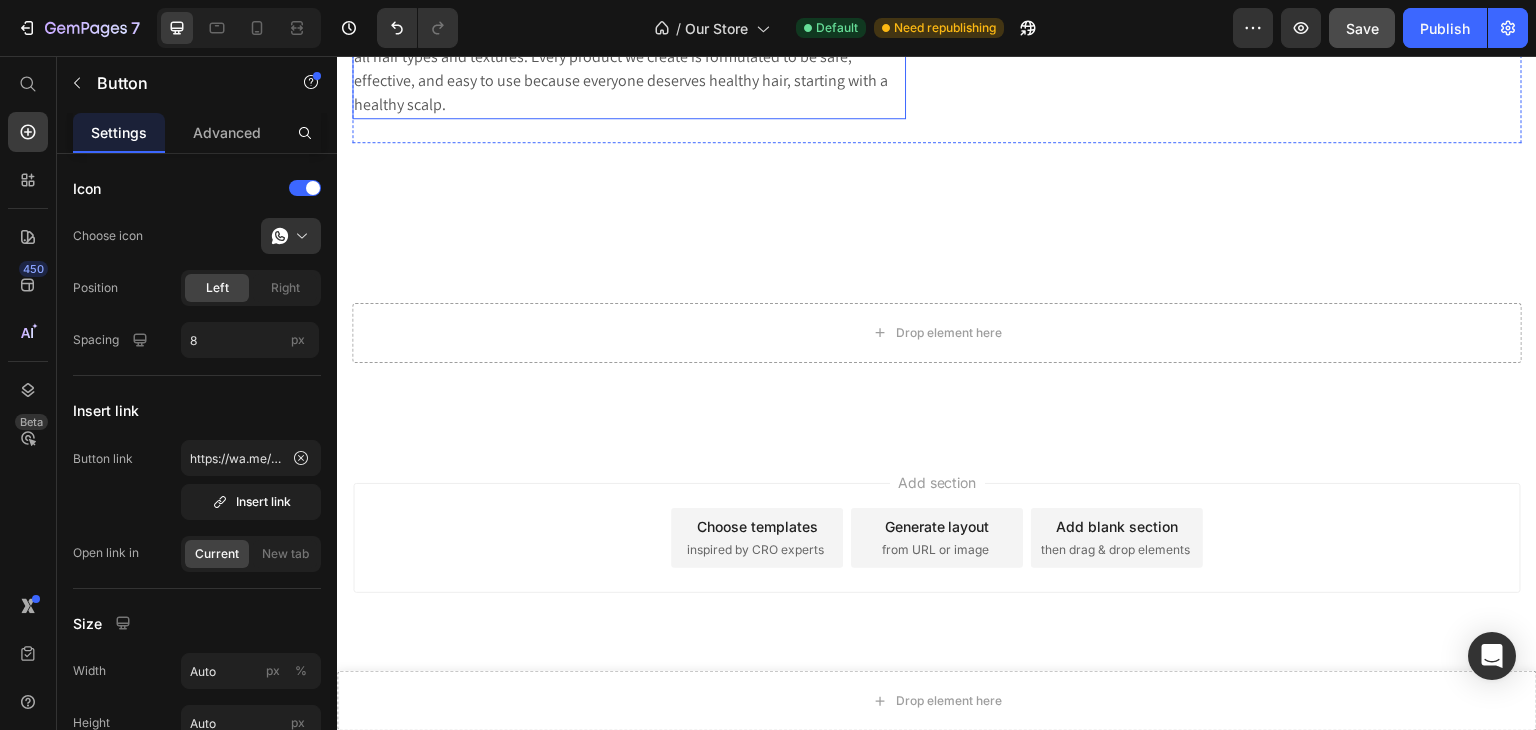 scroll, scrollTop: 3225, scrollLeft: 0, axis: vertical 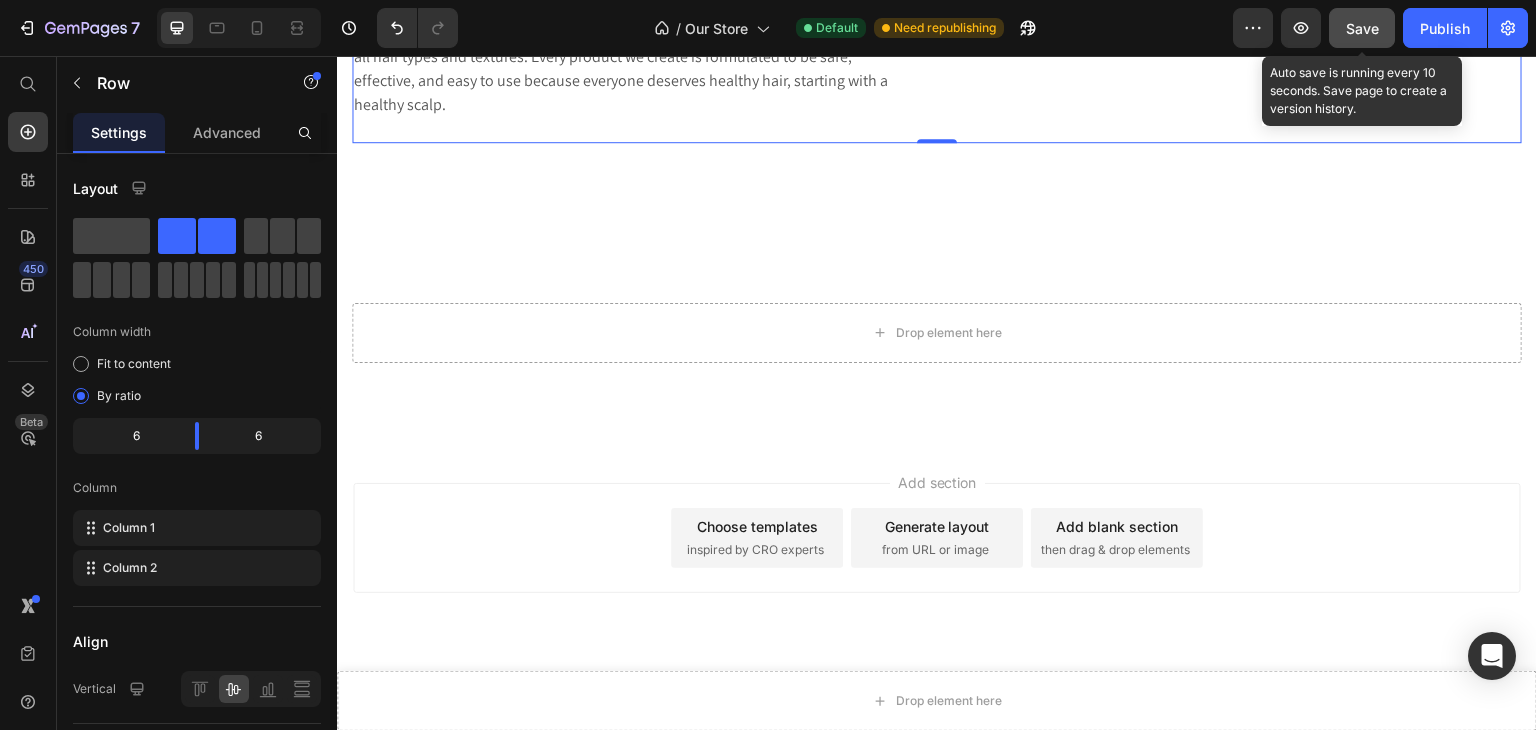 click on "Save" 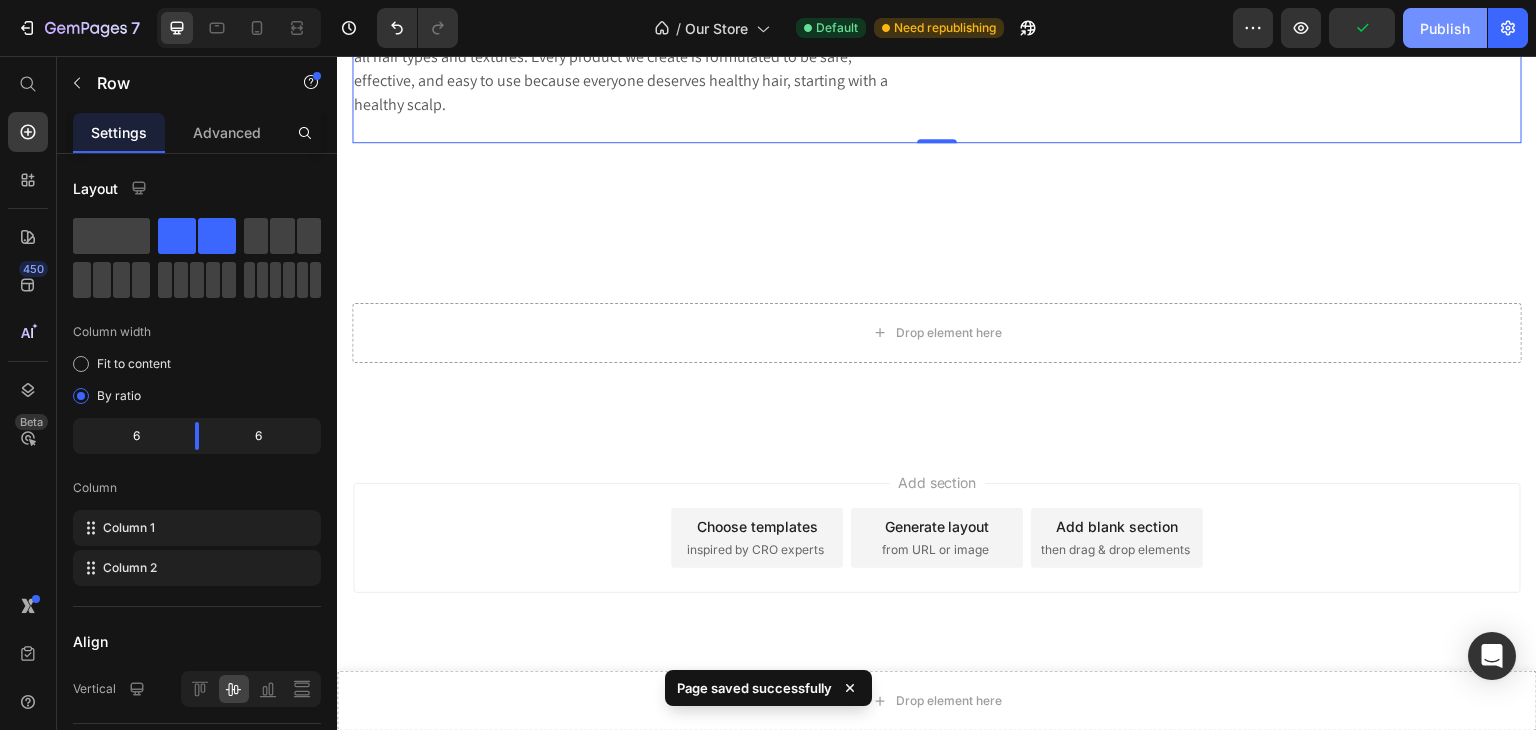 click on "Publish" at bounding box center (1445, 28) 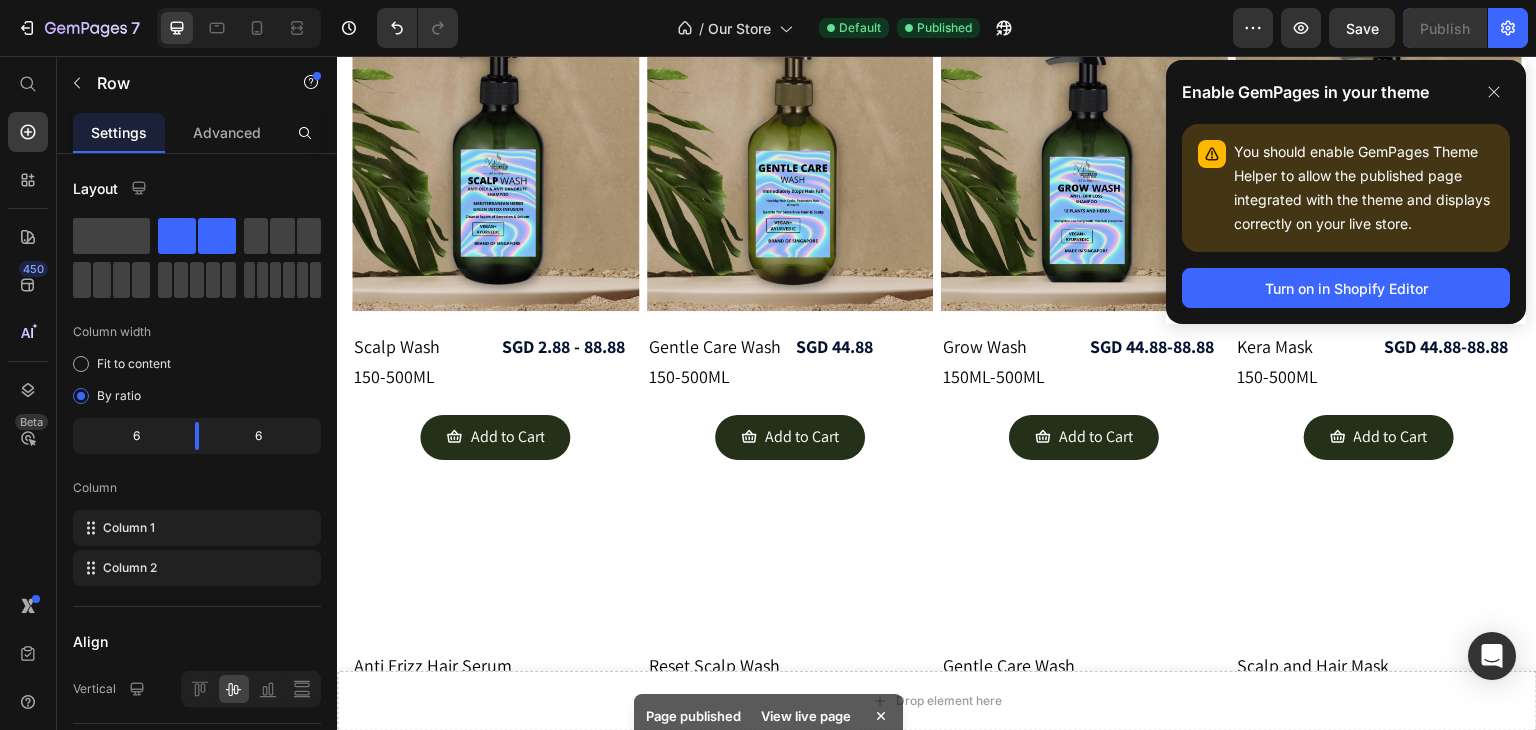 scroll, scrollTop: 1350, scrollLeft: 0, axis: vertical 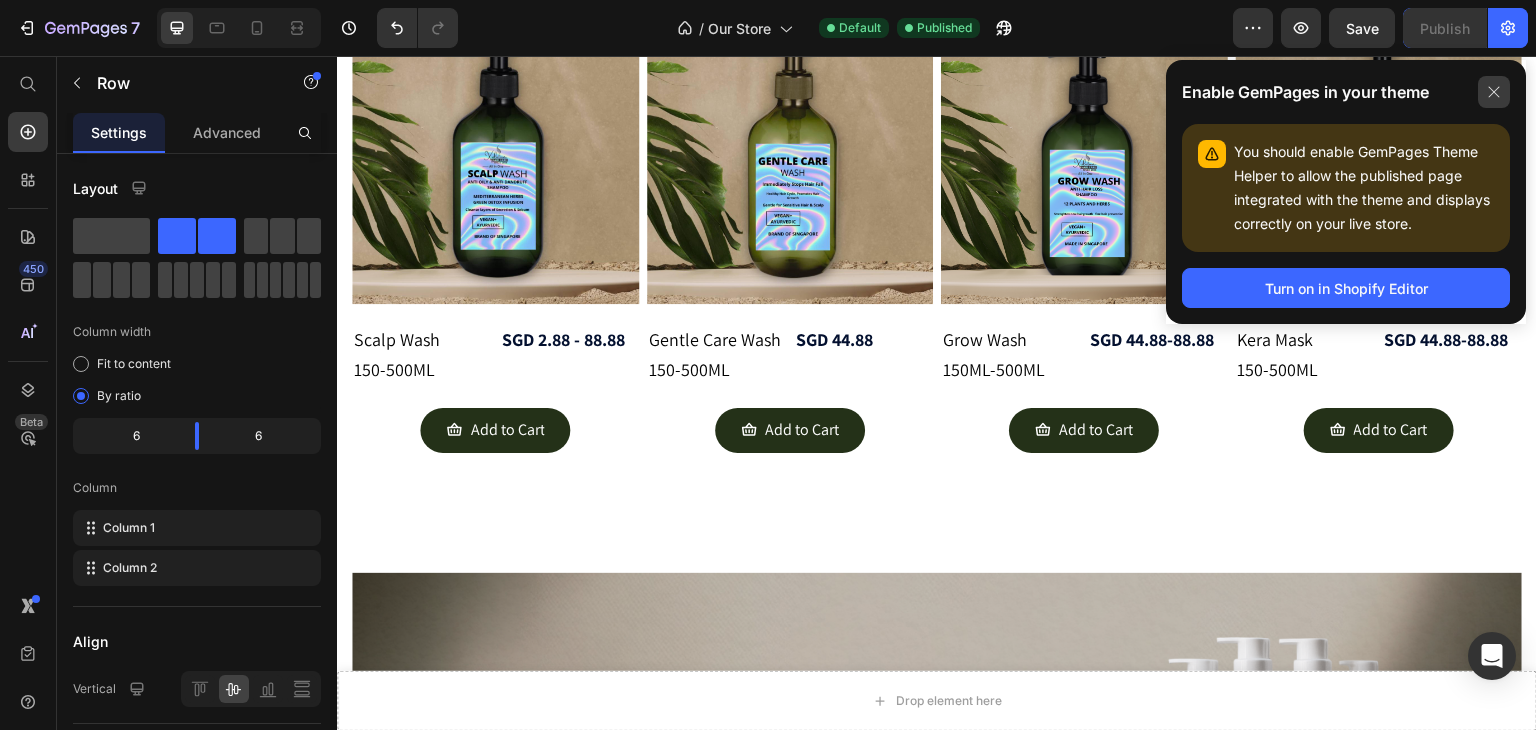 click 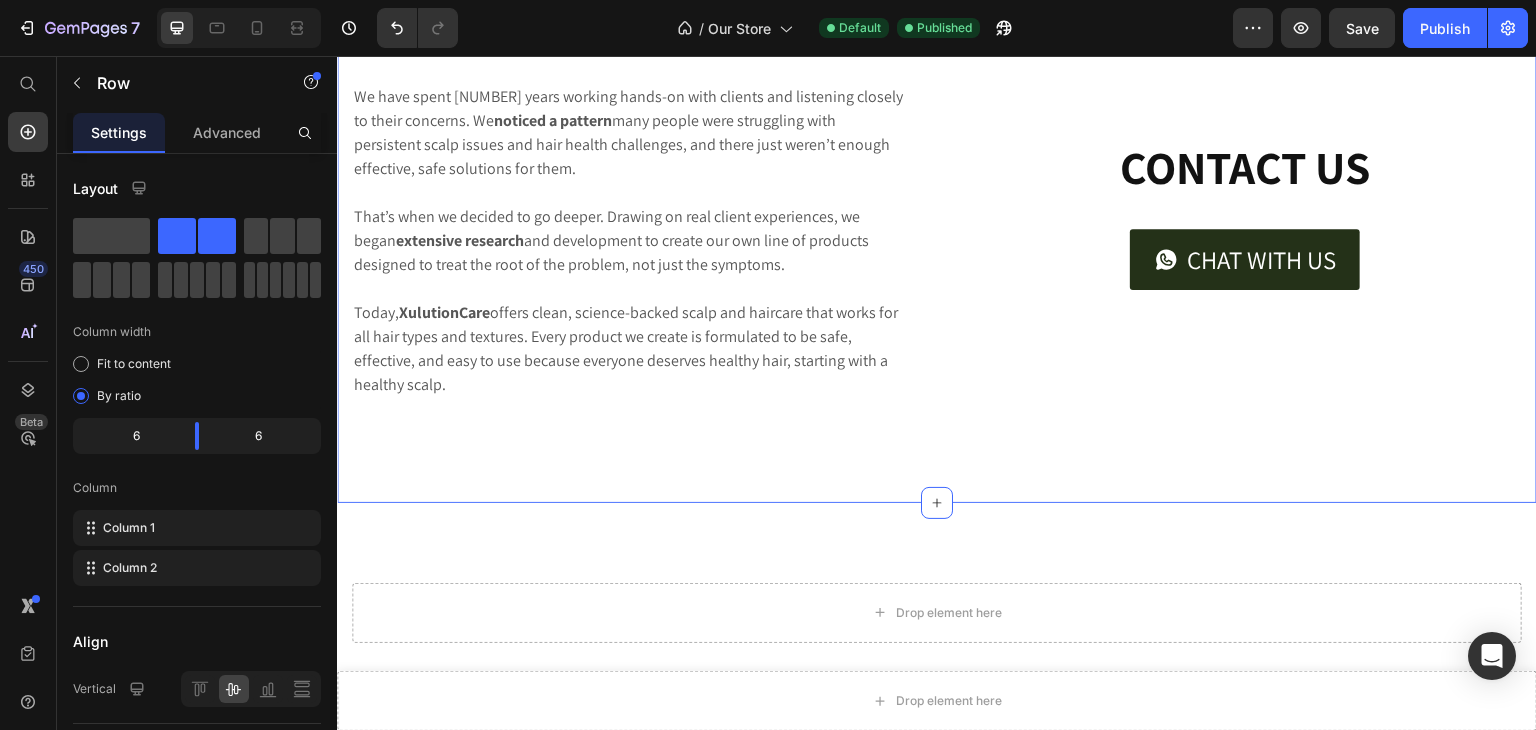 scroll, scrollTop: 3082, scrollLeft: 0, axis: vertical 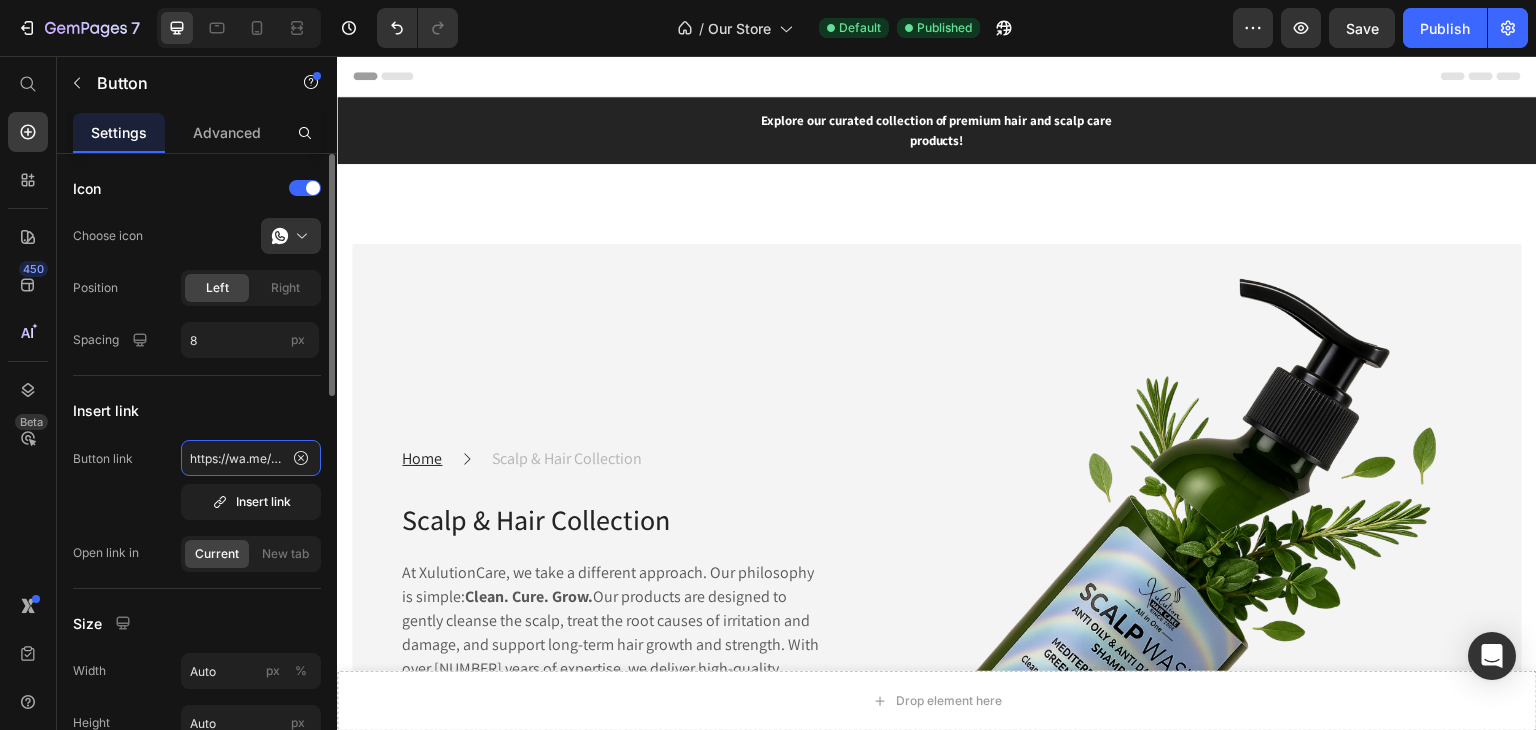 click on "https://wa.me/message/[PHONE]" 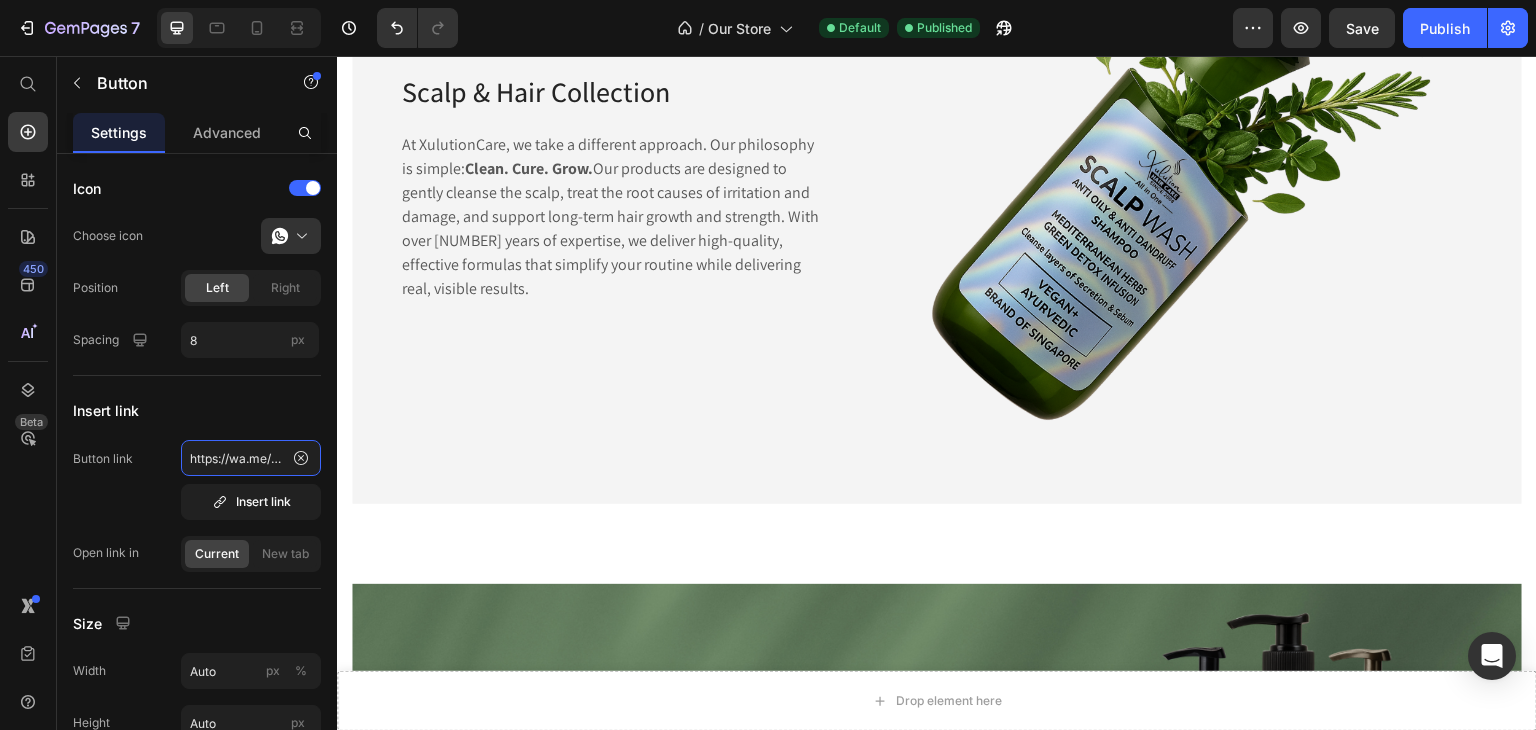 scroll, scrollTop: 428, scrollLeft: 0, axis: vertical 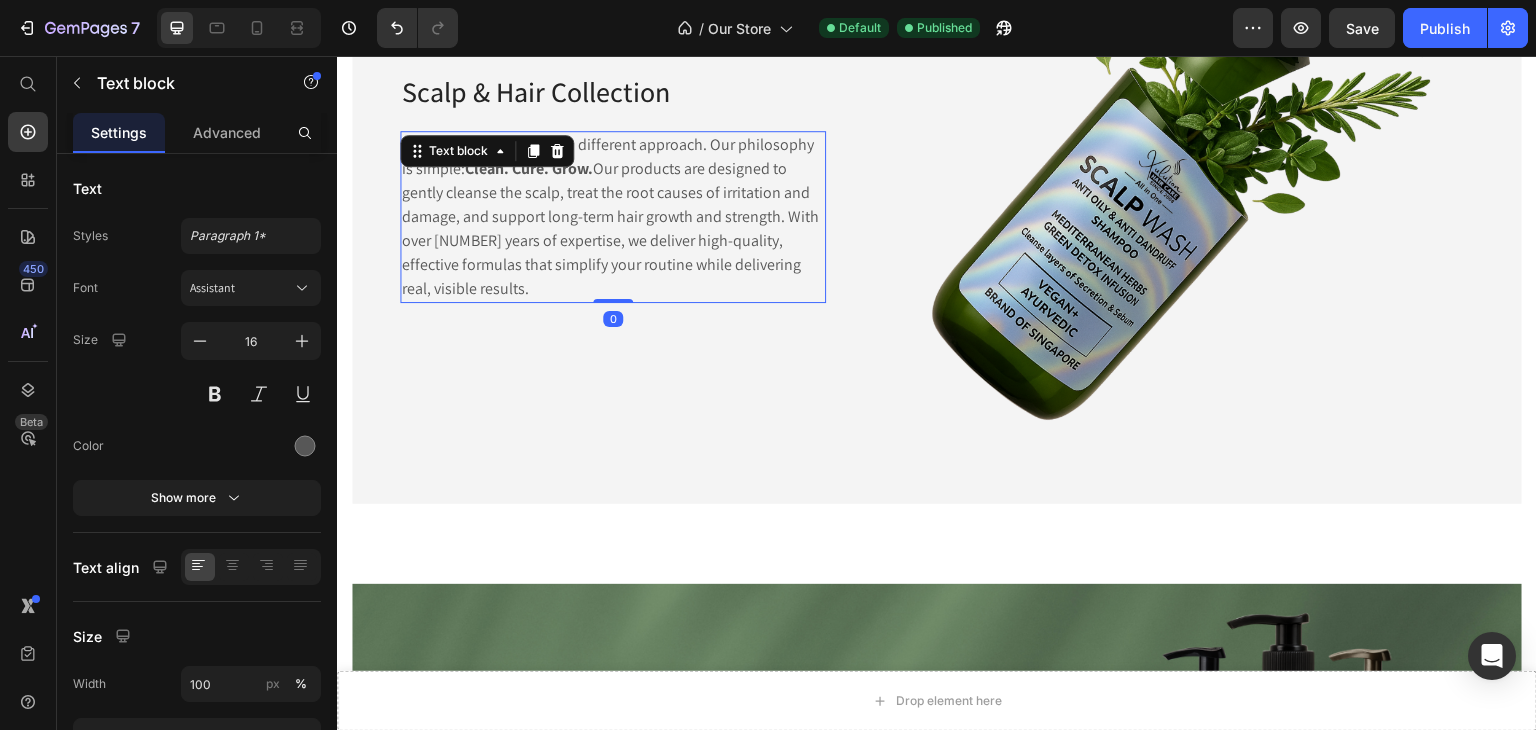 click on "At XulutionCare, we take a different approach. Our philosophy is simple:  Clean. Cure. Grow.  Our products are designed to gently cleanse the scalp, treat the root causes of irritation and damage, and support long-term hair growth and strength. With over [NUMBER] years of expertise, we deliver high-quality, effective formulas that simplify your routine while delivering real, visible results." at bounding box center (613, 217) 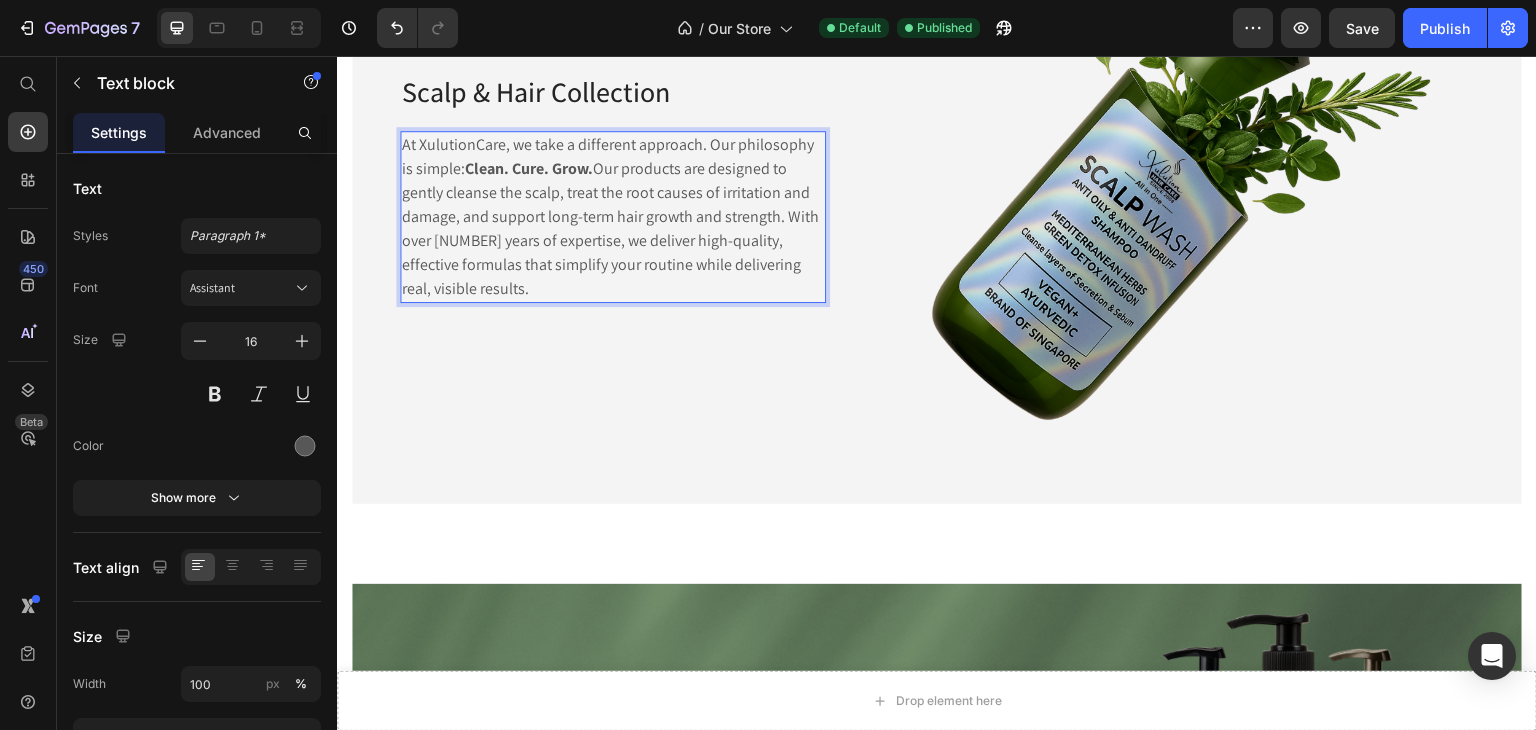click on "At XulutionCare, we take a different approach. Our philosophy is simple:  Clean. Cure. Grow.  Our products are designed to gently cleanse the scalp, treat the root causes of irritation and damage, and support long-term hair growth and strength. With over [NUMBER] years of expertise, we deliver high-quality, effective formulas that simplify your routine while delivering real, visible results." at bounding box center [613, 217] 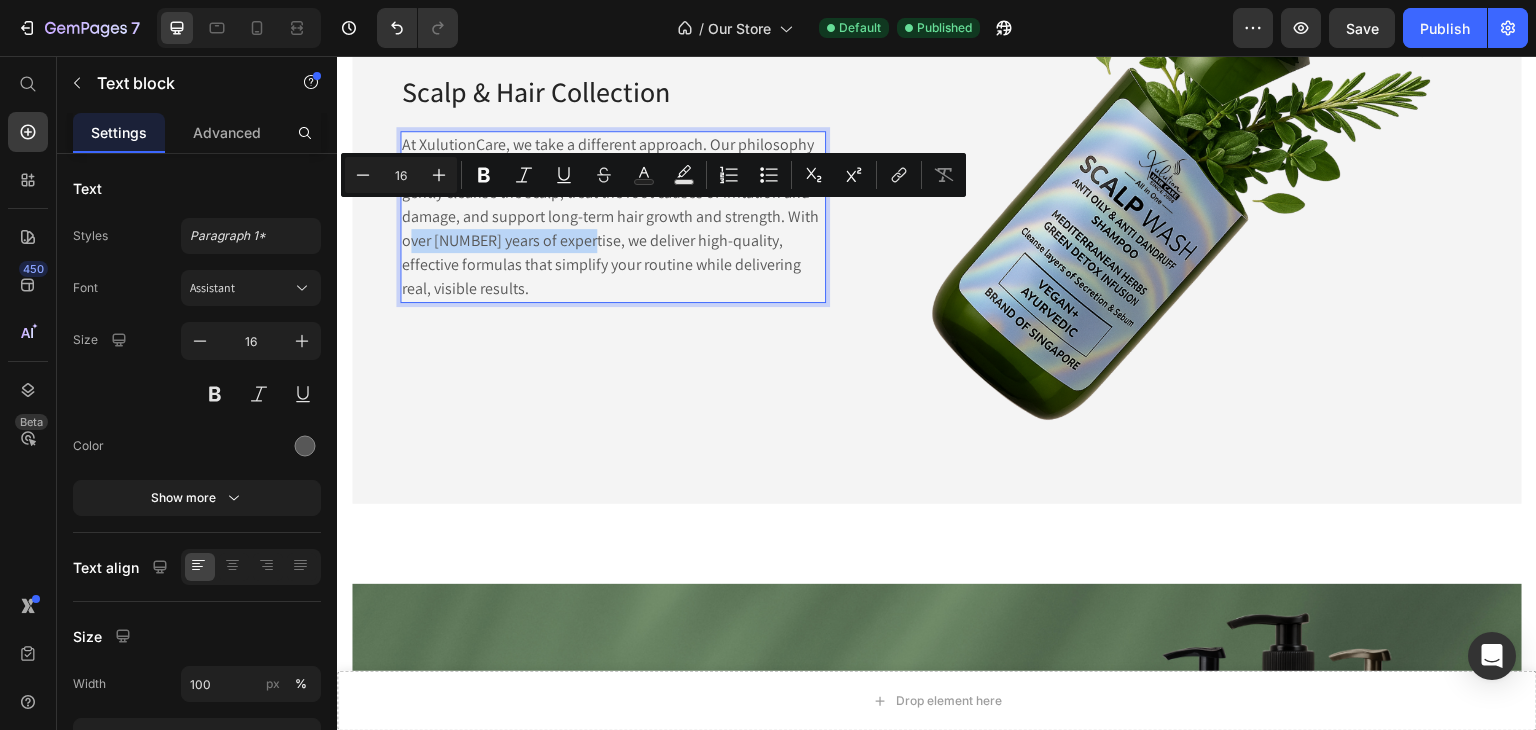 drag, startPoint x: 401, startPoint y: 215, endPoint x: 569, endPoint y: 208, distance: 168.14577 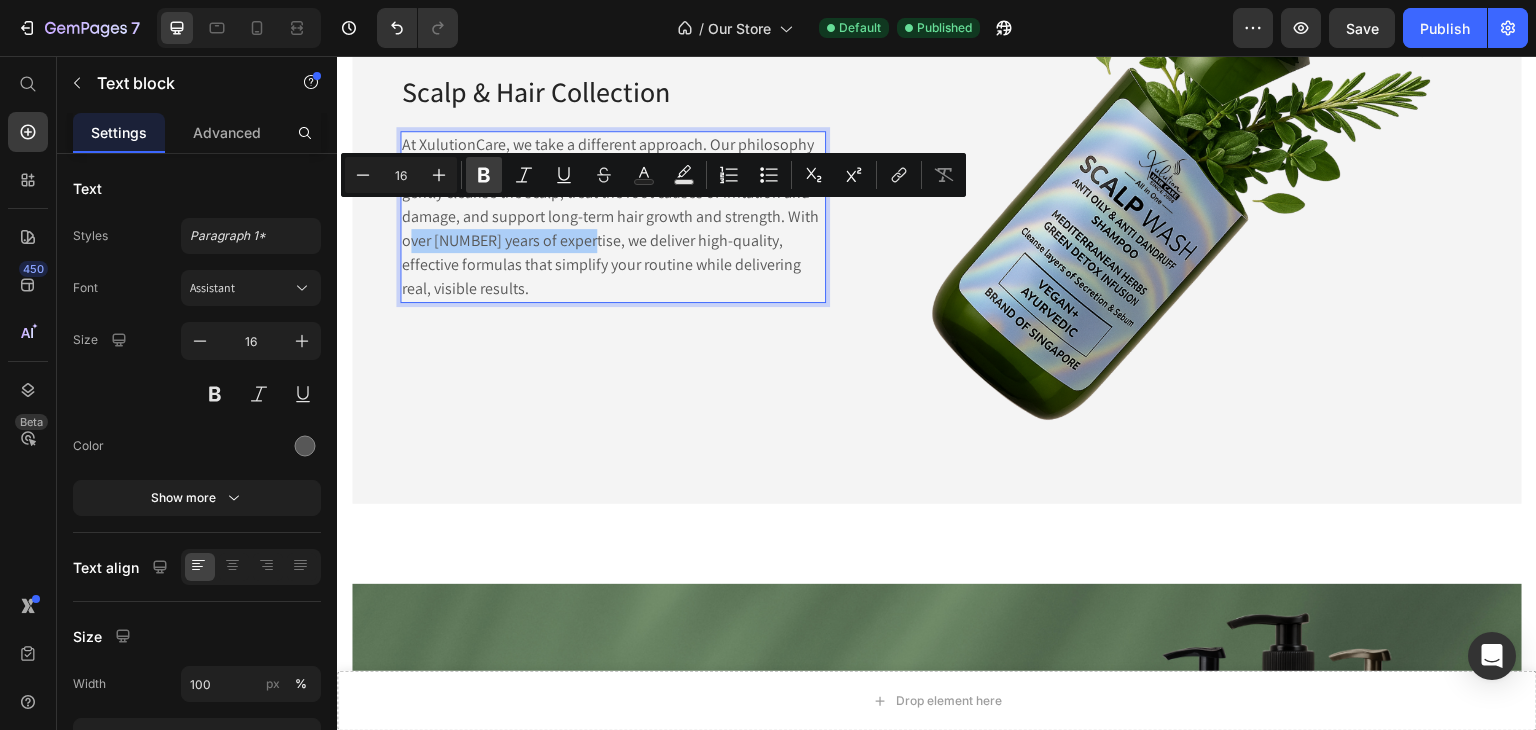 click on "Bold" at bounding box center (484, 175) 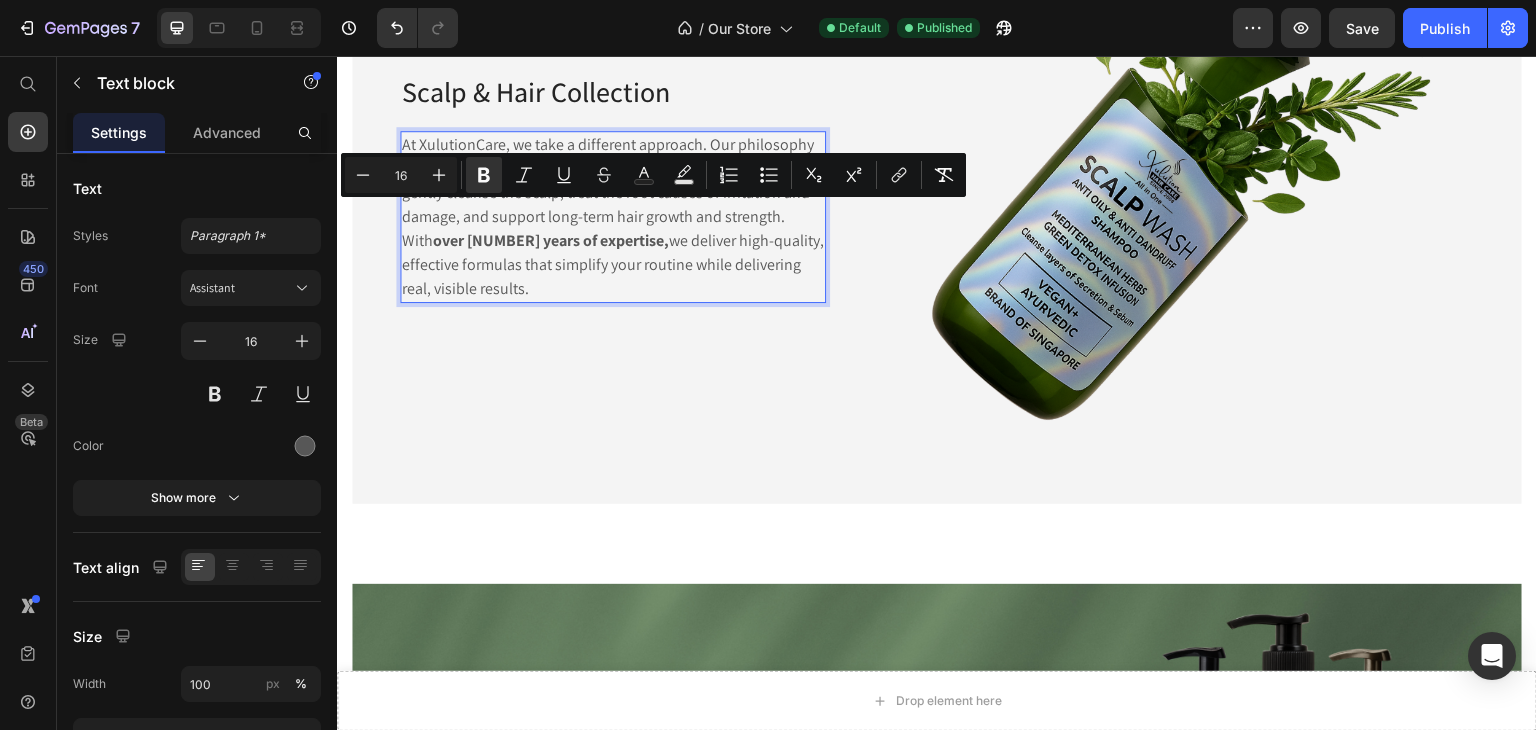 click on "over [NUMBER] years of expertise," at bounding box center (551, 240) 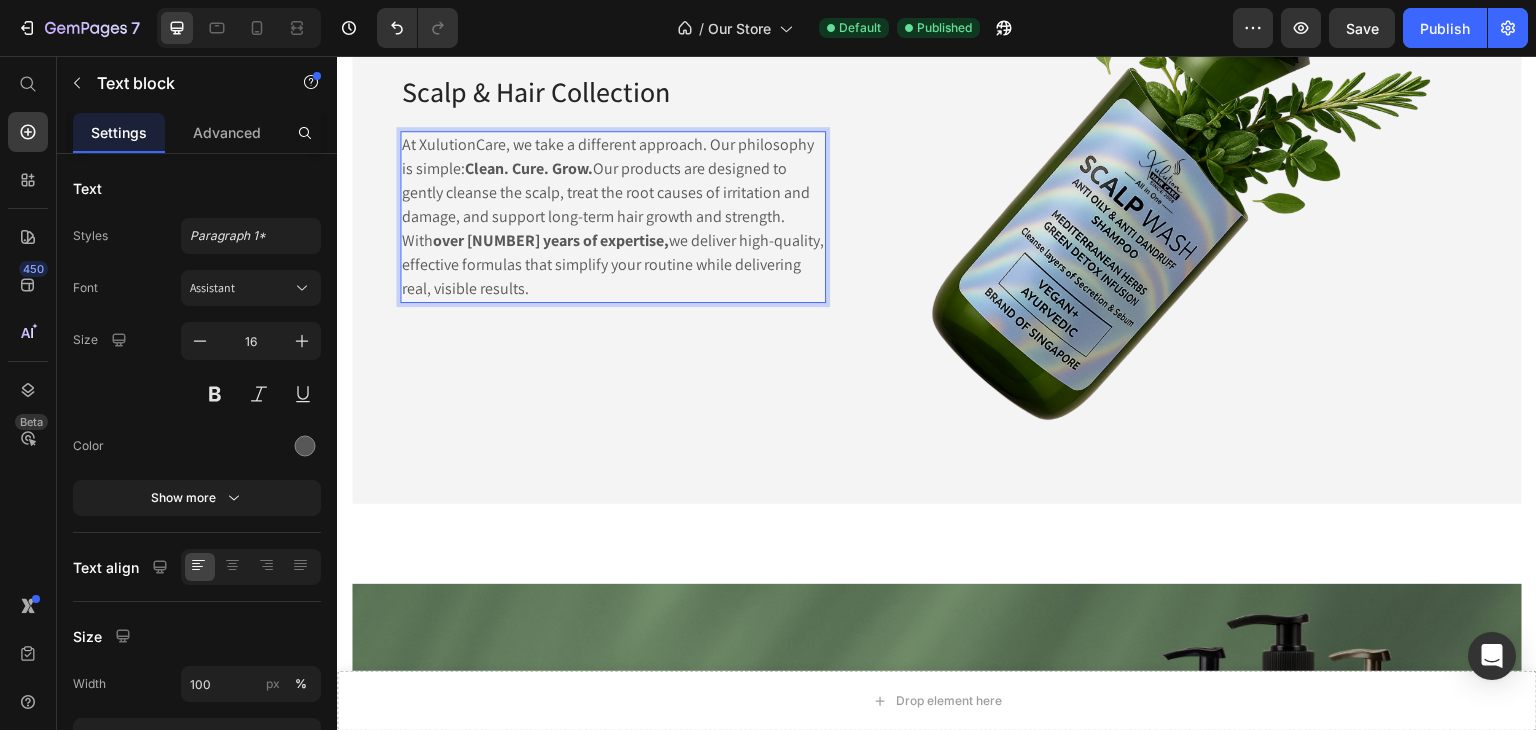 click on "At XulutionCare, we take a different approach. Our philosophy is simple:  Clean. Cure. Grow.  Our products are designed to gently cleanse the scalp, treat the root causes of irritation and damage, and support long-term hair growth and strength. With over [NUMBER] years of expertise, we deliver high-quality, effective formulas that simplify your routine while delivering real, visible results." at bounding box center [613, 217] 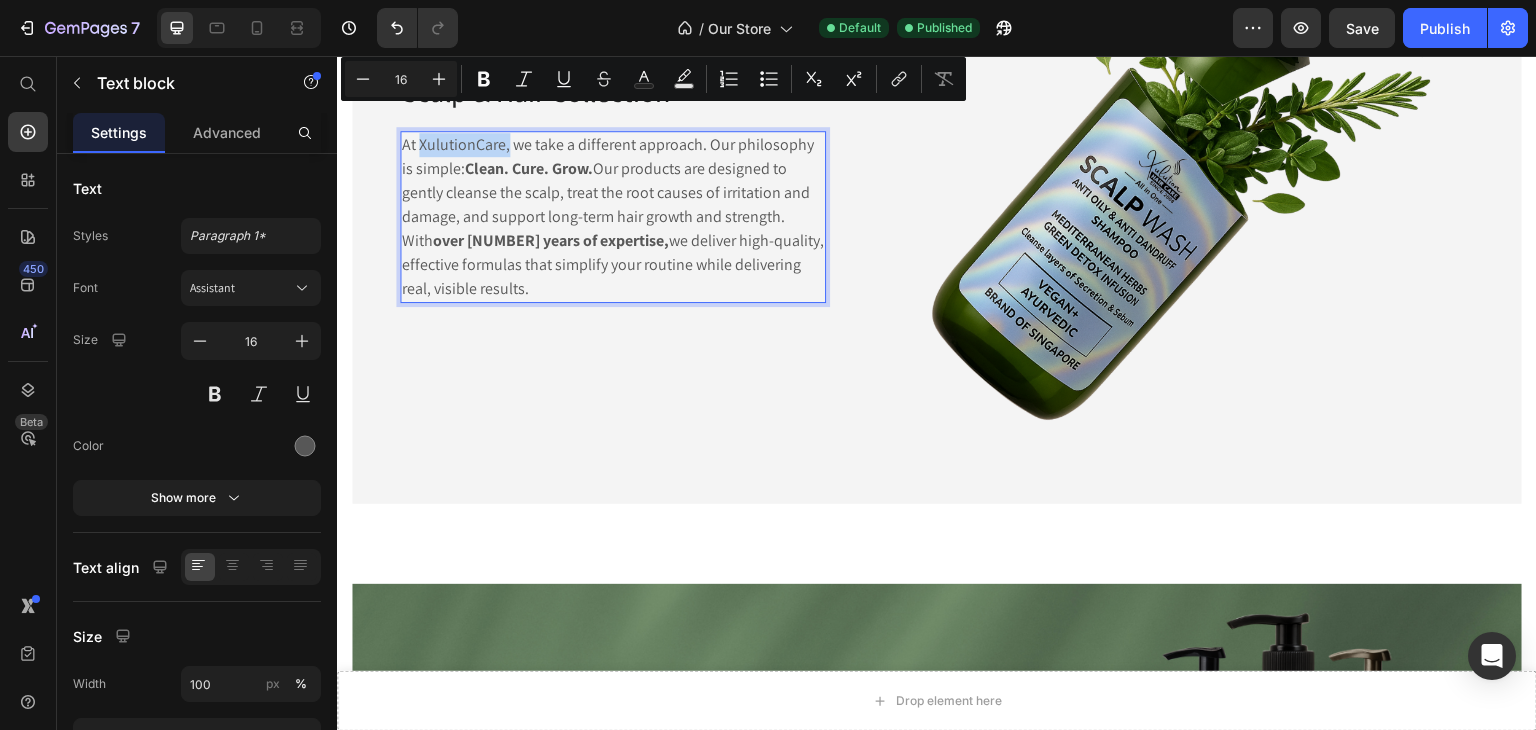 drag, startPoint x: 420, startPoint y: 121, endPoint x: 508, endPoint y: 129, distance: 88.362885 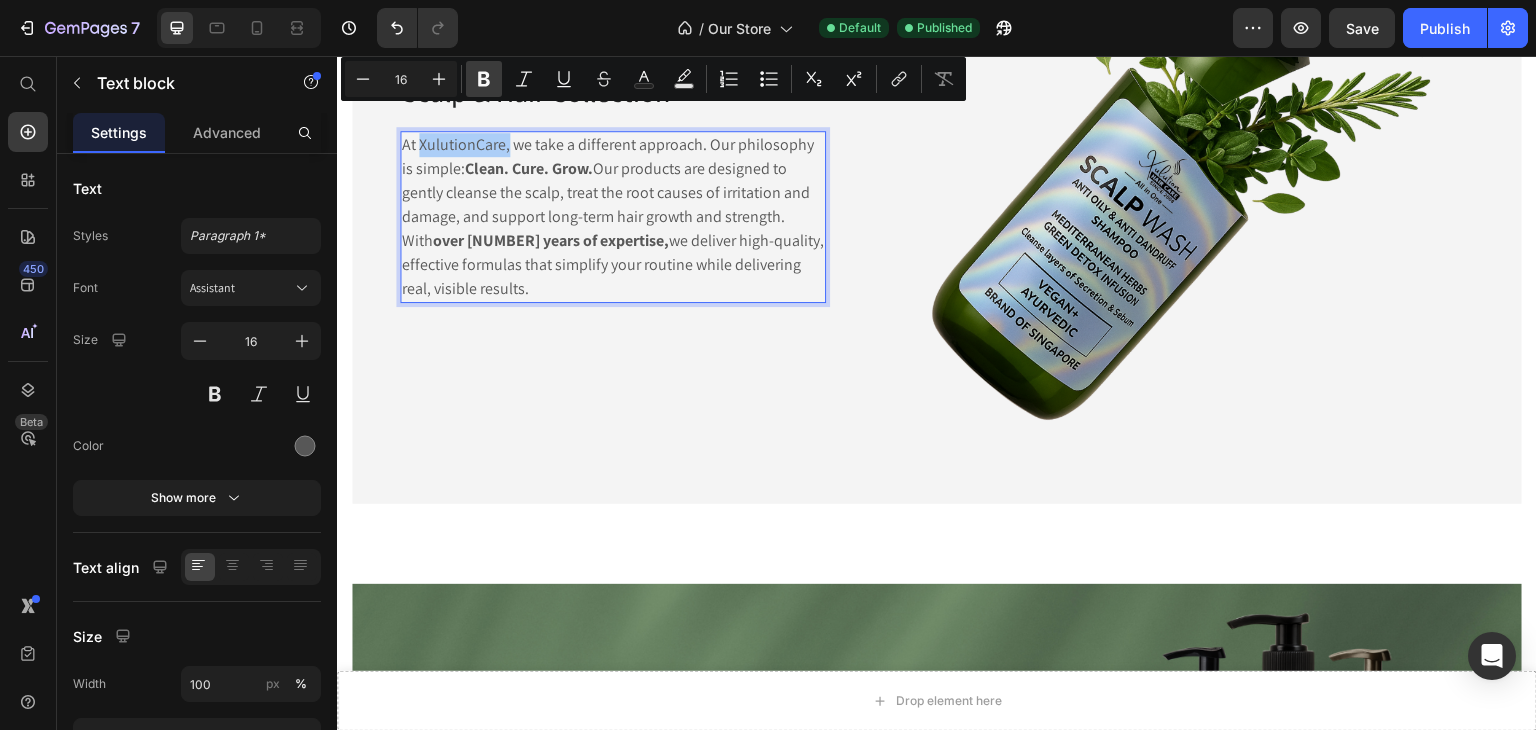 click 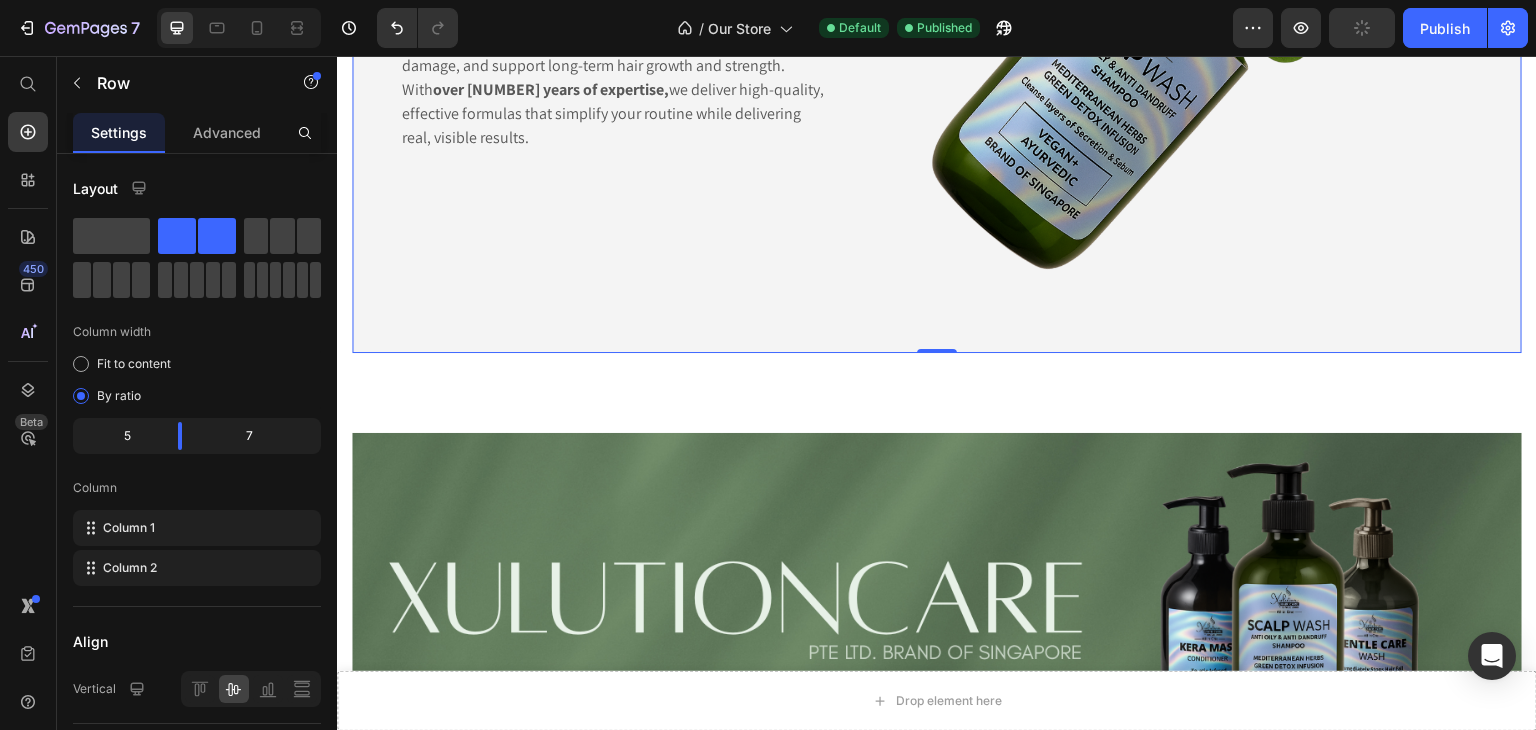 scroll, scrollTop: 596, scrollLeft: 0, axis: vertical 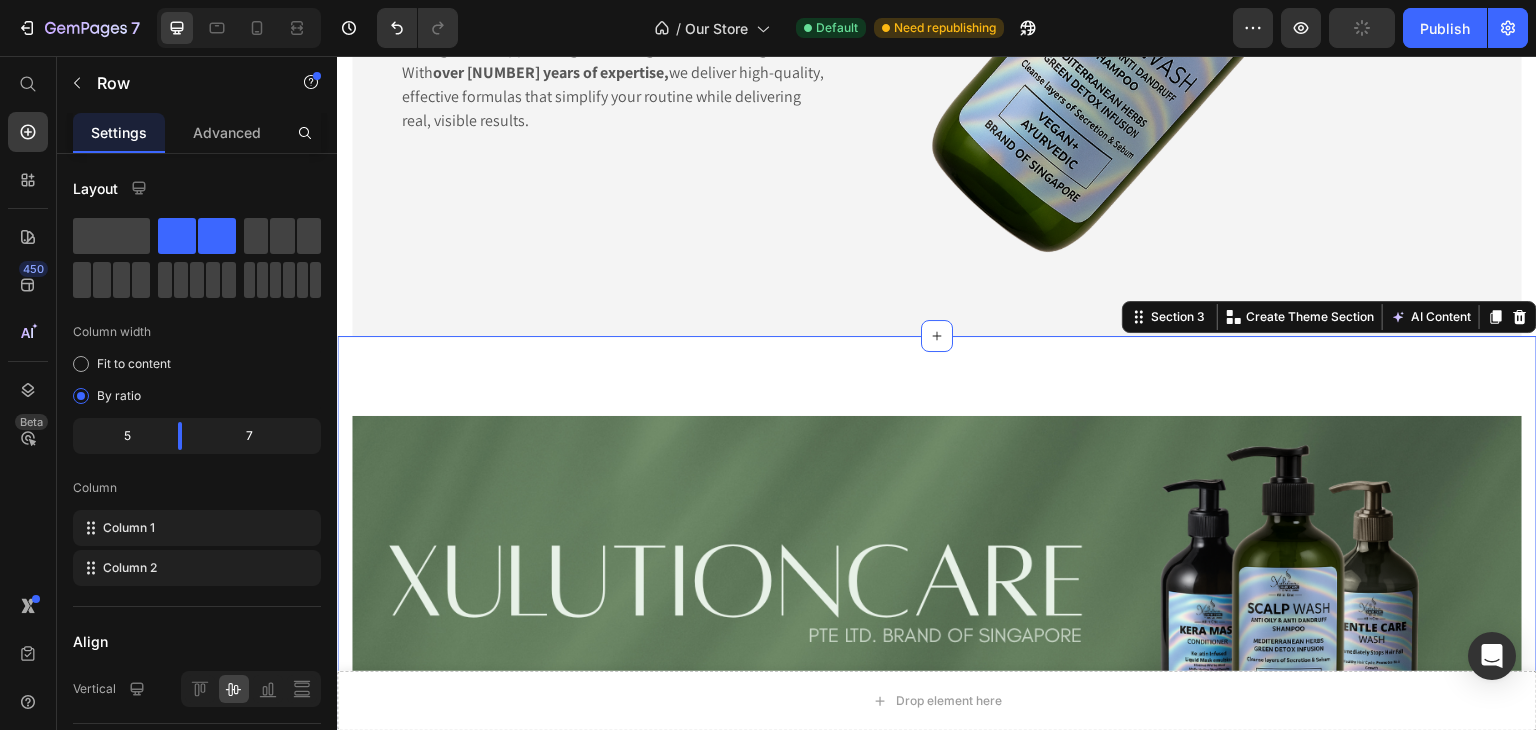 click on "Image Image Scalp Wash  [SIZE] Text Block SGD [PRICE] - [PRICE] Text Block Row
Add to Cart Button Image Gentle Care Wash  [SIZE] Text Block SGD [PRICE] Text Block Row
Add to Cart Button Image Grow Wash [SIZE] Text Block SGD [PRICE]-[PRICE] Text Block Row
Add to Cart Button Image Kera Mask [SIZE] Text Block SGD [PRICE]-[PRICE] Text Block Row
Add to Cart Button Row Image Image Anti Frizz Hair Serum  [SIZE] Text Block SGD [PRICE] Text Block
Add to Cart Button Row Image Reset Scalp Wash  [SIZE] Text Block SGD [PRICE] Text Block Row
Add to Cart Button Image Gentle Care Wash  [SIZE] Text Block SGD [PRICE] Text Block
Add to Cart Button Row Image Scalp and Hair Mask [SIZE] Text Block SGD [PRICE] Text Block
Add to Cart Button Row Row Image Miracle Hair Growth Booster Serum Roll-On [SIZE] Text Block SGD [PRICE] - [PRICE] Text Block
Add to Cart Button Row Image Roll-On [SIZE] SGD [PRICE]" at bounding box center [937, 1434] 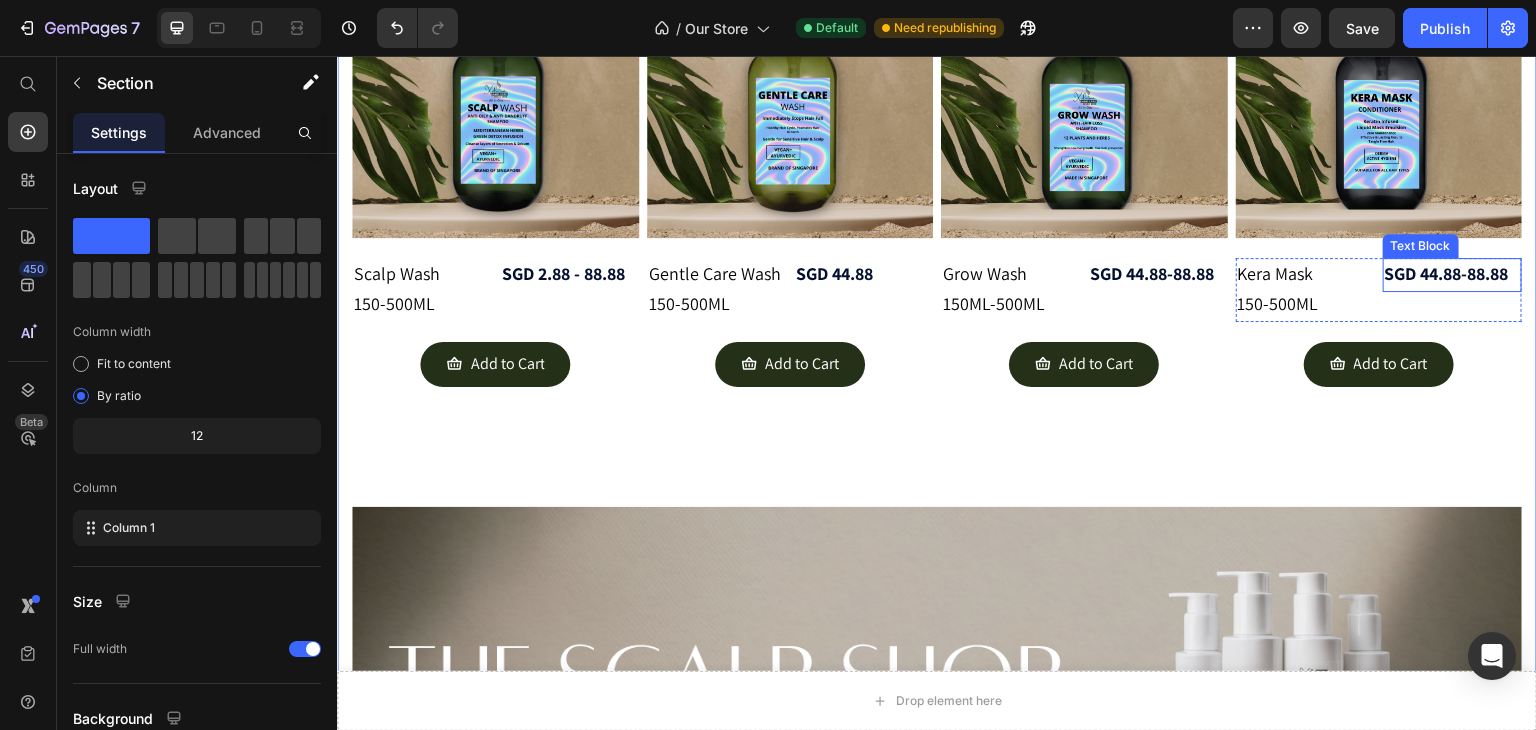 scroll, scrollTop: 1394, scrollLeft: 0, axis: vertical 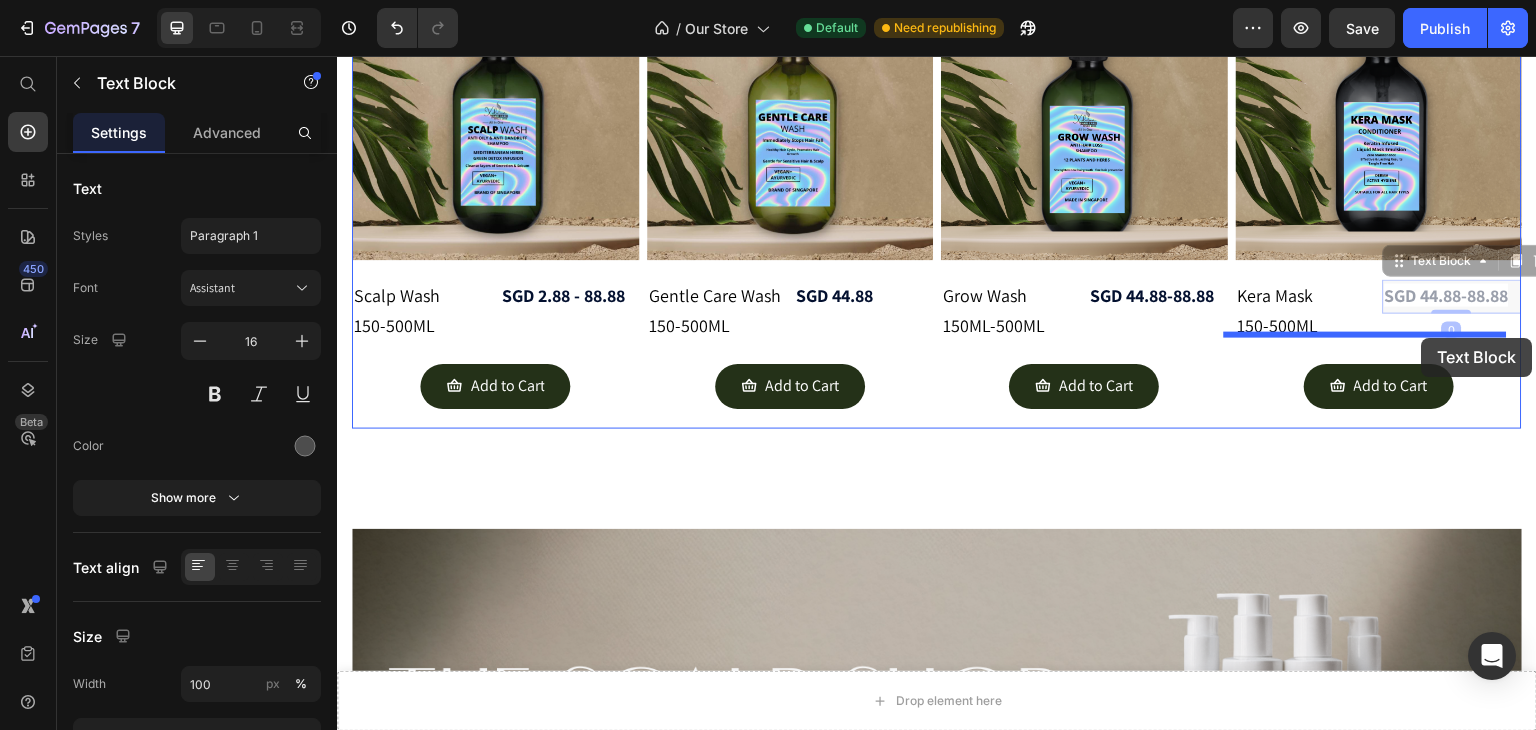 drag, startPoint x: 1406, startPoint y: 265, endPoint x: 1422, endPoint y: 338, distance: 74.73286 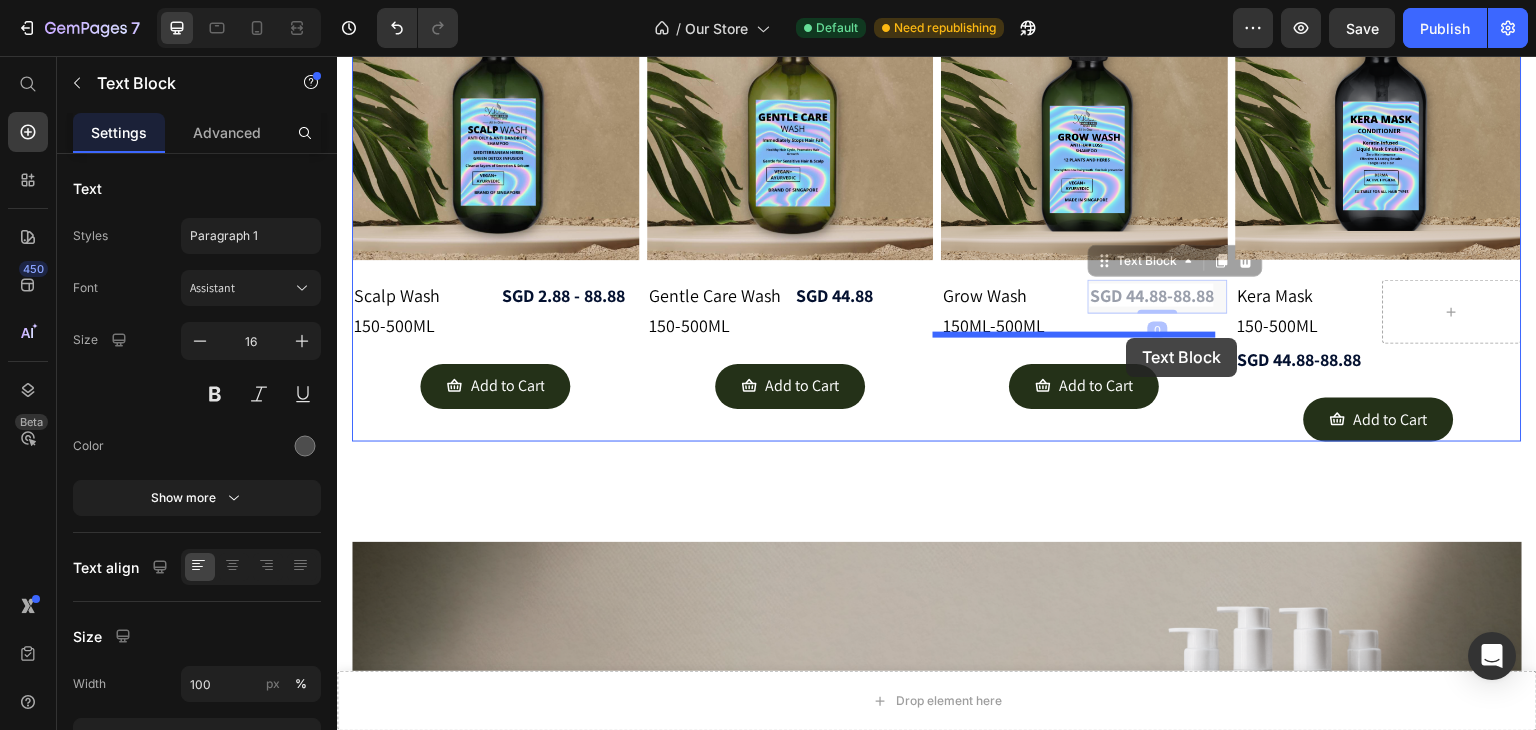 drag, startPoint x: 1129, startPoint y: 267, endPoint x: 1127, endPoint y: 338, distance: 71.02816 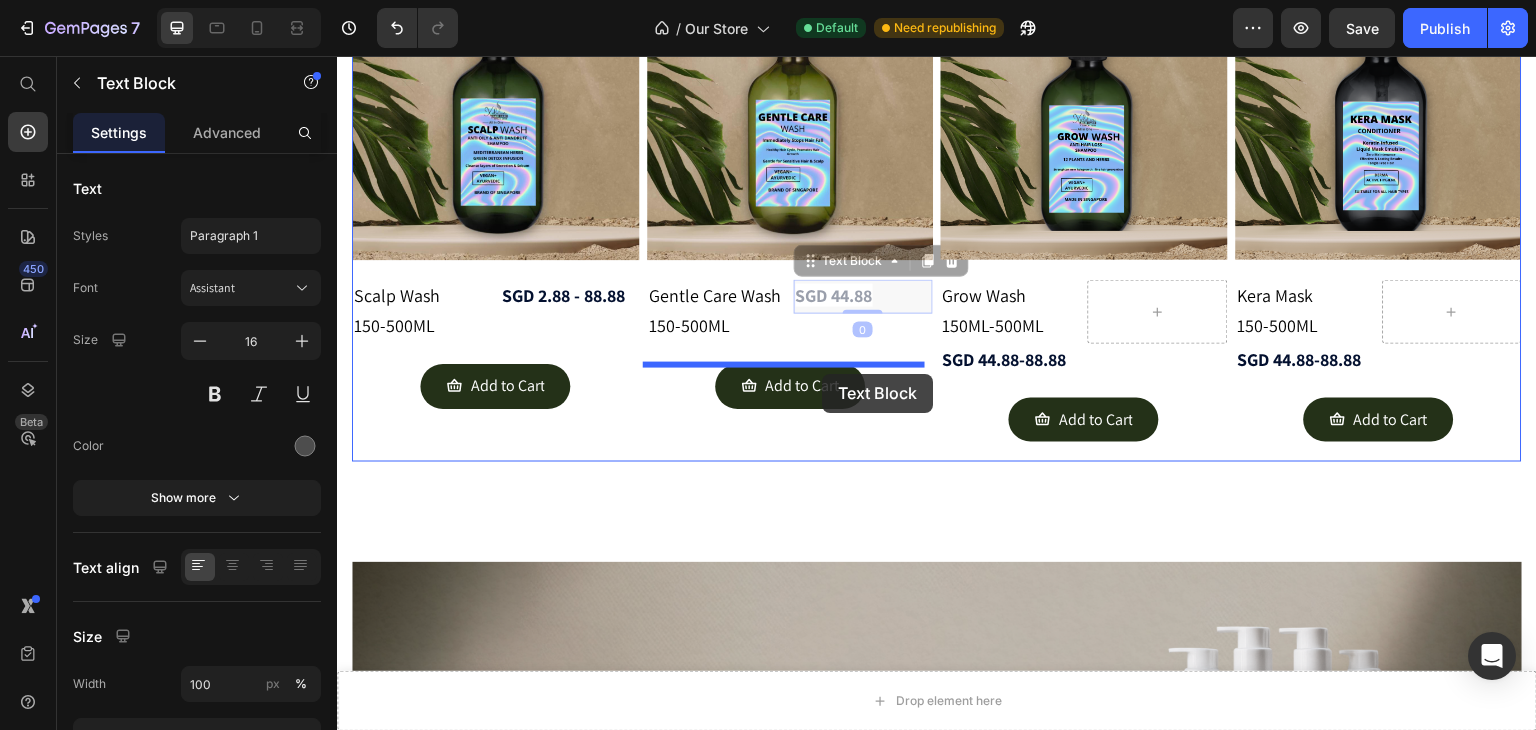 drag, startPoint x: 801, startPoint y: 263, endPoint x: 822, endPoint y: 374, distance: 112.969025 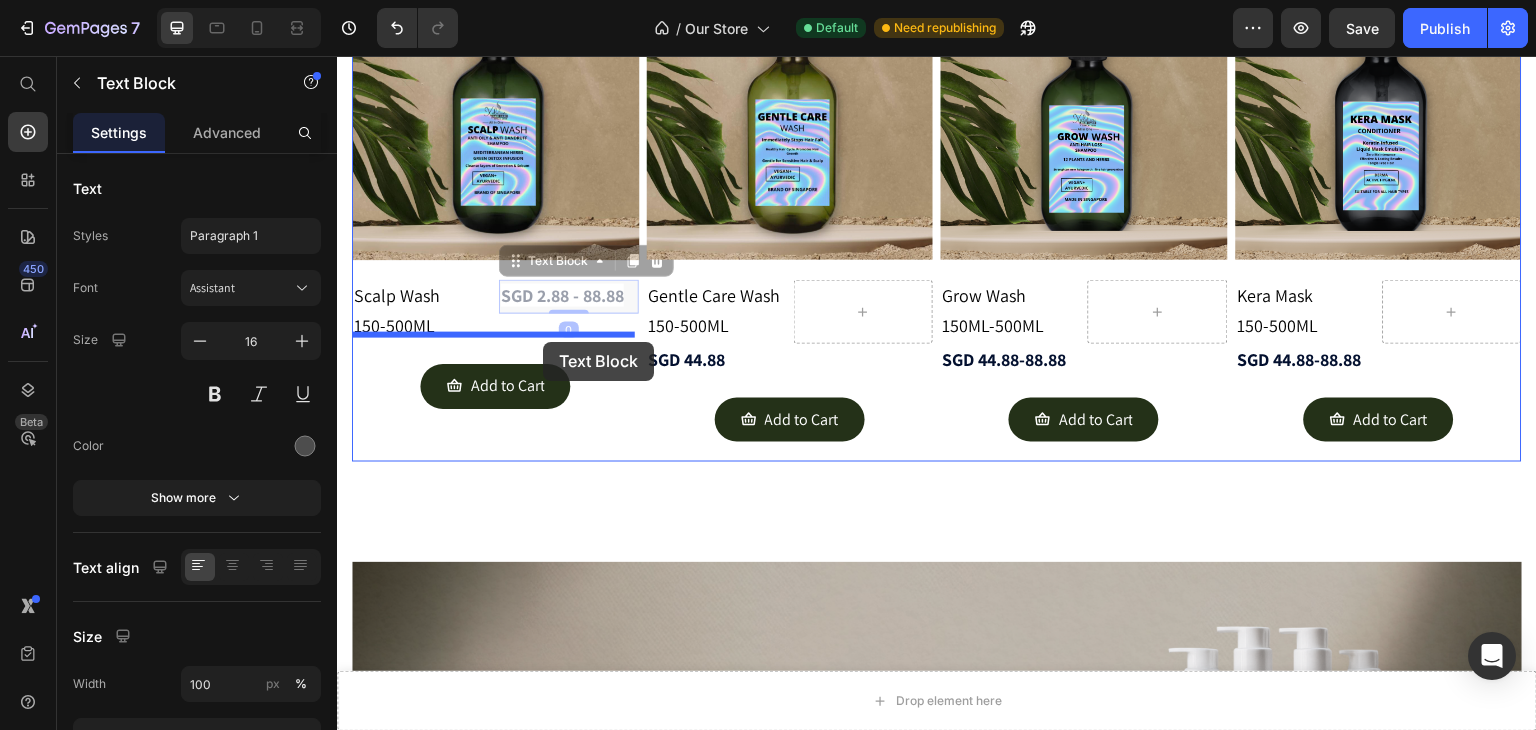 drag, startPoint x: 537, startPoint y: 265, endPoint x: 543, endPoint y: 342, distance: 77.23341 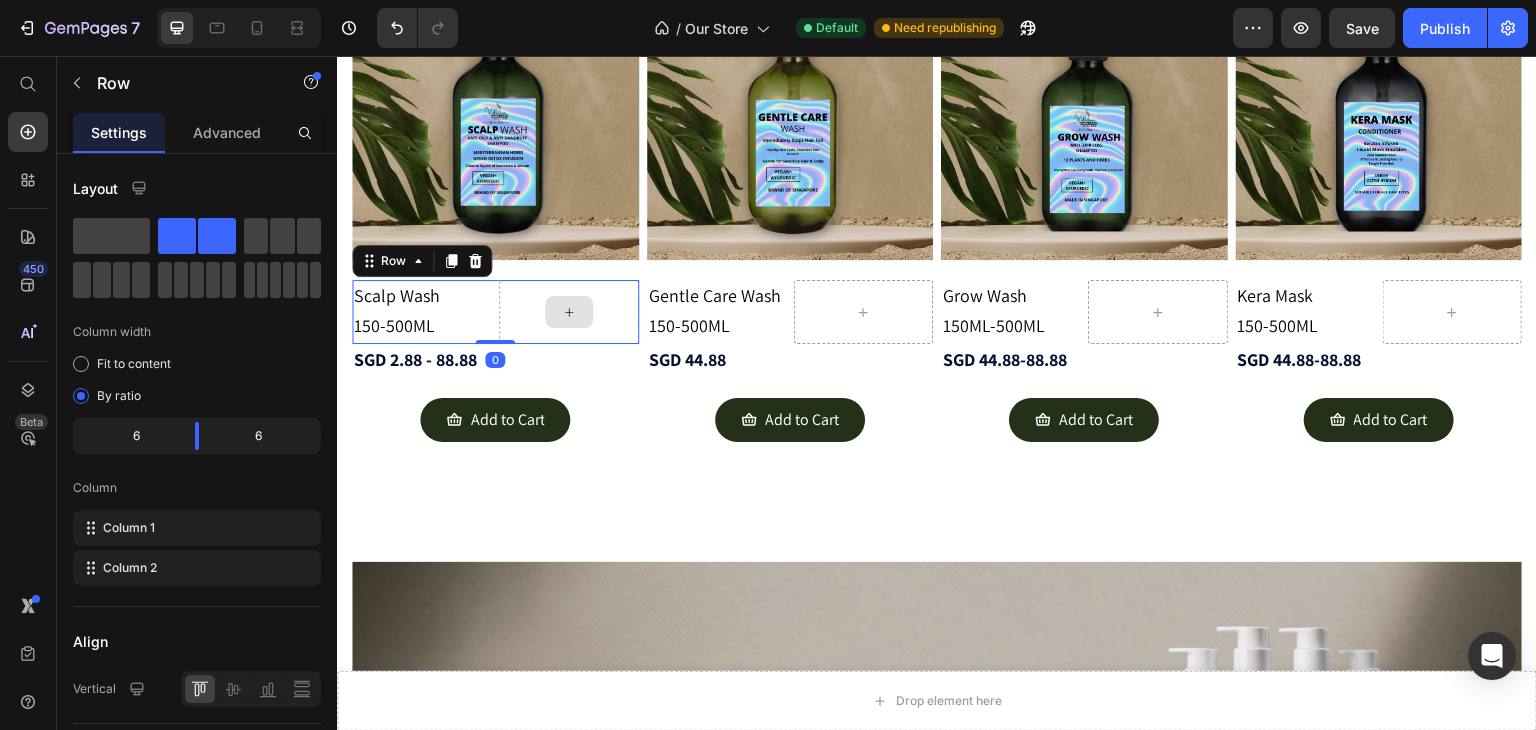 click at bounding box center (568, 312) 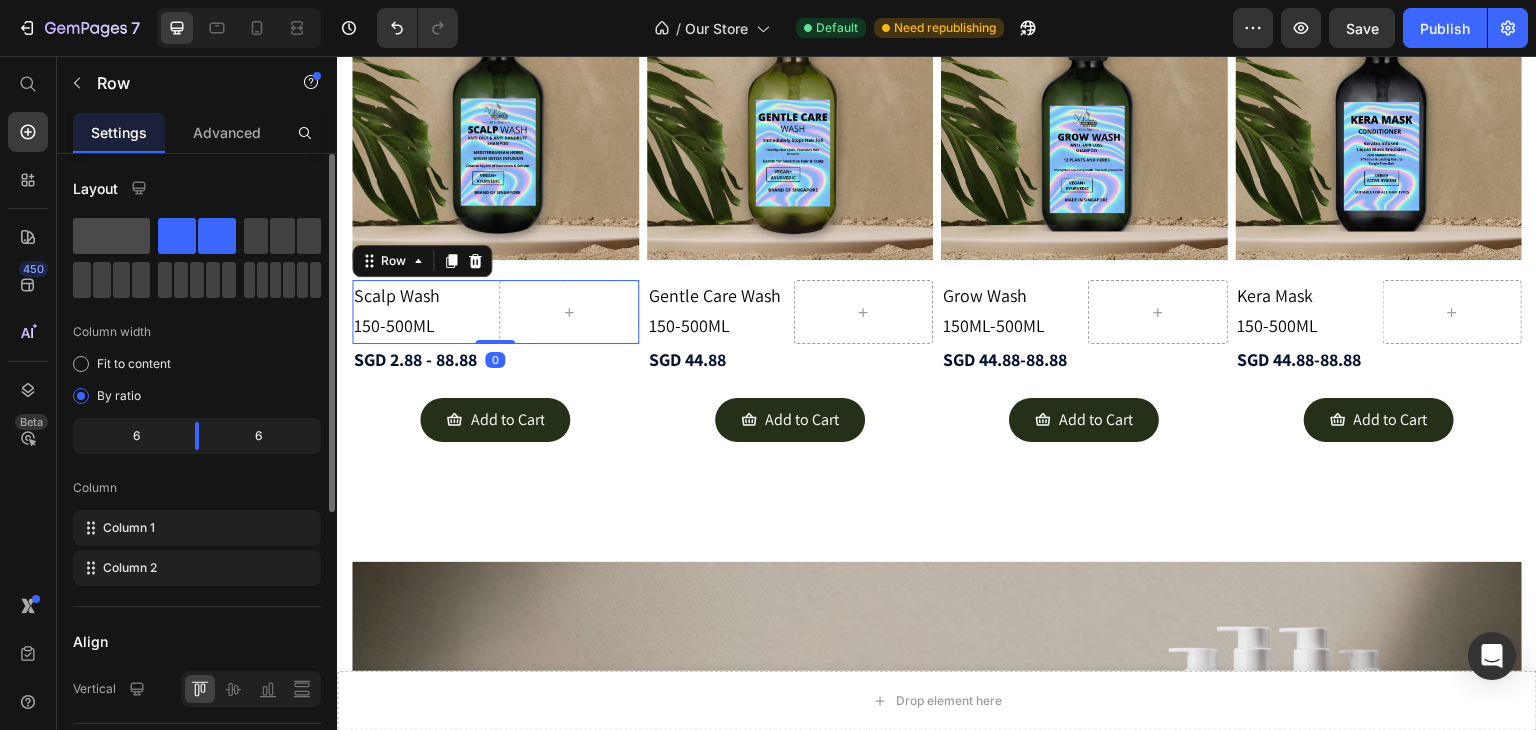 click 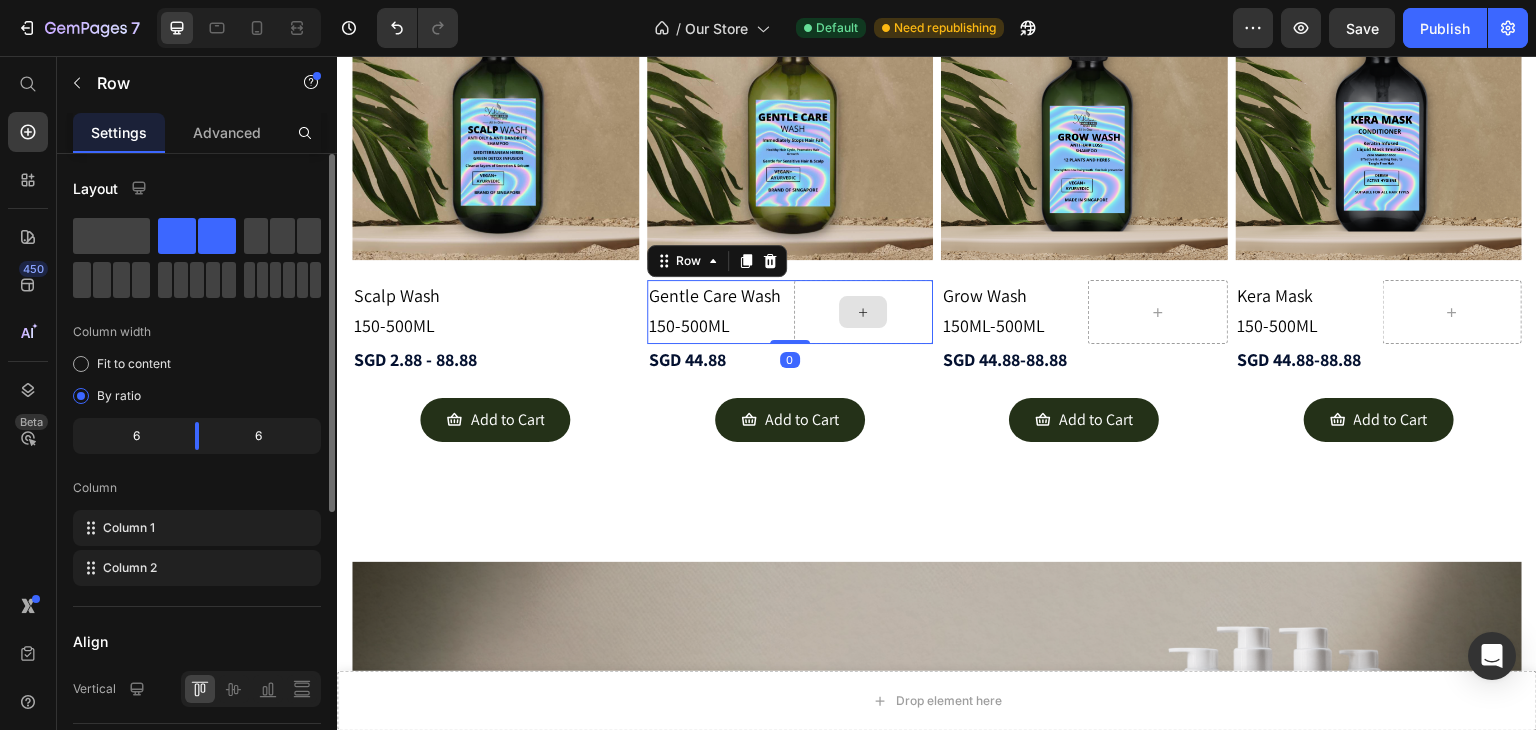click at bounding box center (863, 312) 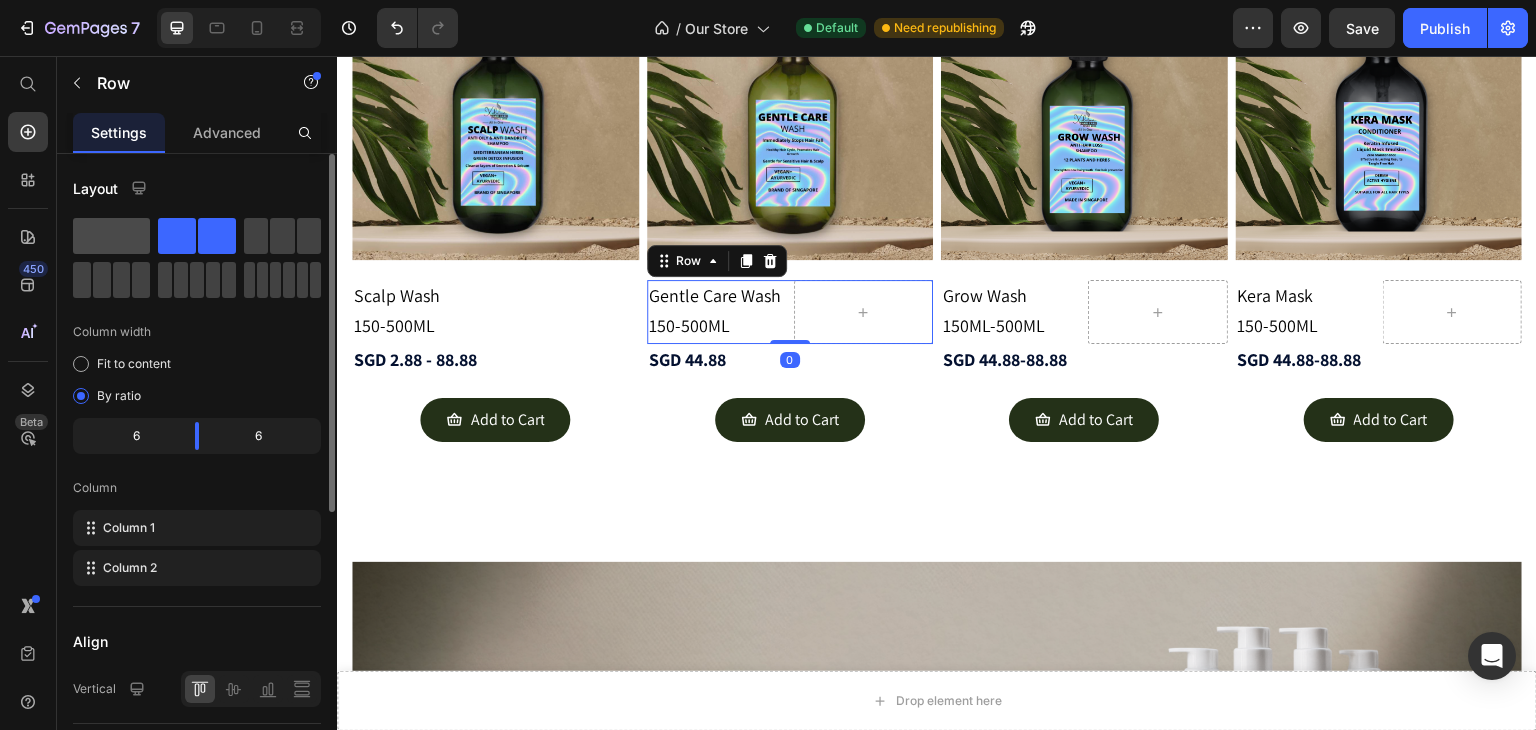 click 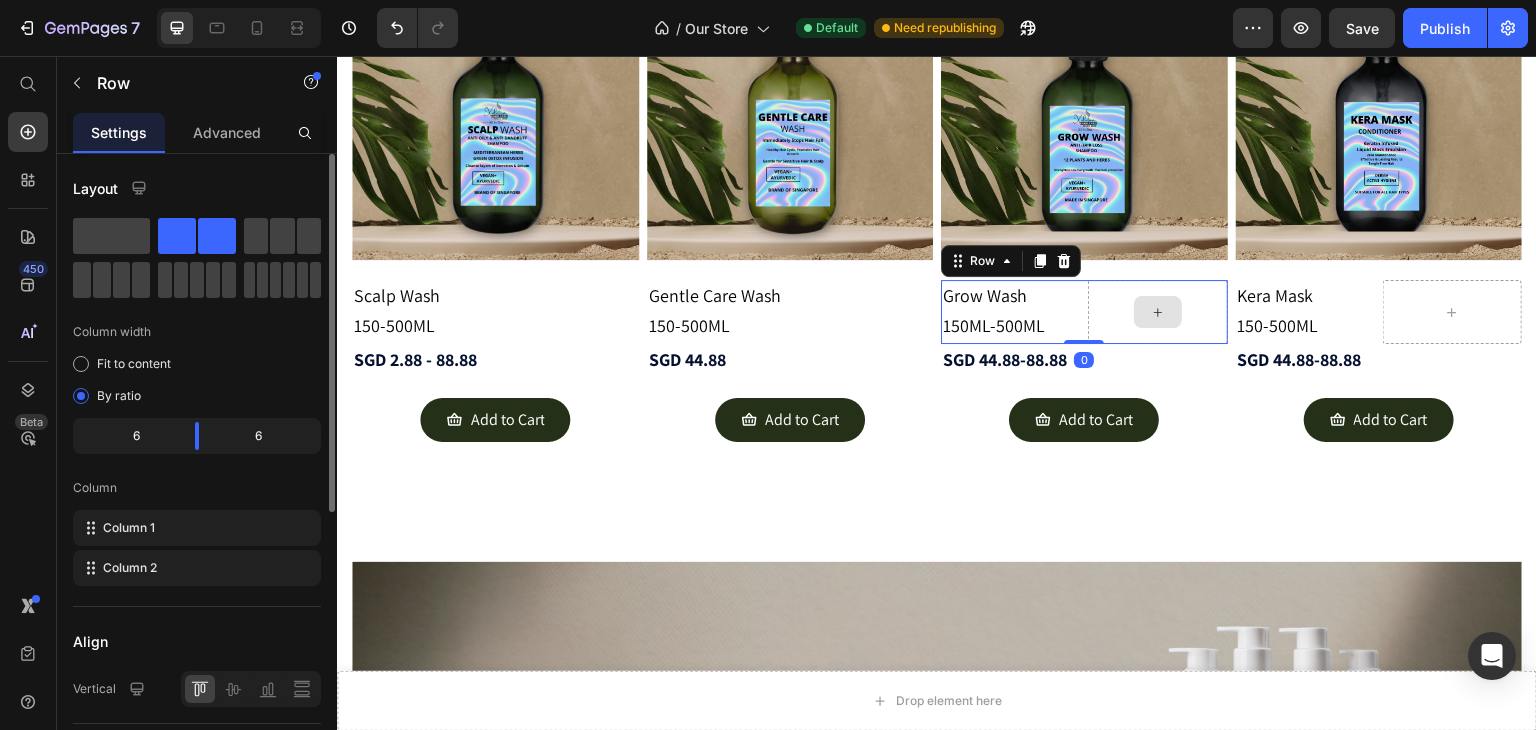 click at bounding box center (1157, 312) 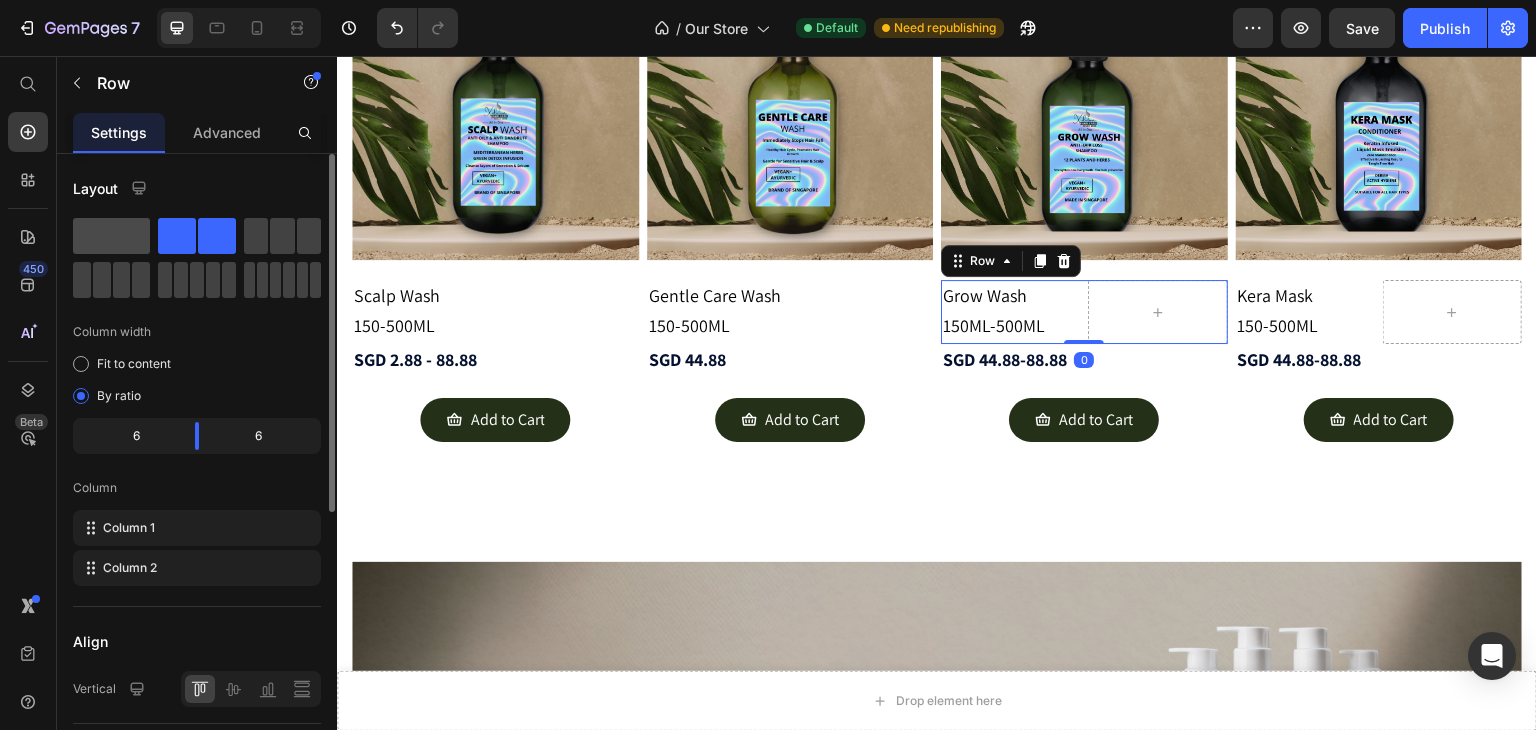 click 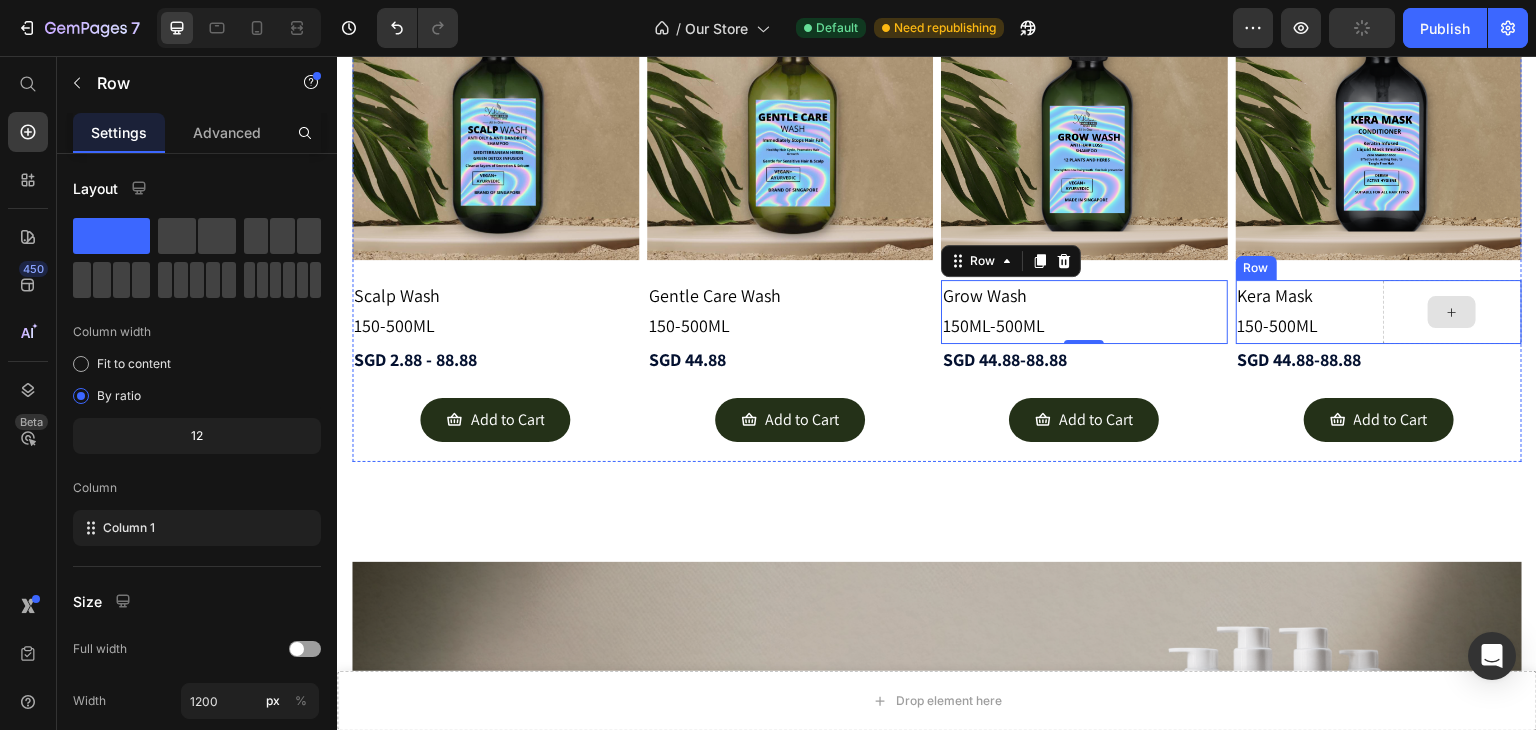 click at bounding box center (1452, 312) 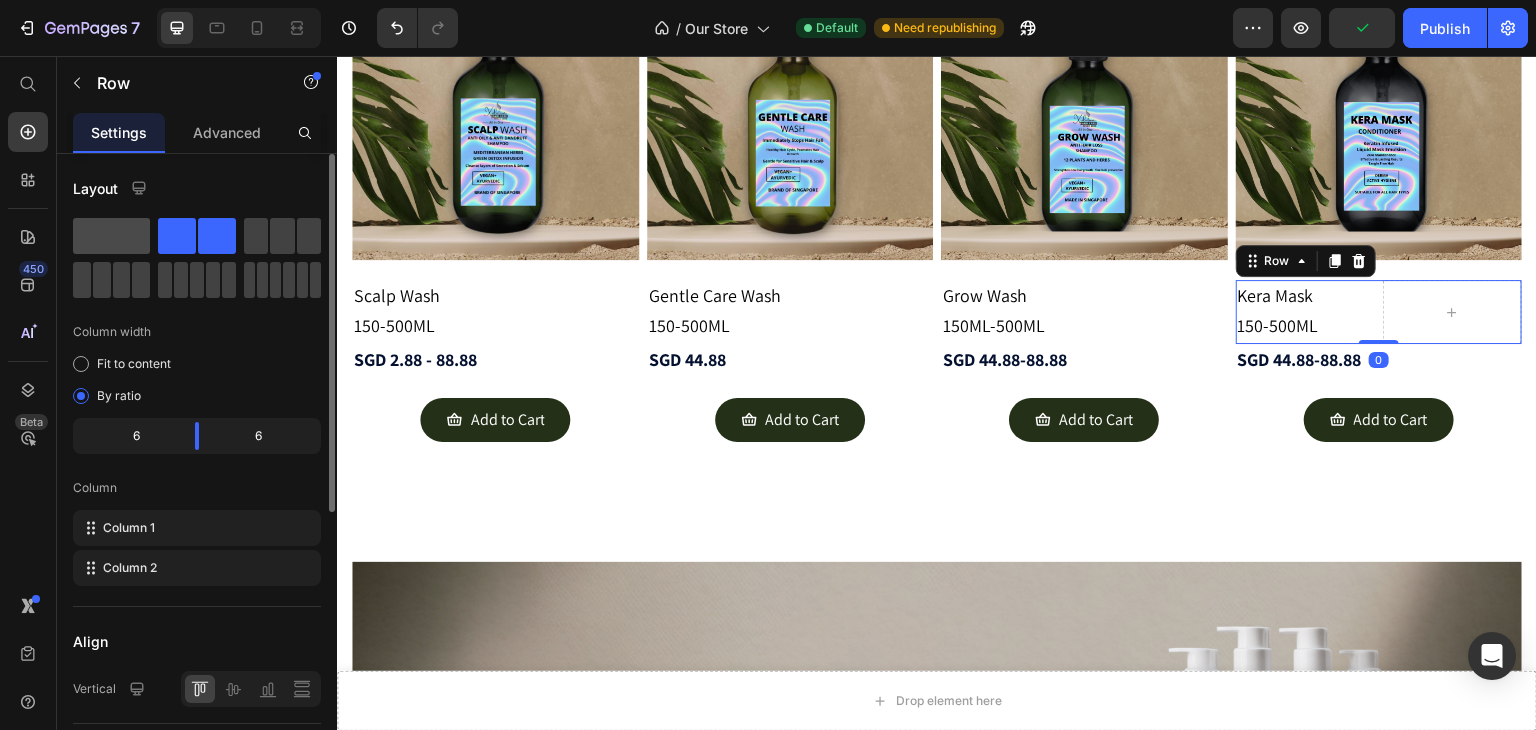 click 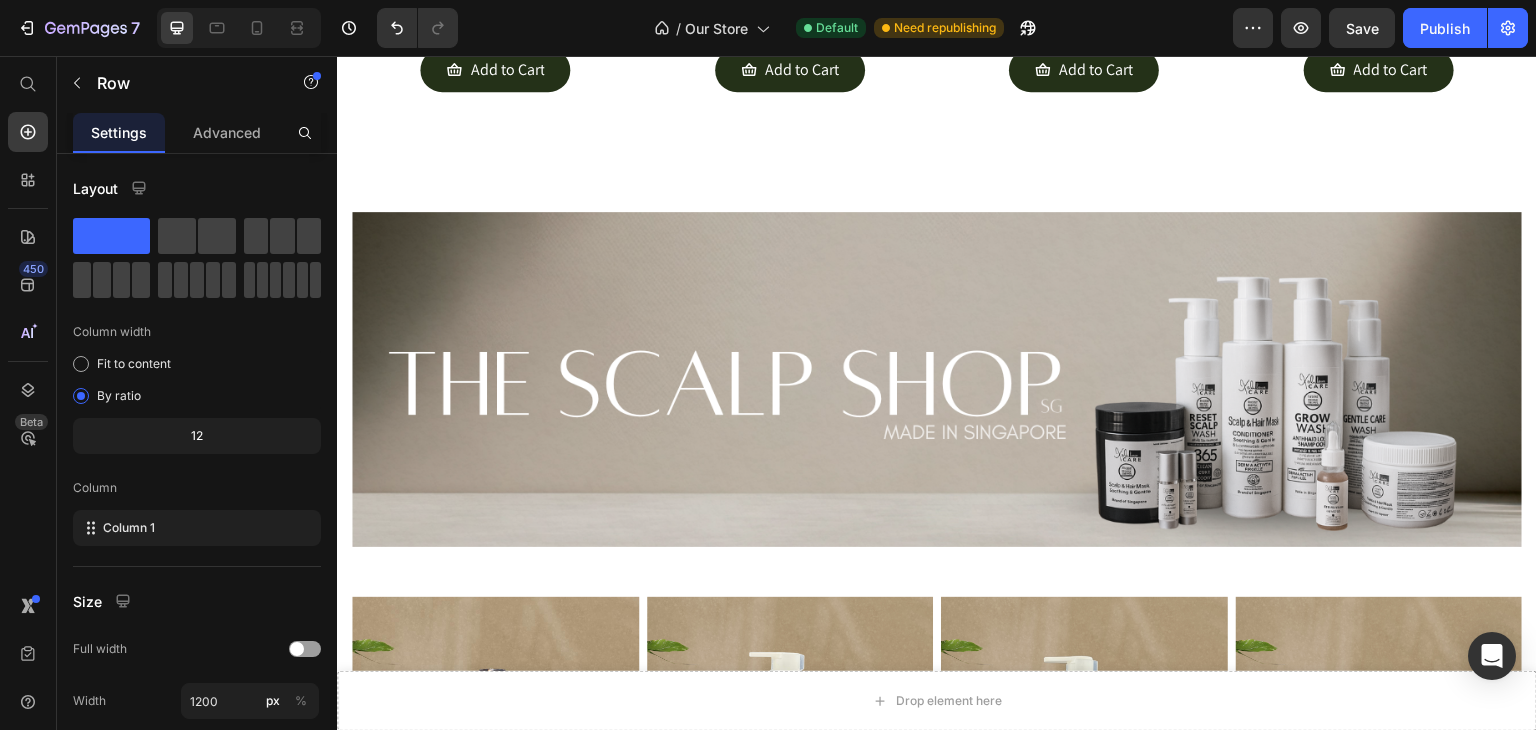 scroll, scrollTop: 1750, scrollLeft: 0, axis: vertical 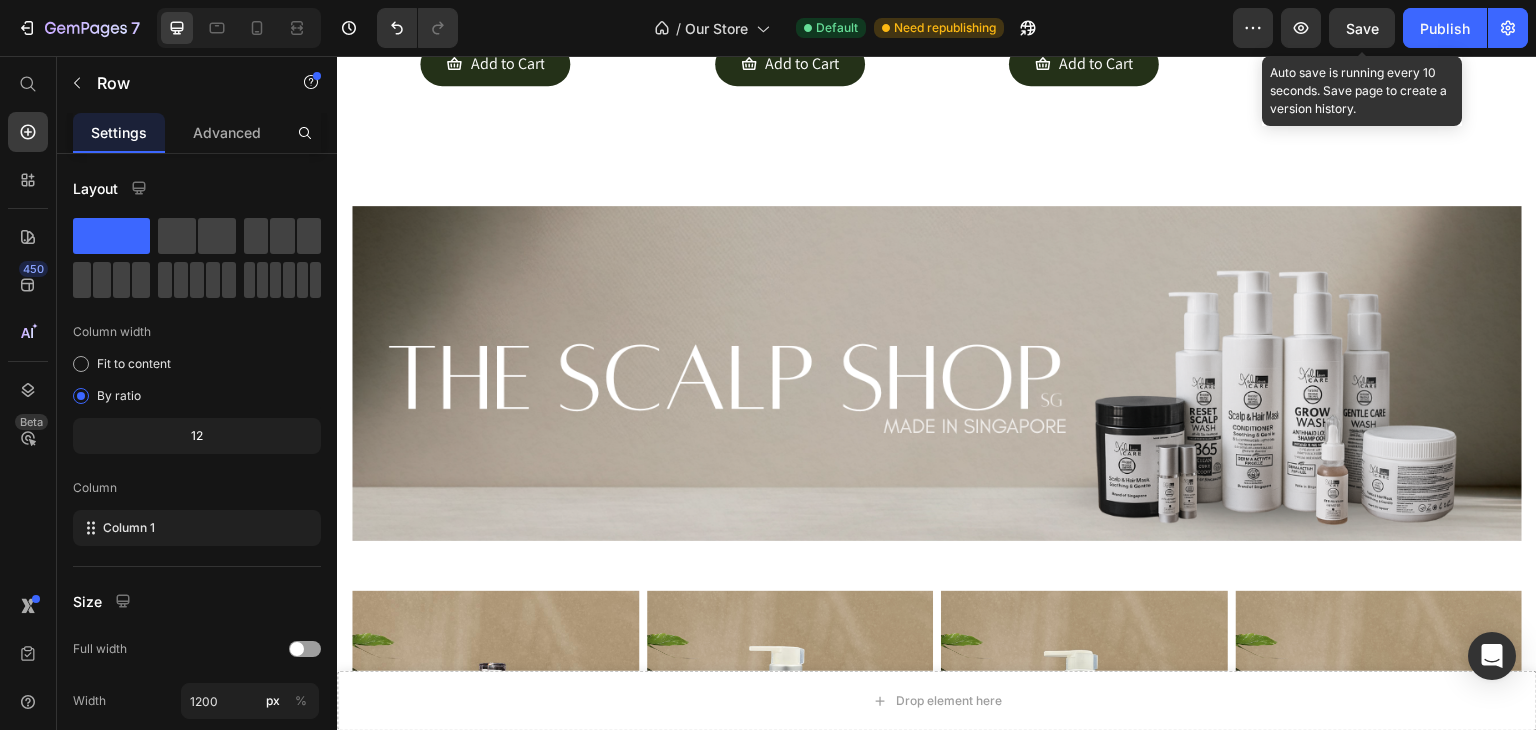 click on "Save" 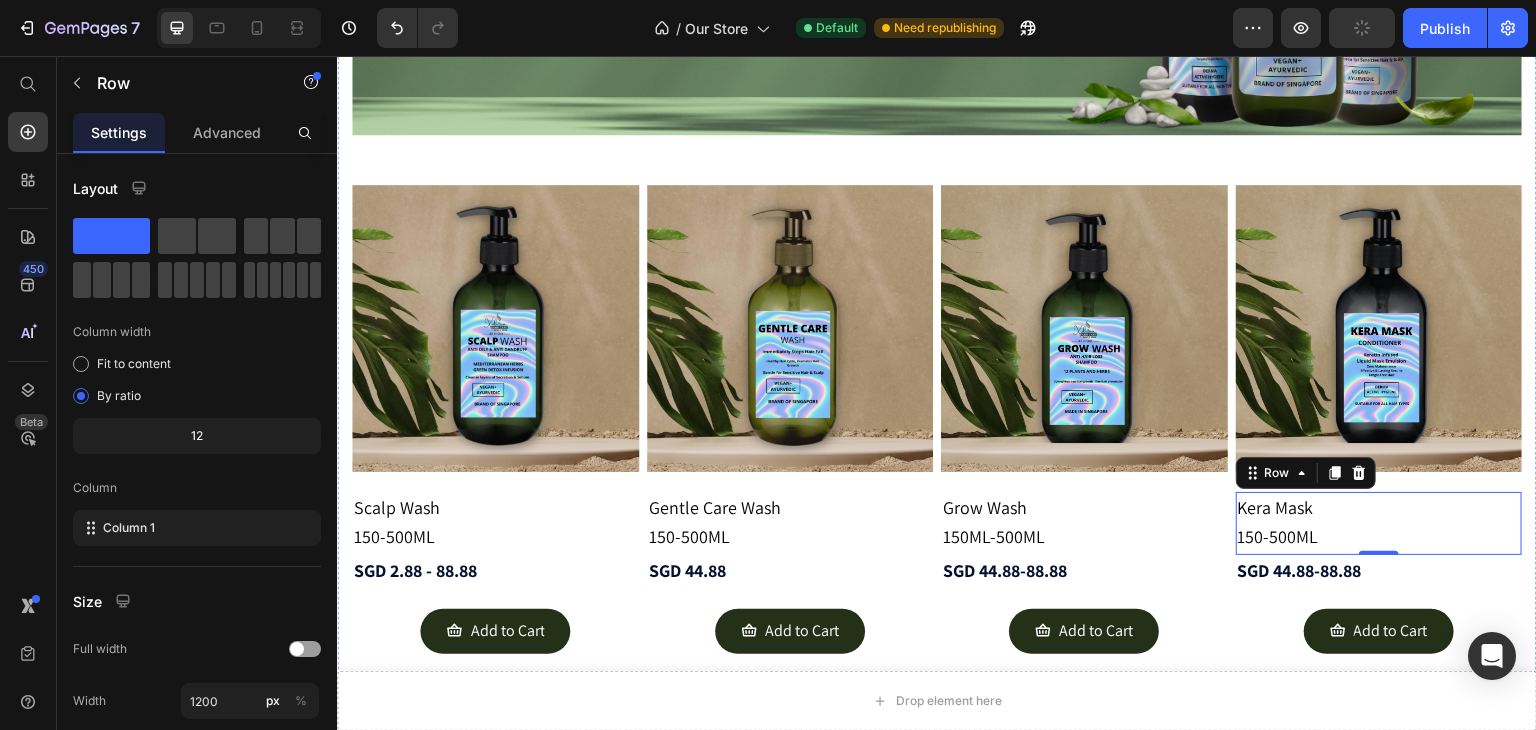 scroll, scrollTop: 1210, scrollLeft: 0, axis: vertical 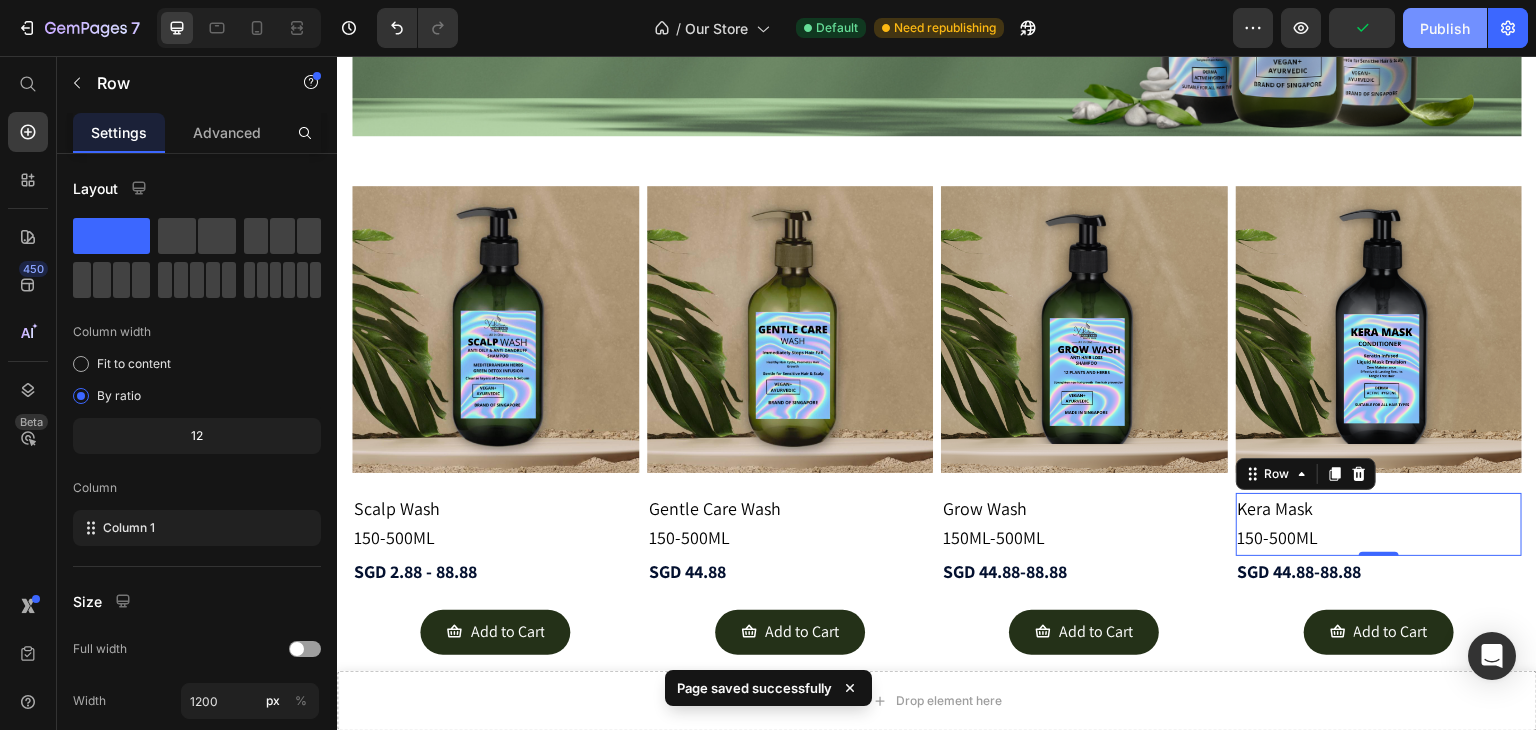 click on "Publish" 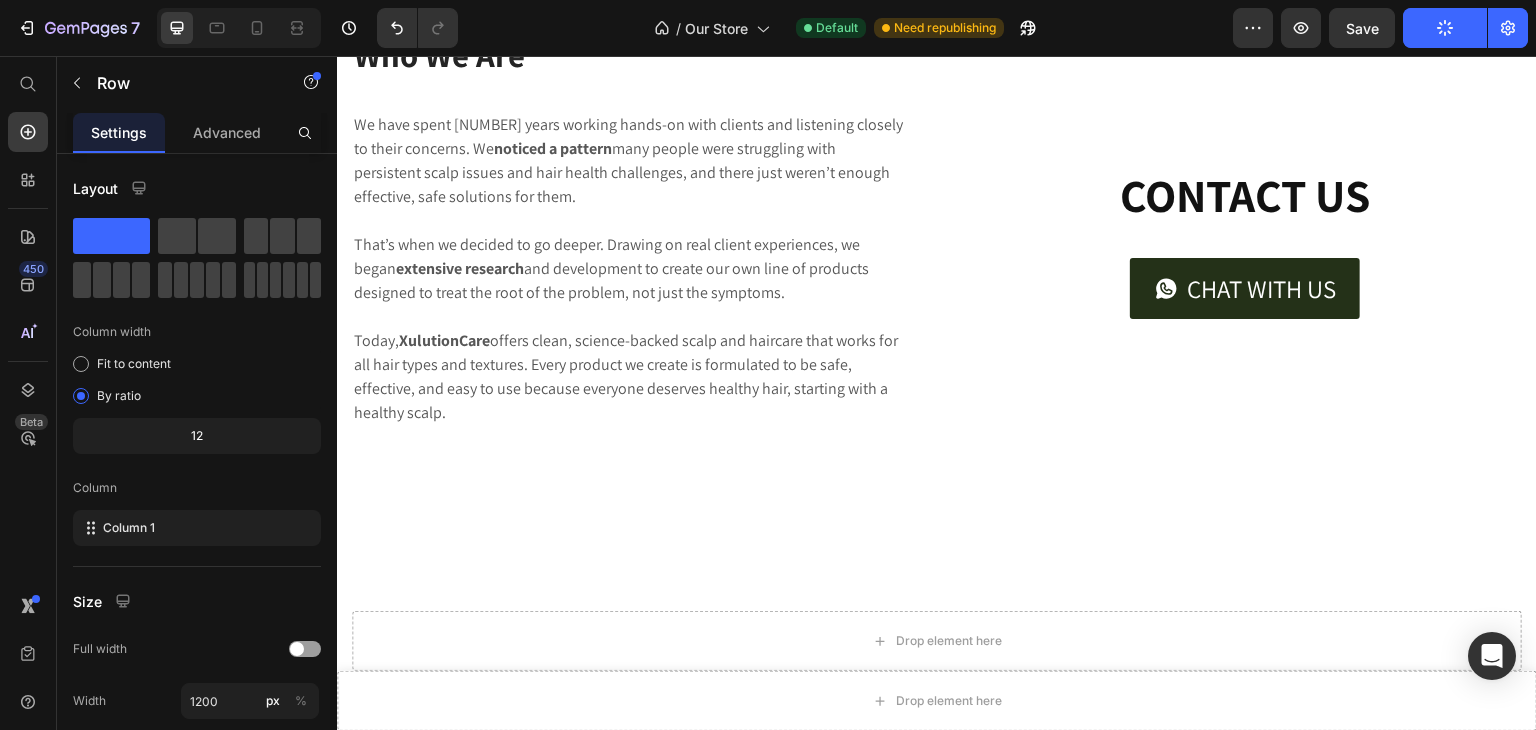 scroll, scrollTop: 3197, scrollLeft: 0, axis: vertical 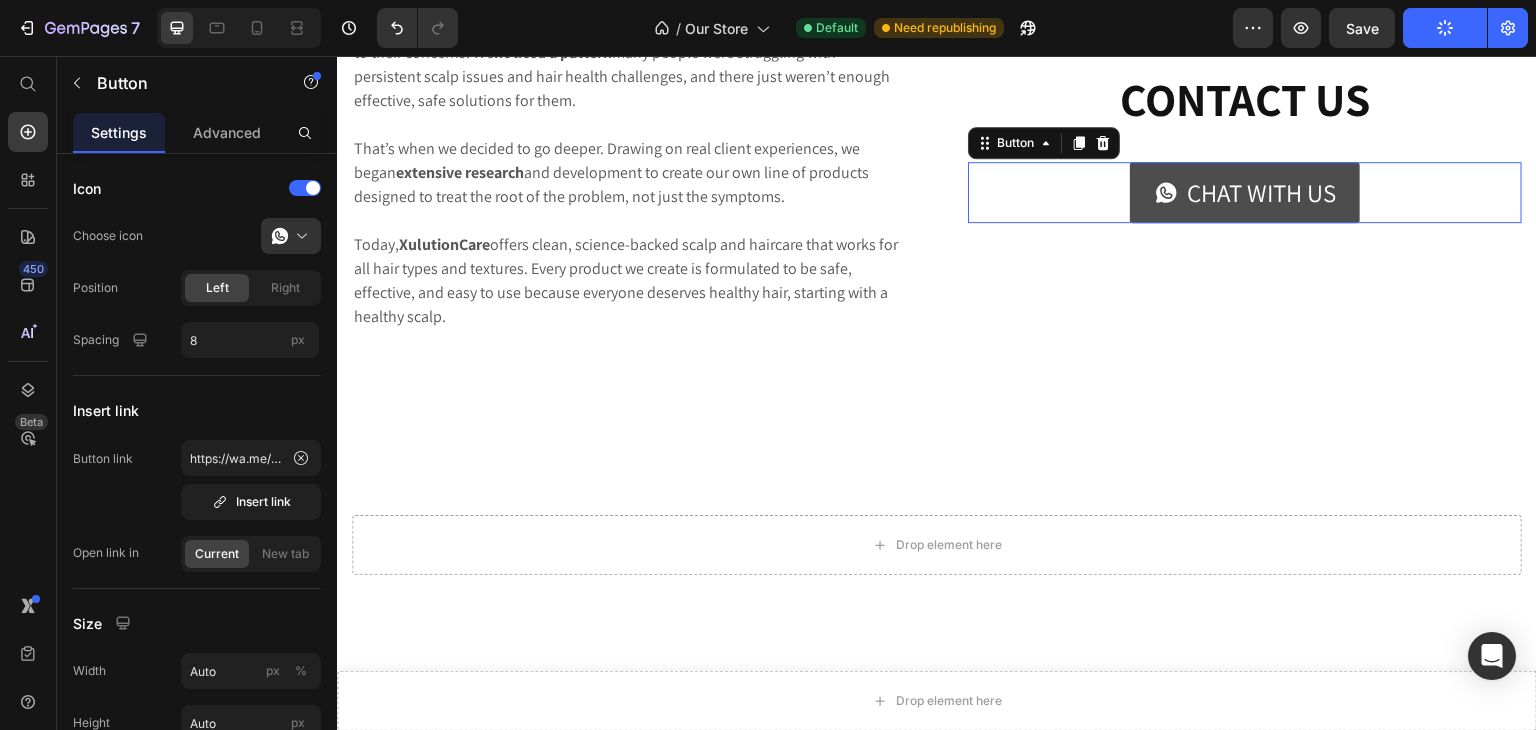 click on "CHAT WITH US Button   0" at bounding box center [1245, 192] 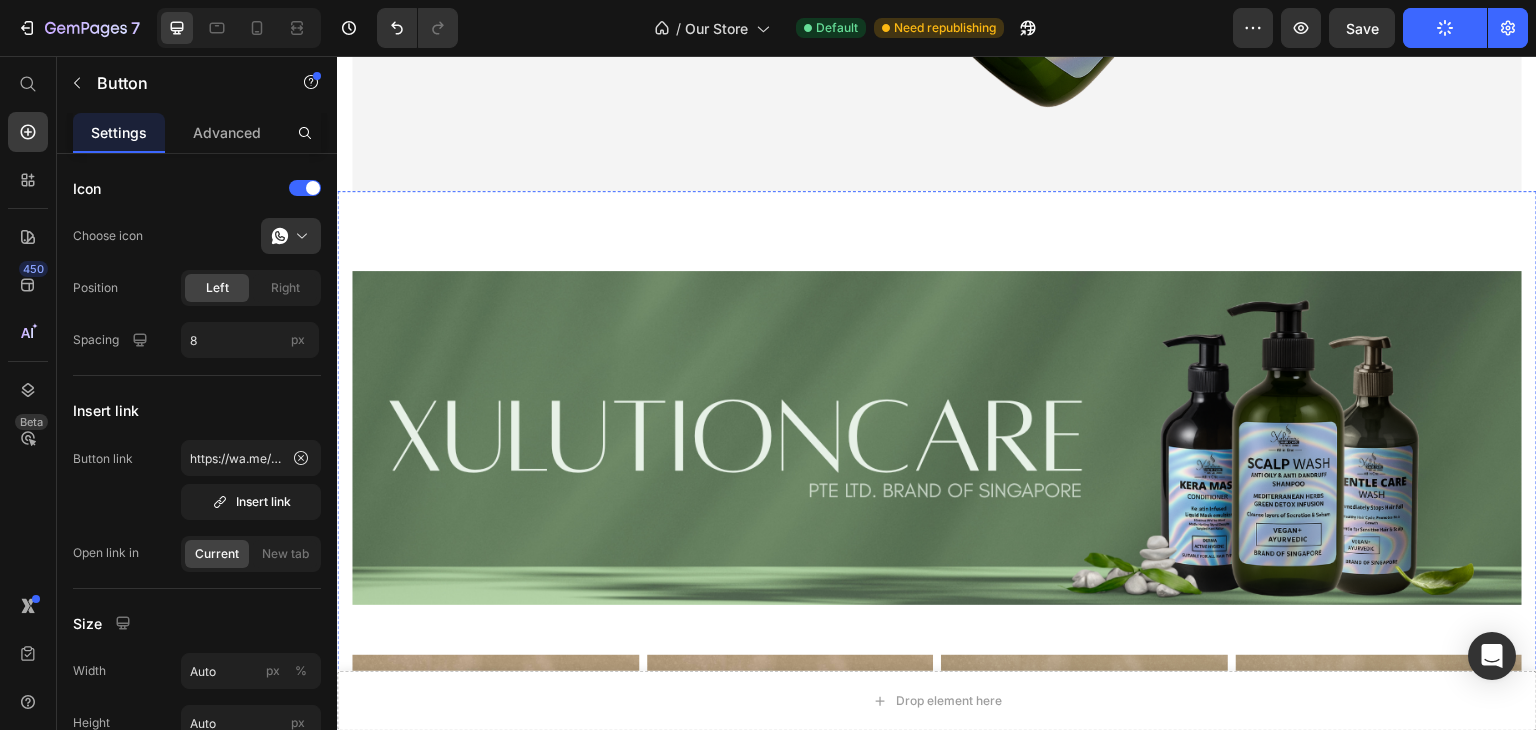 scroll, scrollTop: 724, scrollLeft: 0, axis: vertical 